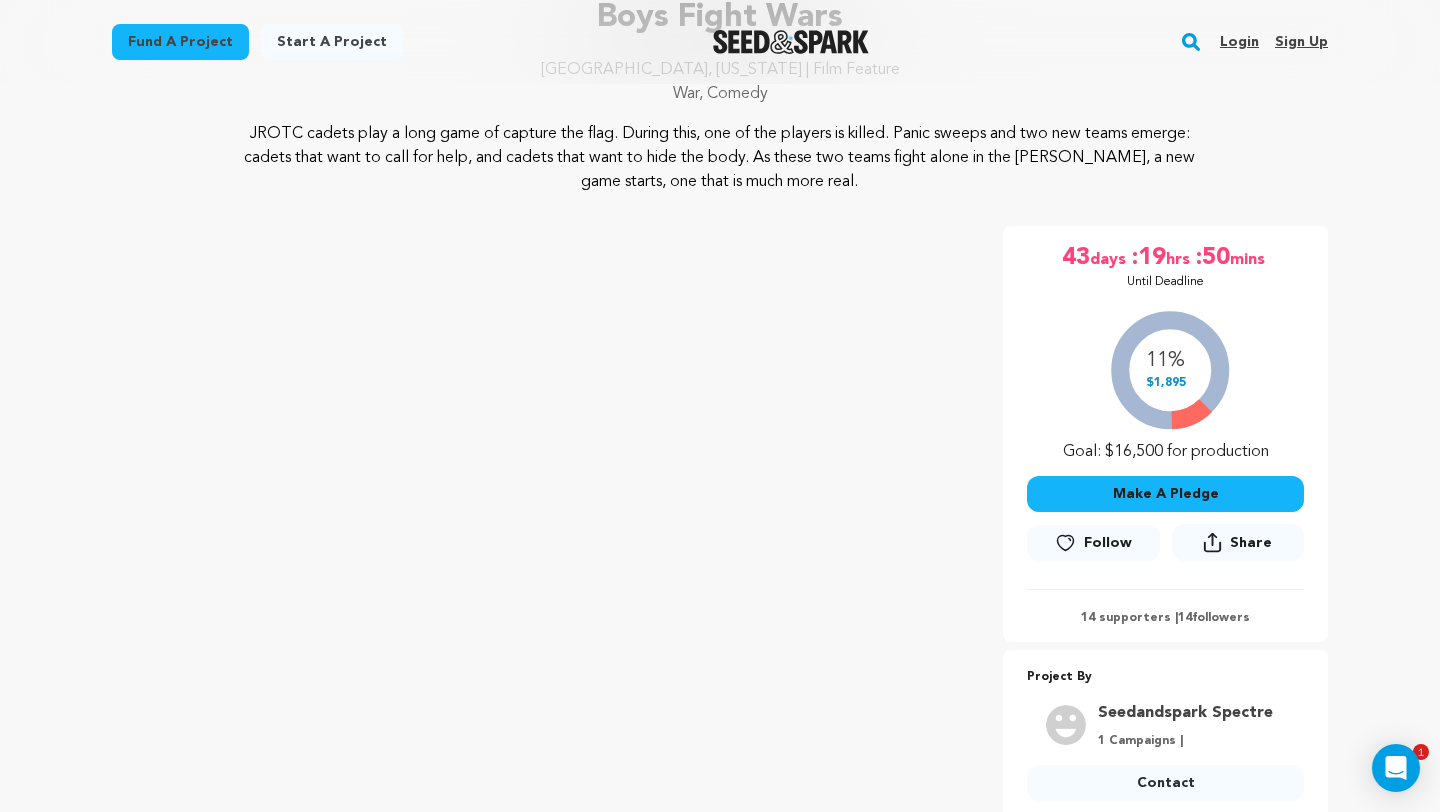 scroll, scrollTop: 243, scrollLeft: 0, axis: vertical 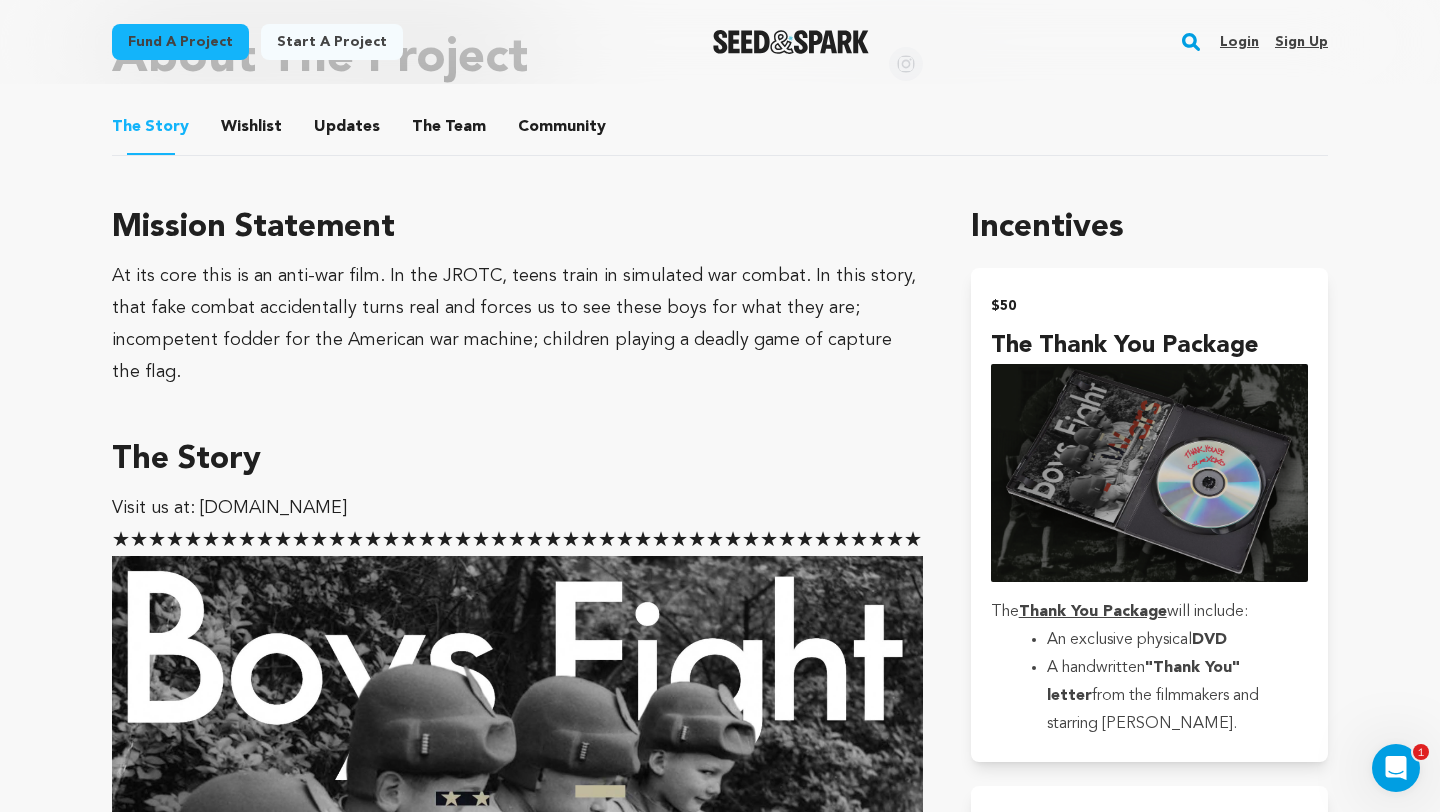 click on "Login" at bounding box center (1239, 42) 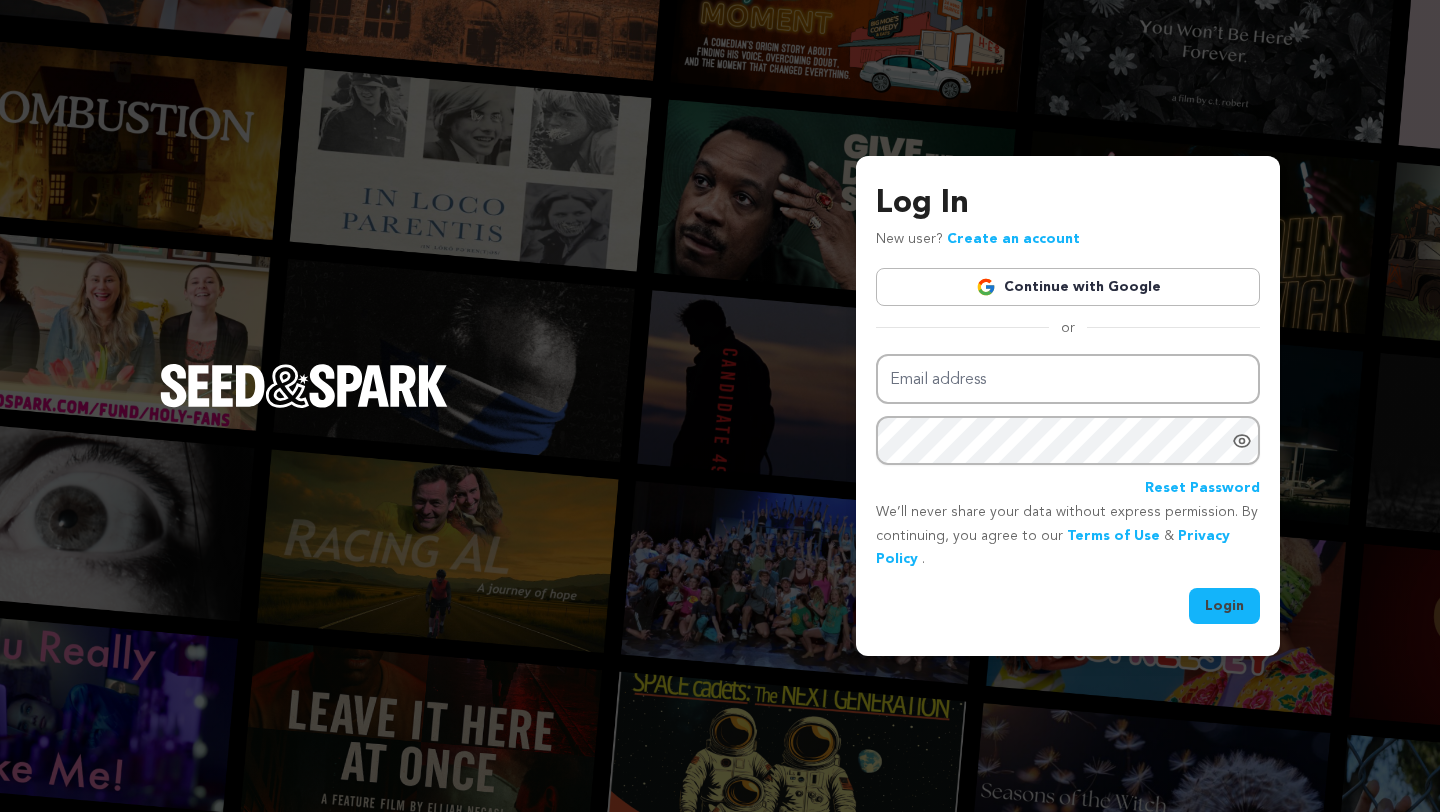 scroll, scrollTop: 0, scrollLeft: 0, axis: both 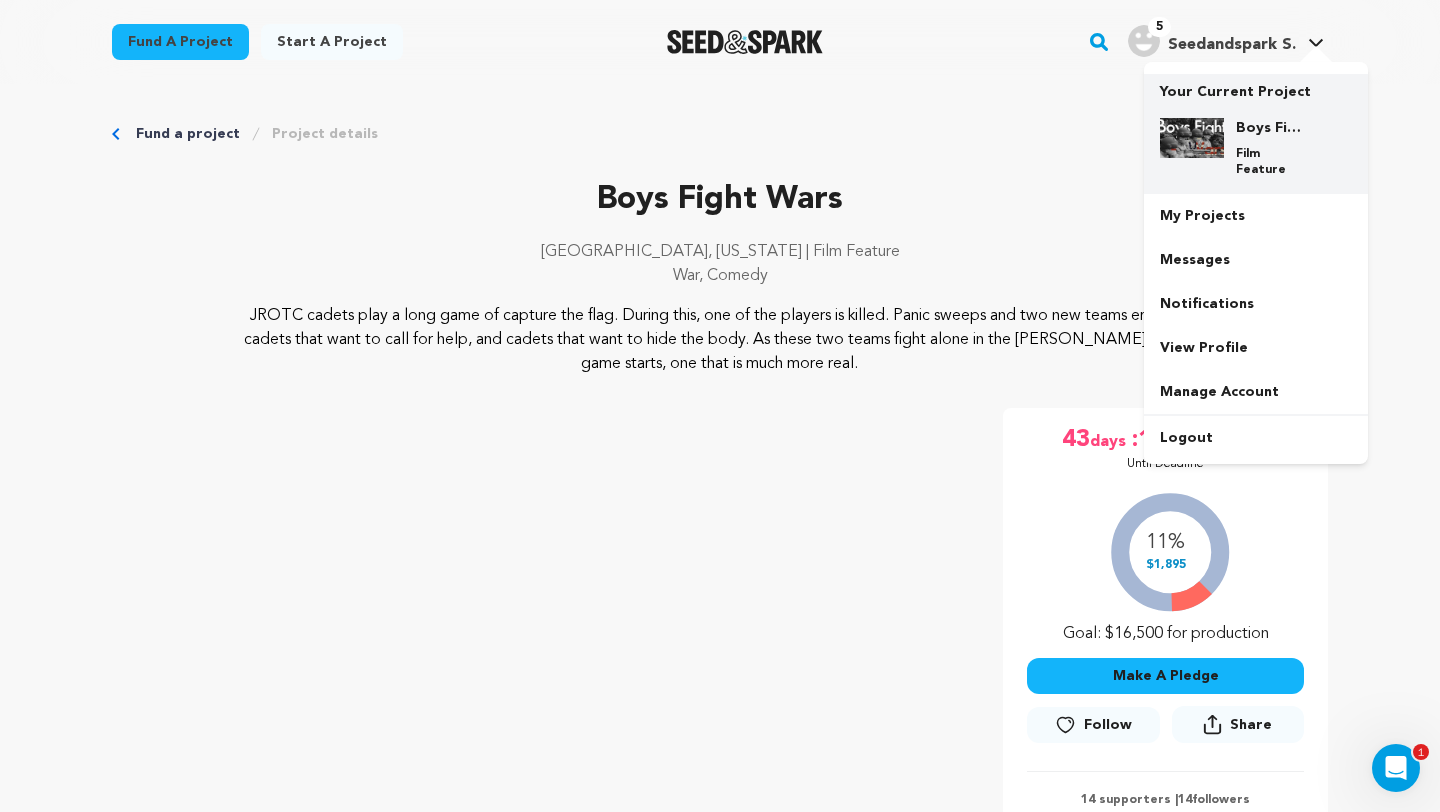 click at bounding box center [1192, 138] 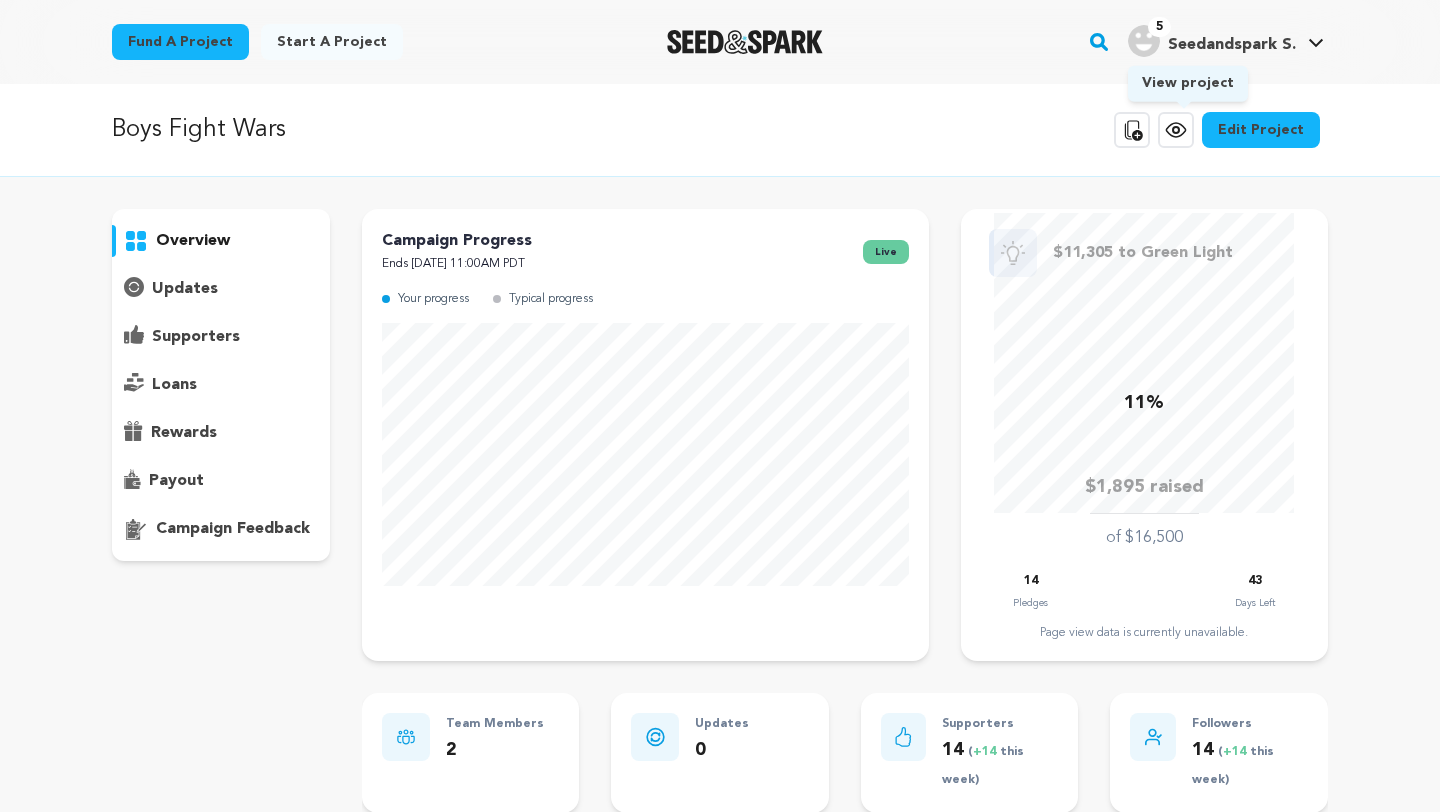 scroll, scrollTop: 0, scrollLeft: 0, axis: both 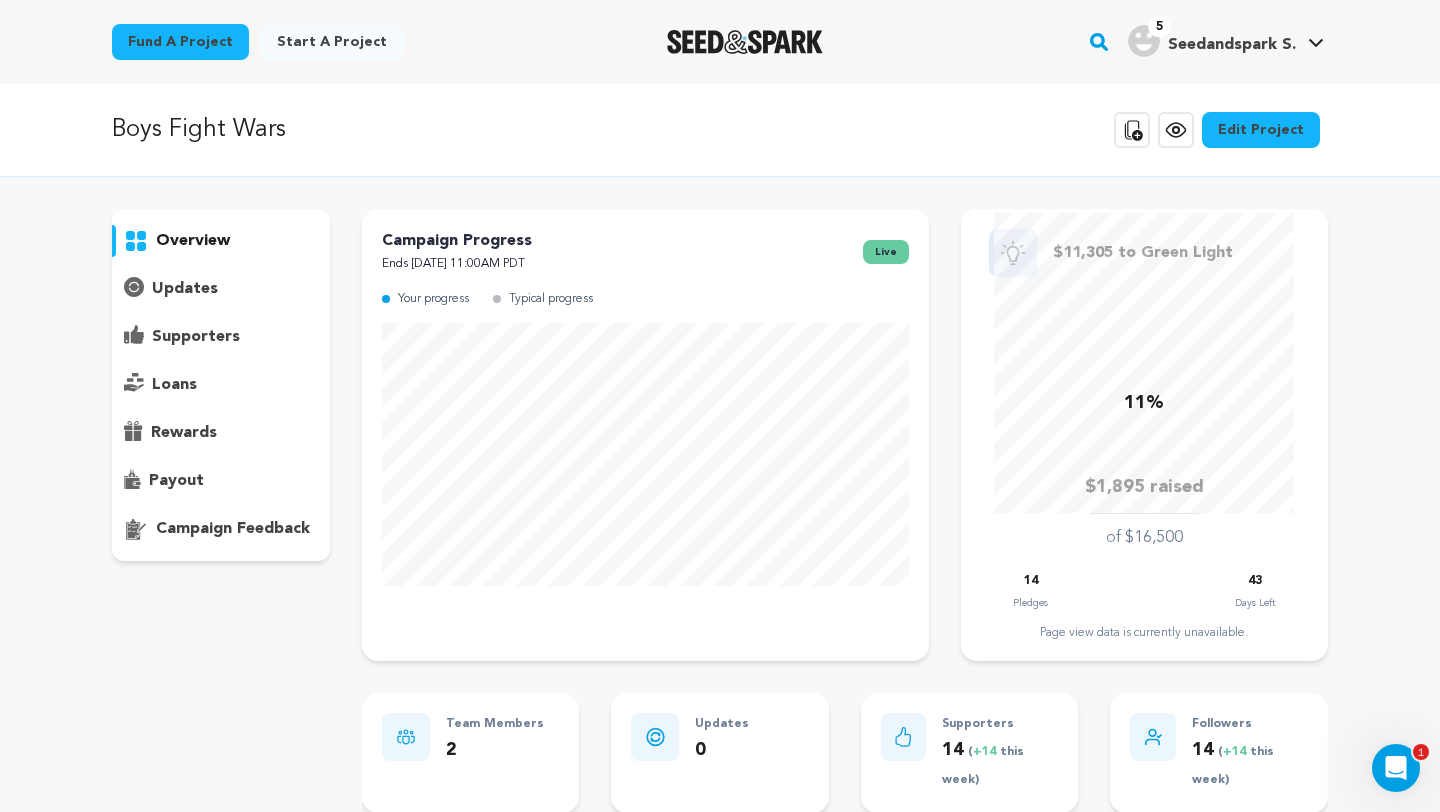 click on "rewards" at bounding box center [184, 433] 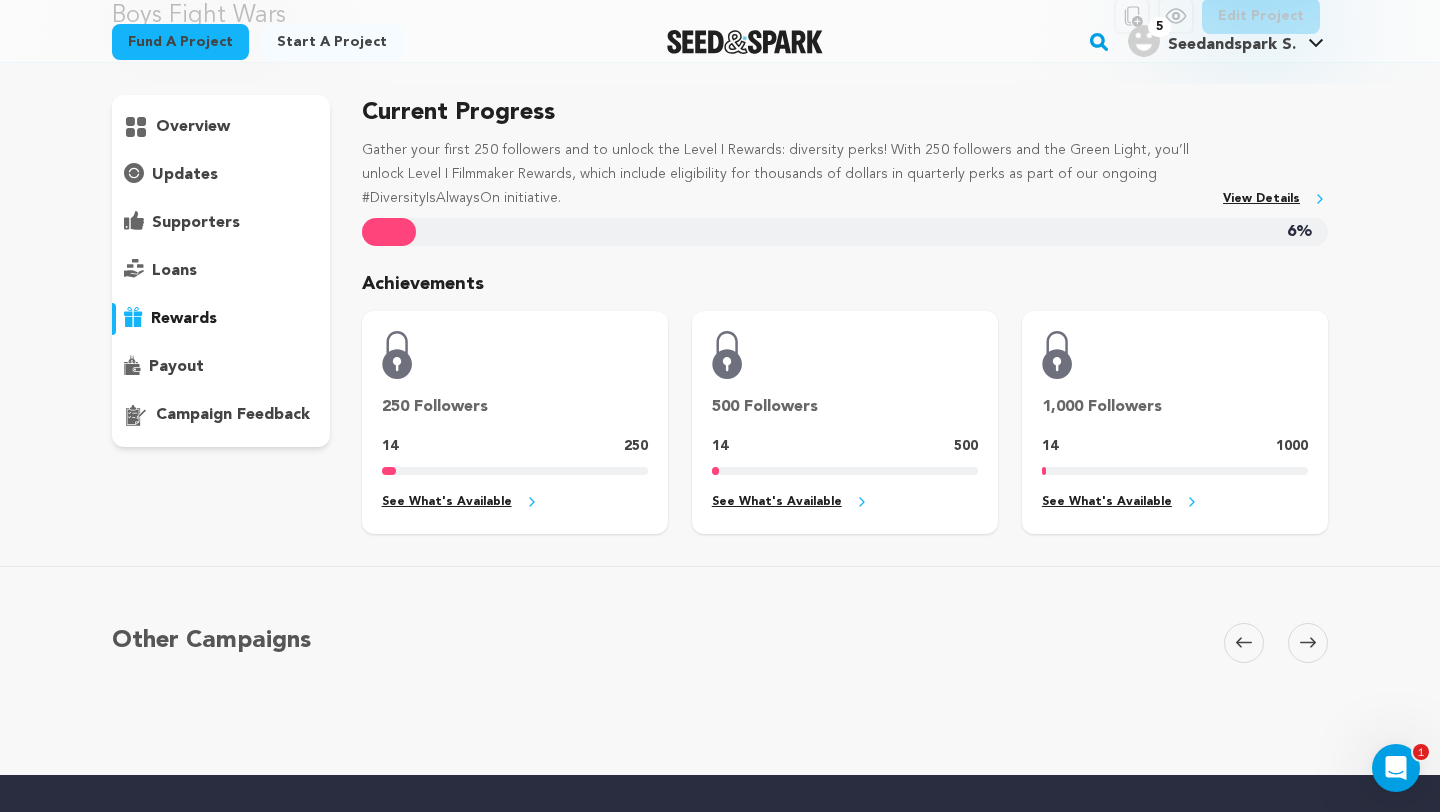 scroll, scrollTop: 0, scrollLeft: 0, axis: both 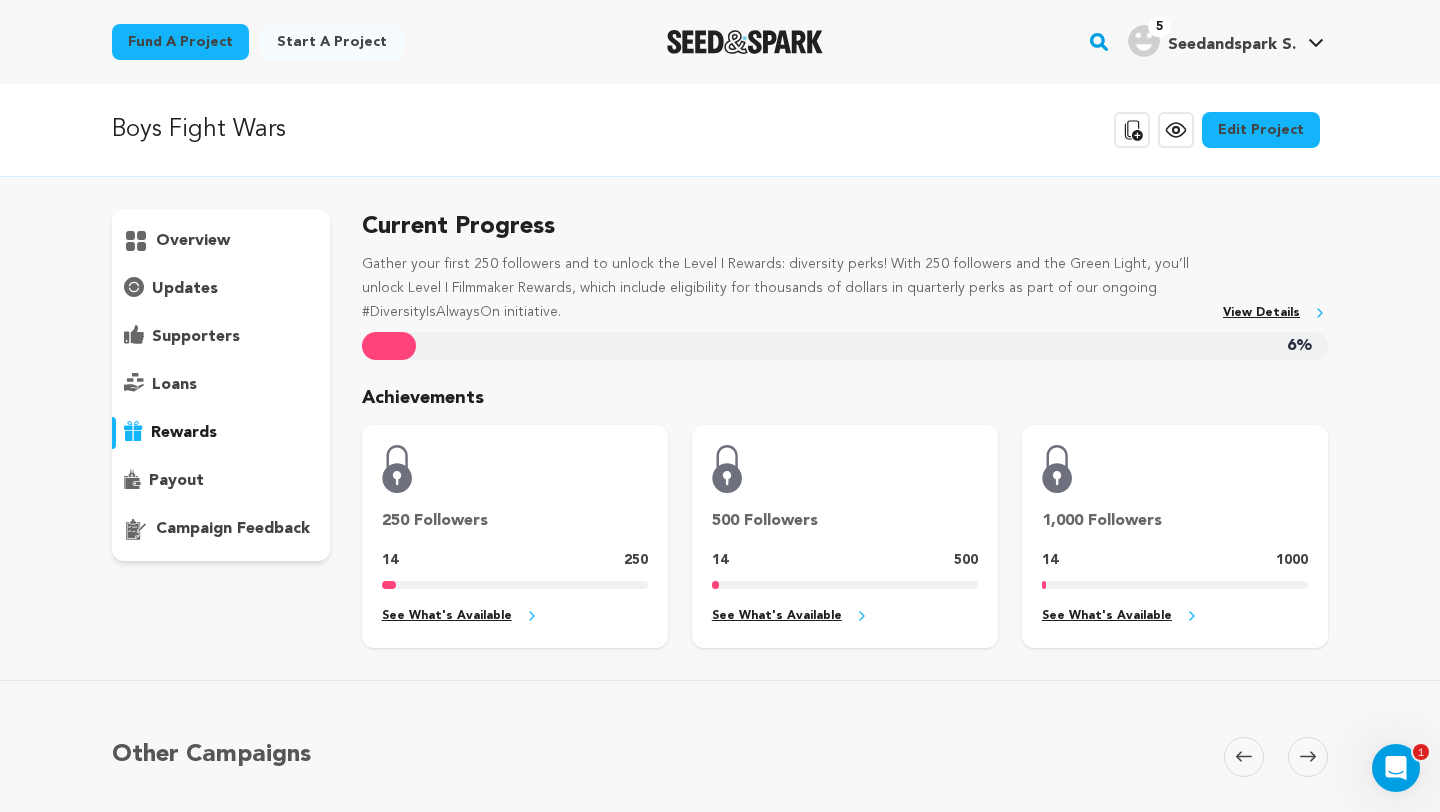 click on "supporters" at bounding box center (196, 337) 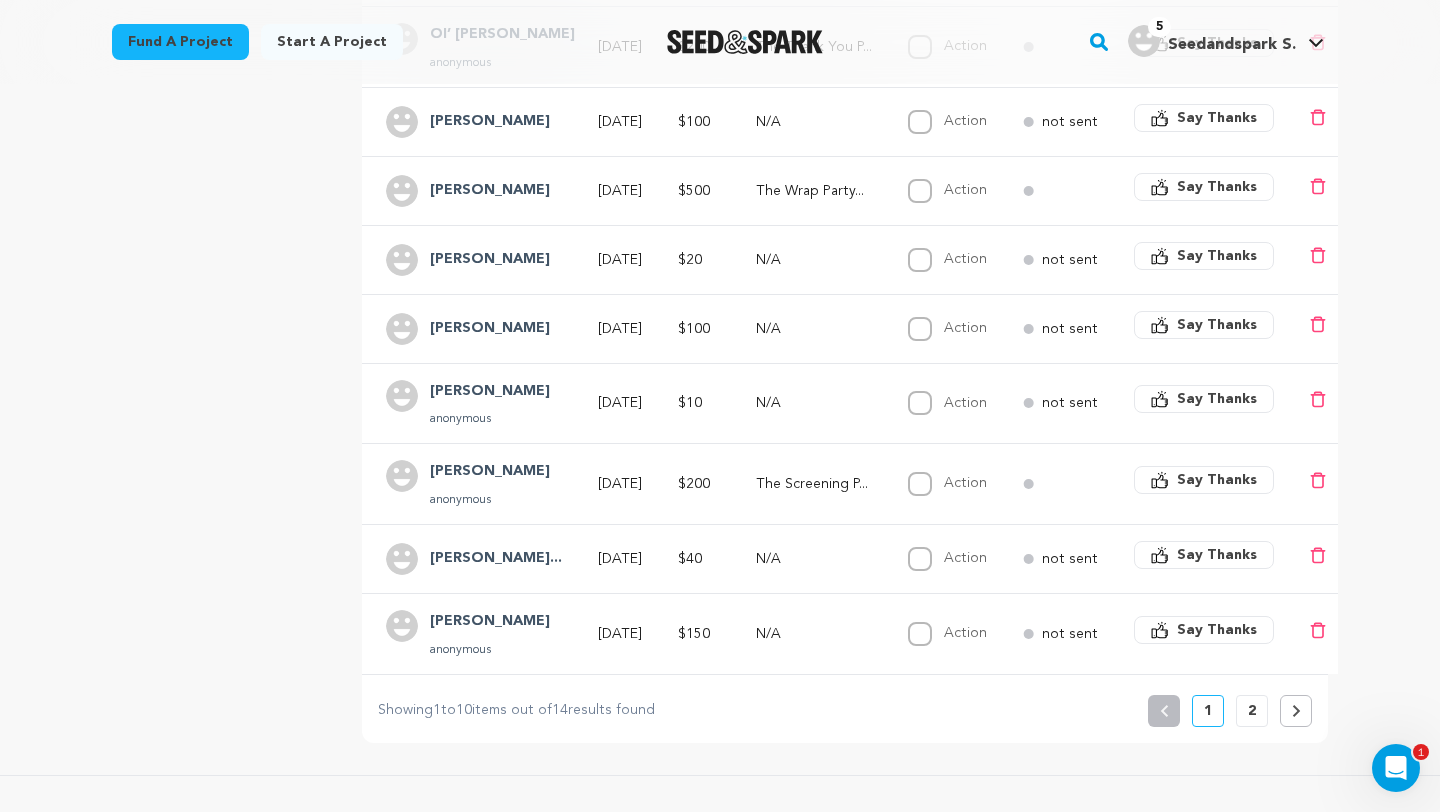 scroll, scrollTop: 582, scrollLeft: 0, axis: vertical 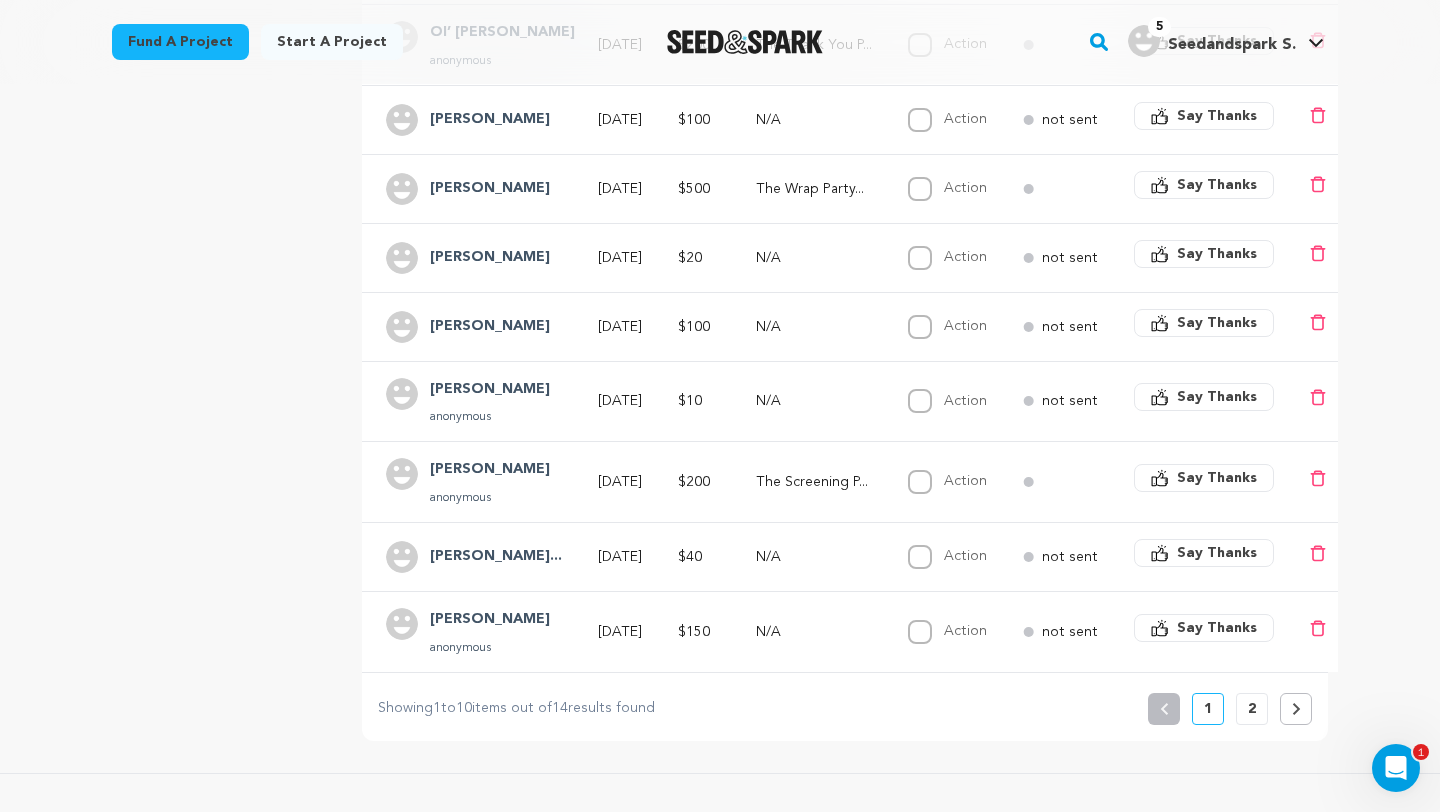 click on "2" at bounding box center [1252, 709] 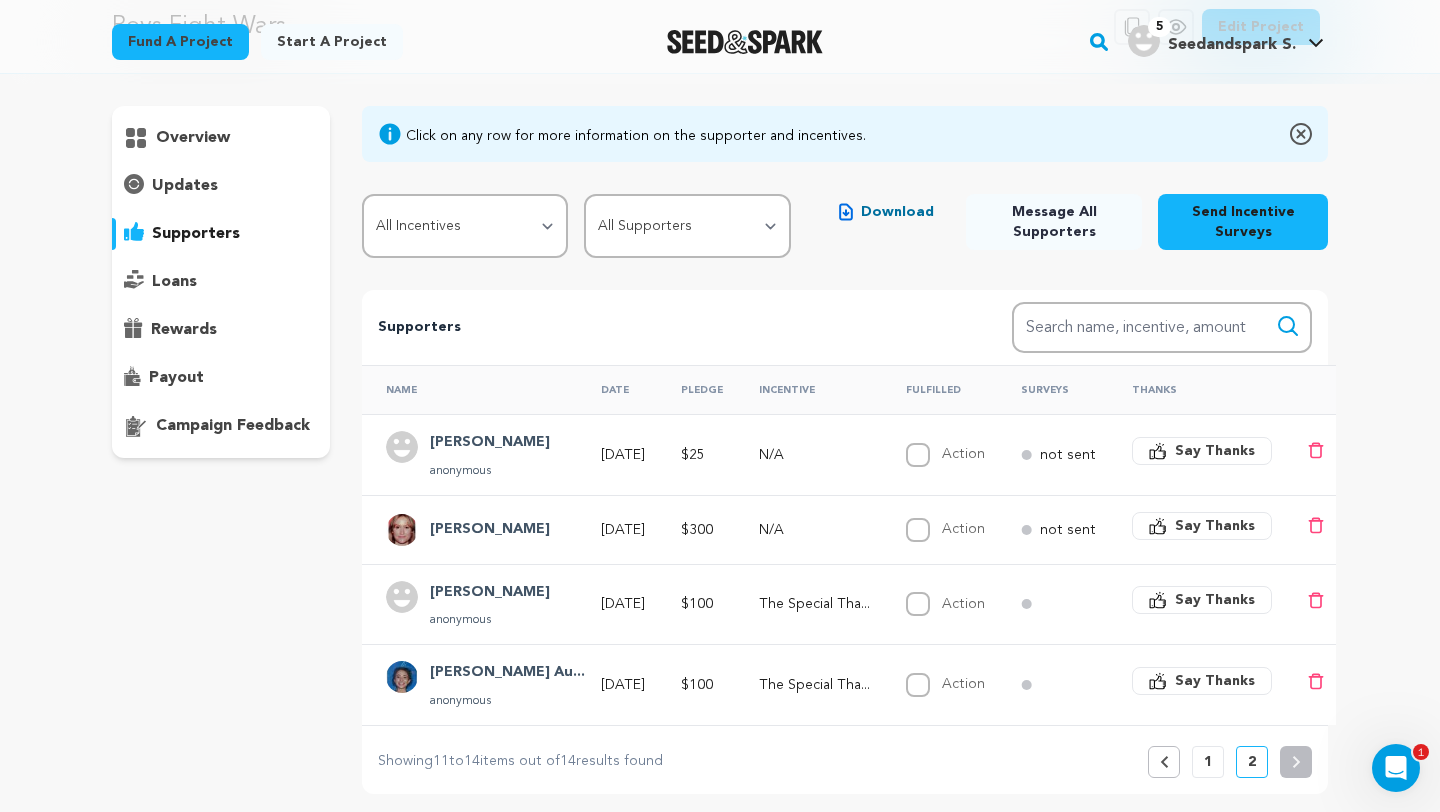 scroll, scrollTop: 122, scrollLeft: 0, axis: vertical 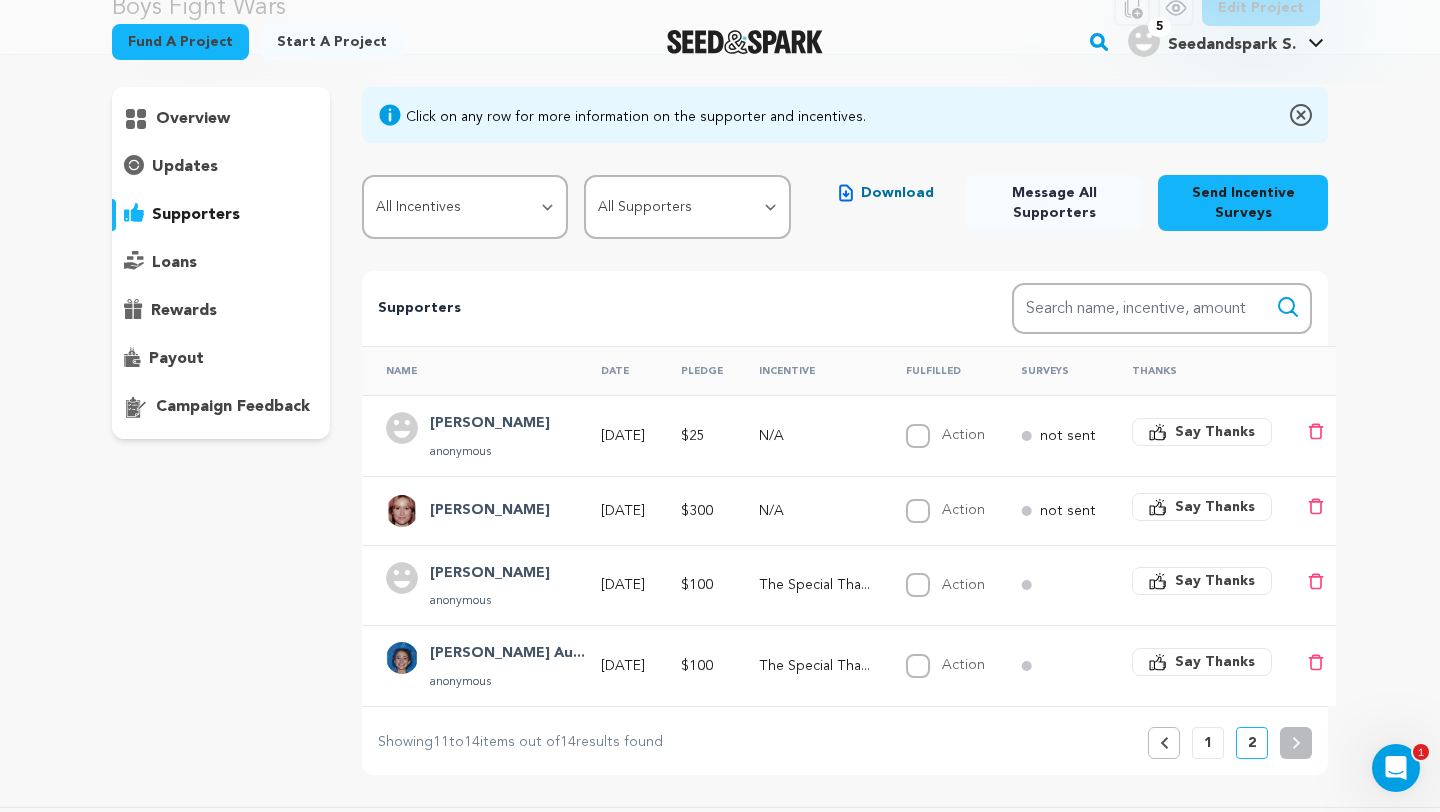 click on "Say Thanks" at bounding box center (1215, 507) 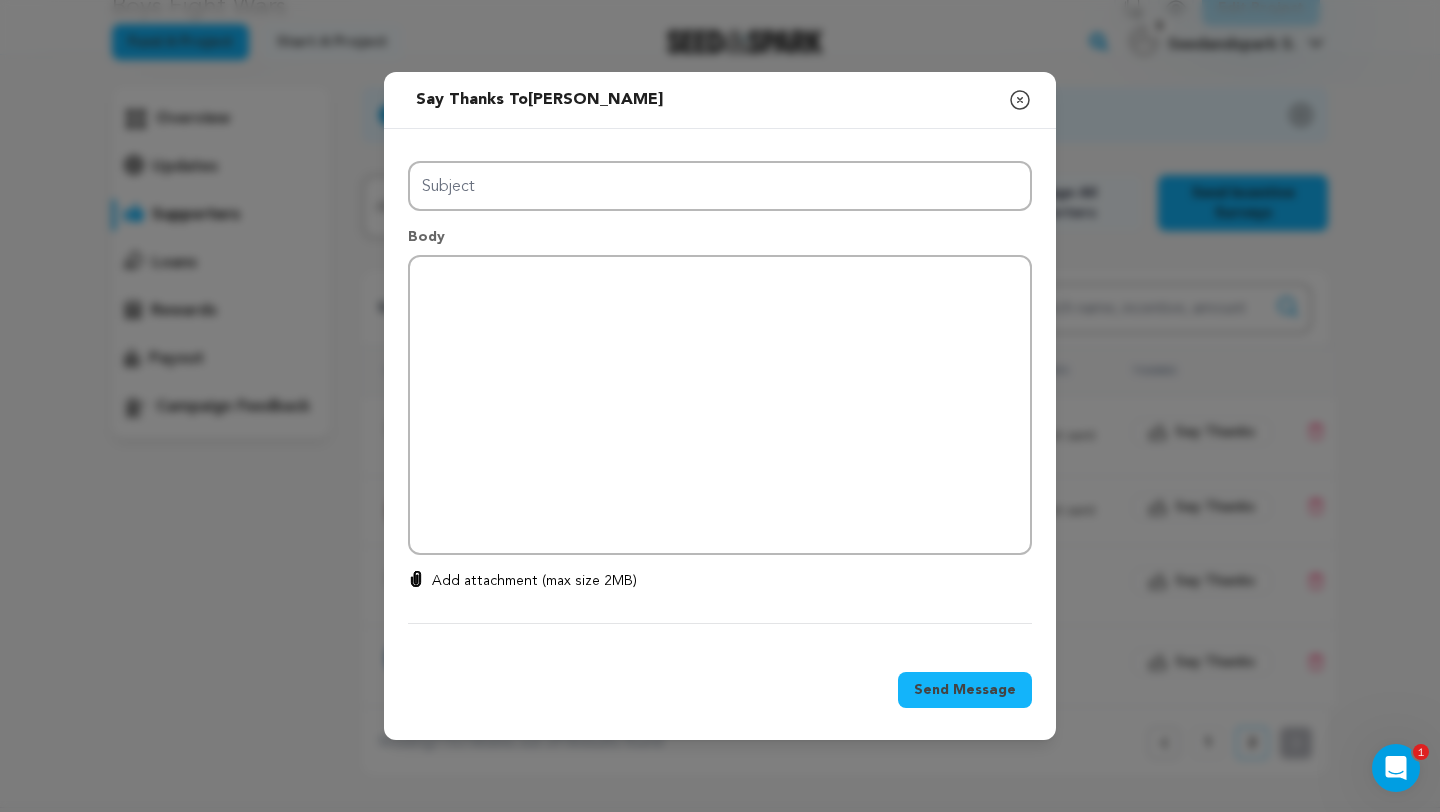 type on "Thanks for your support!" 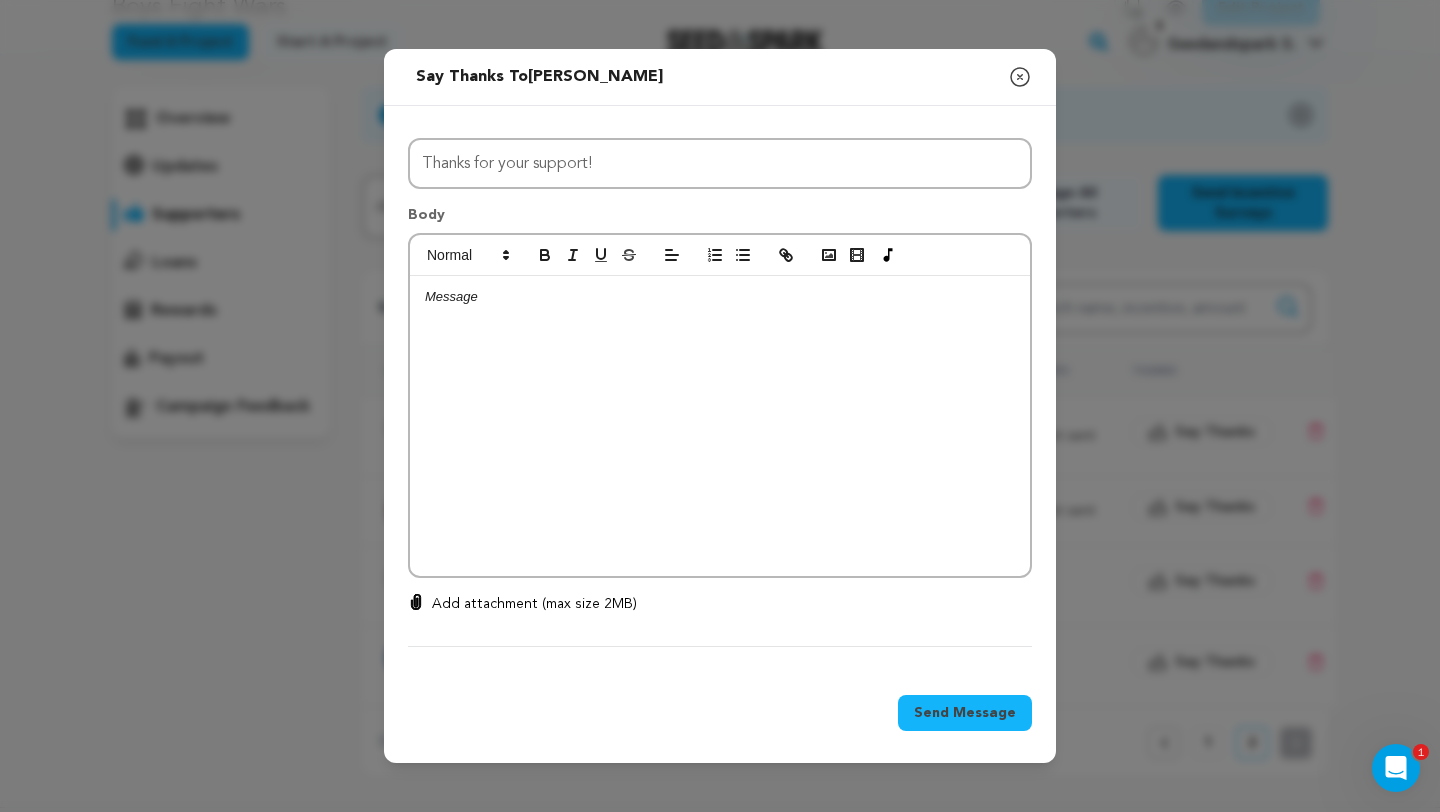 click 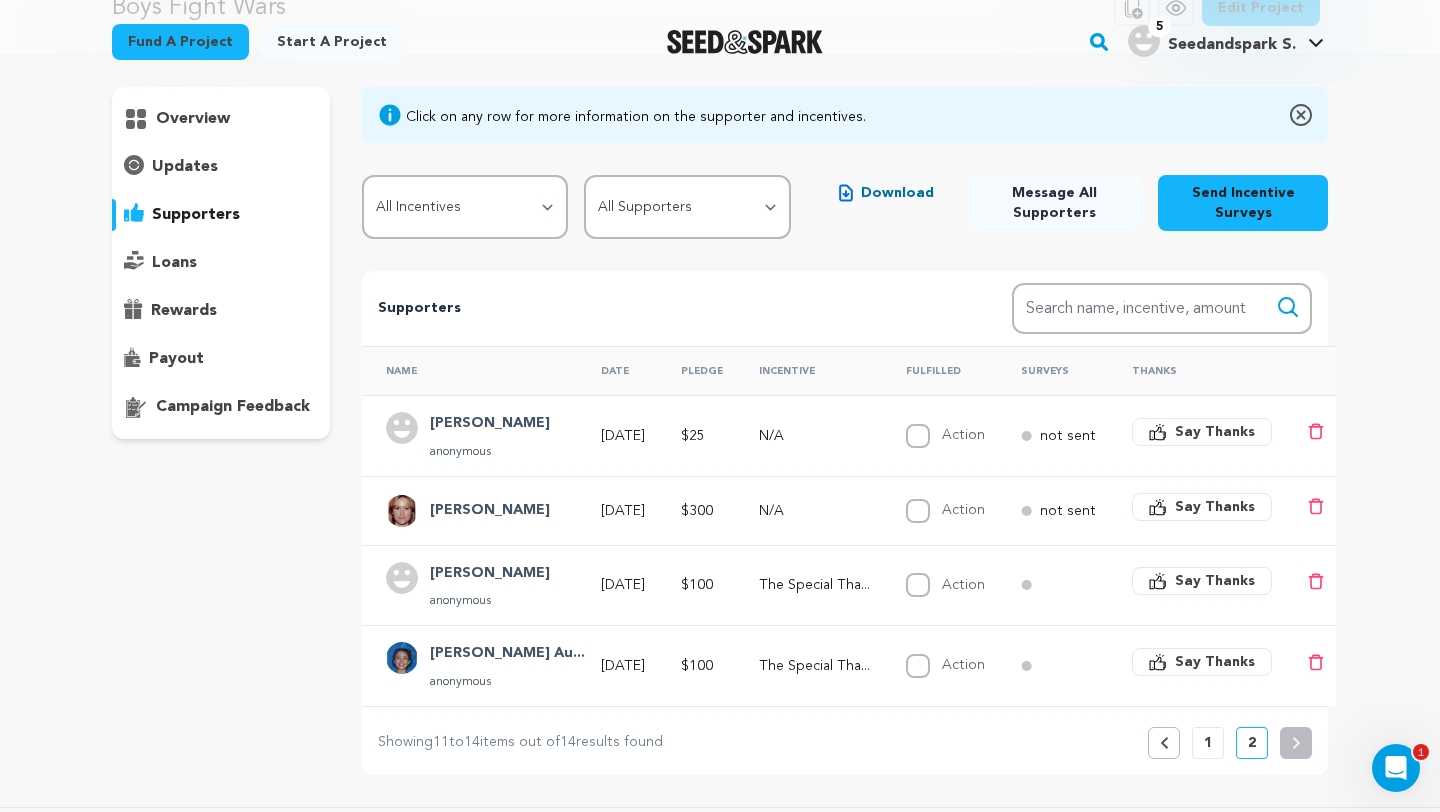 click on "1" at bounding box center [1208, 743] 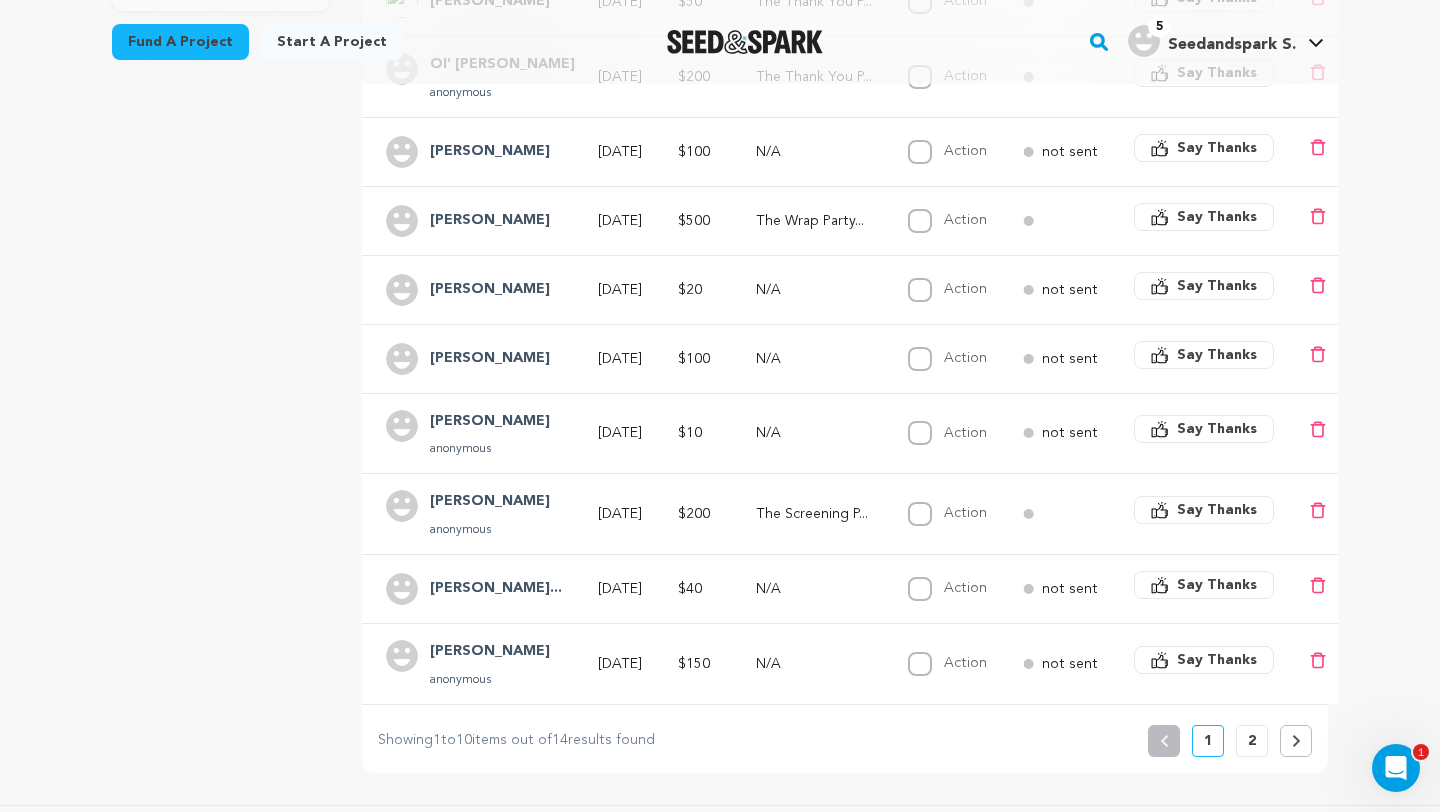 scroll, scrollTop: 569, scrollLeft: 0, axis: vertical 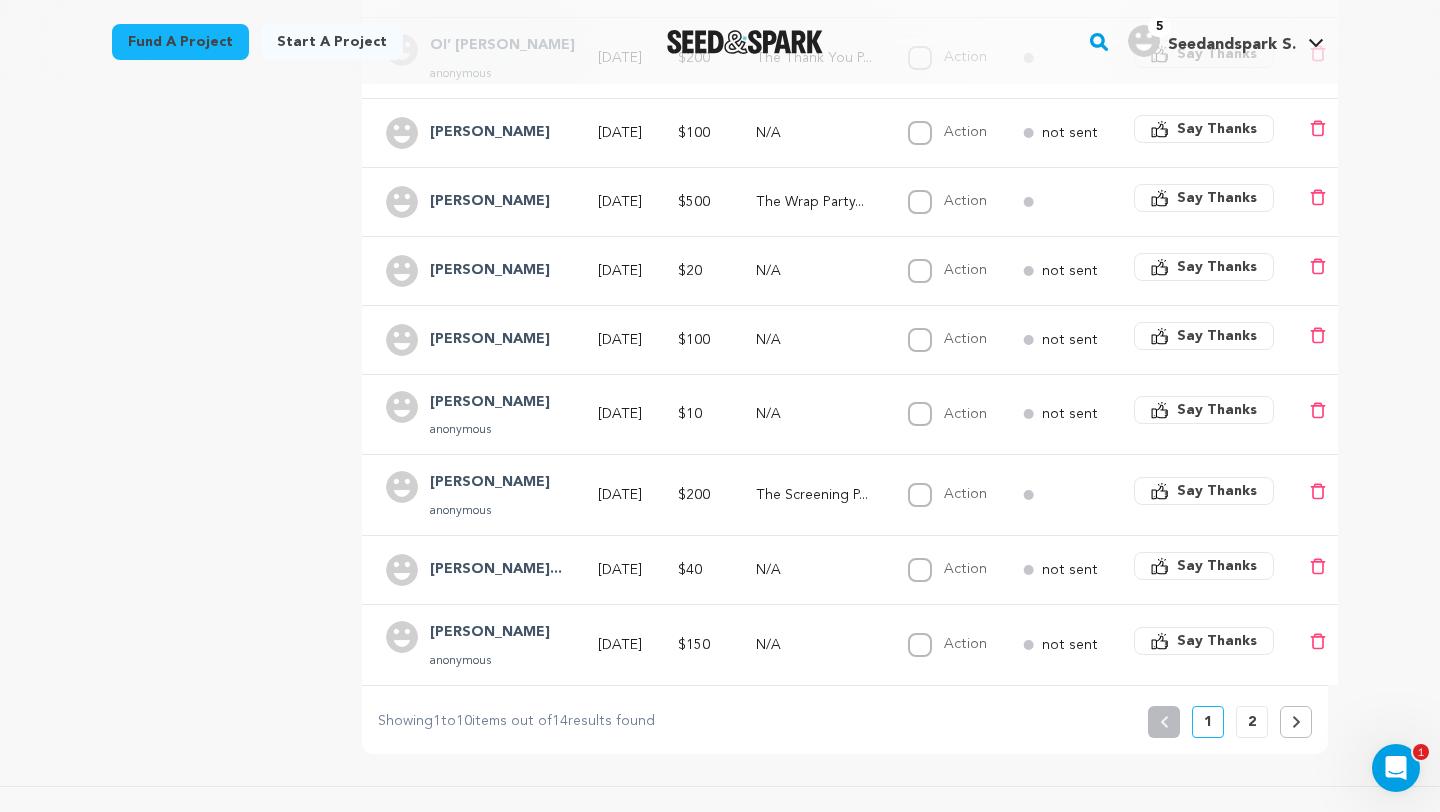 click on "2" at bounding box center (1252, 722) 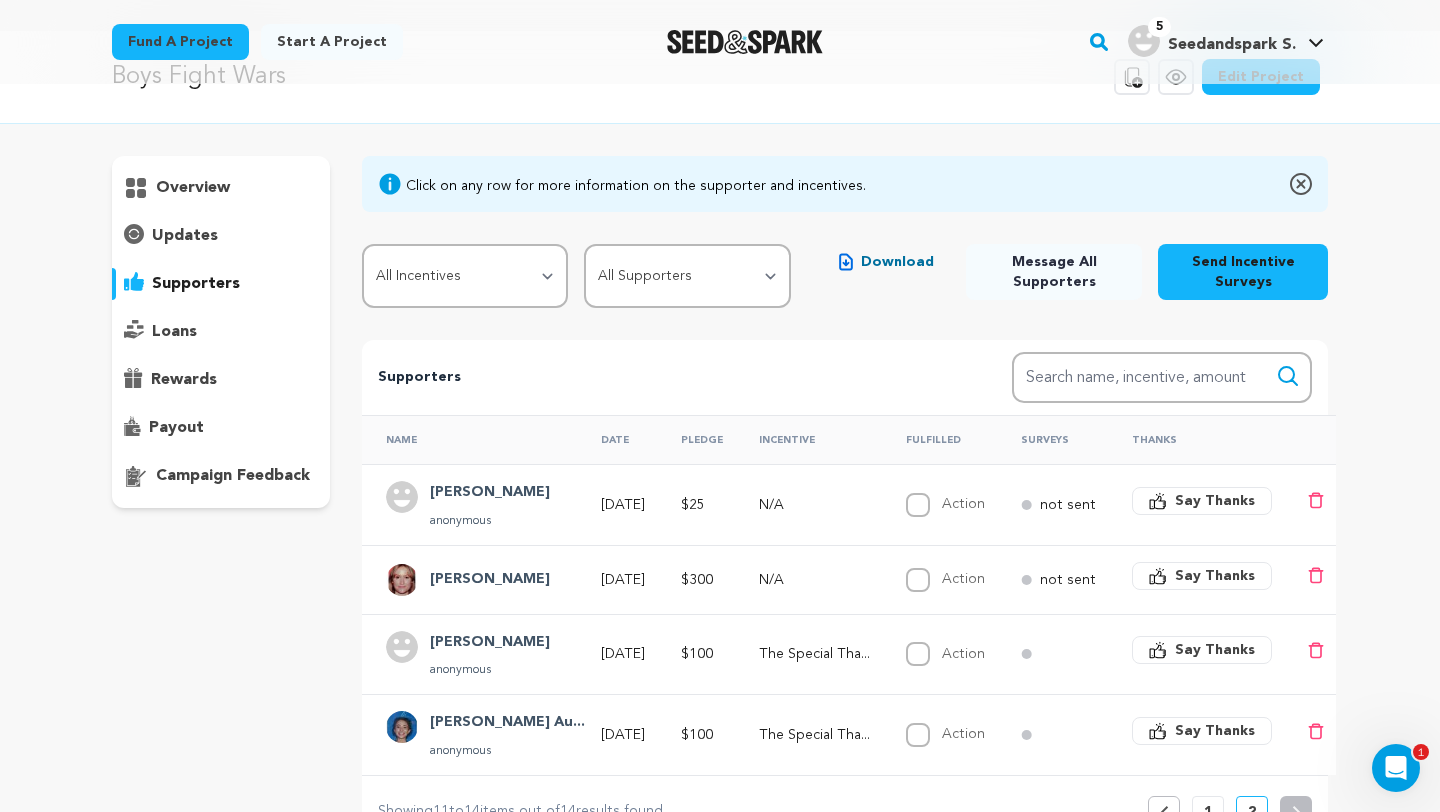 scroll, scrollTop: 235, scrollLeft: 0, axis: vertical 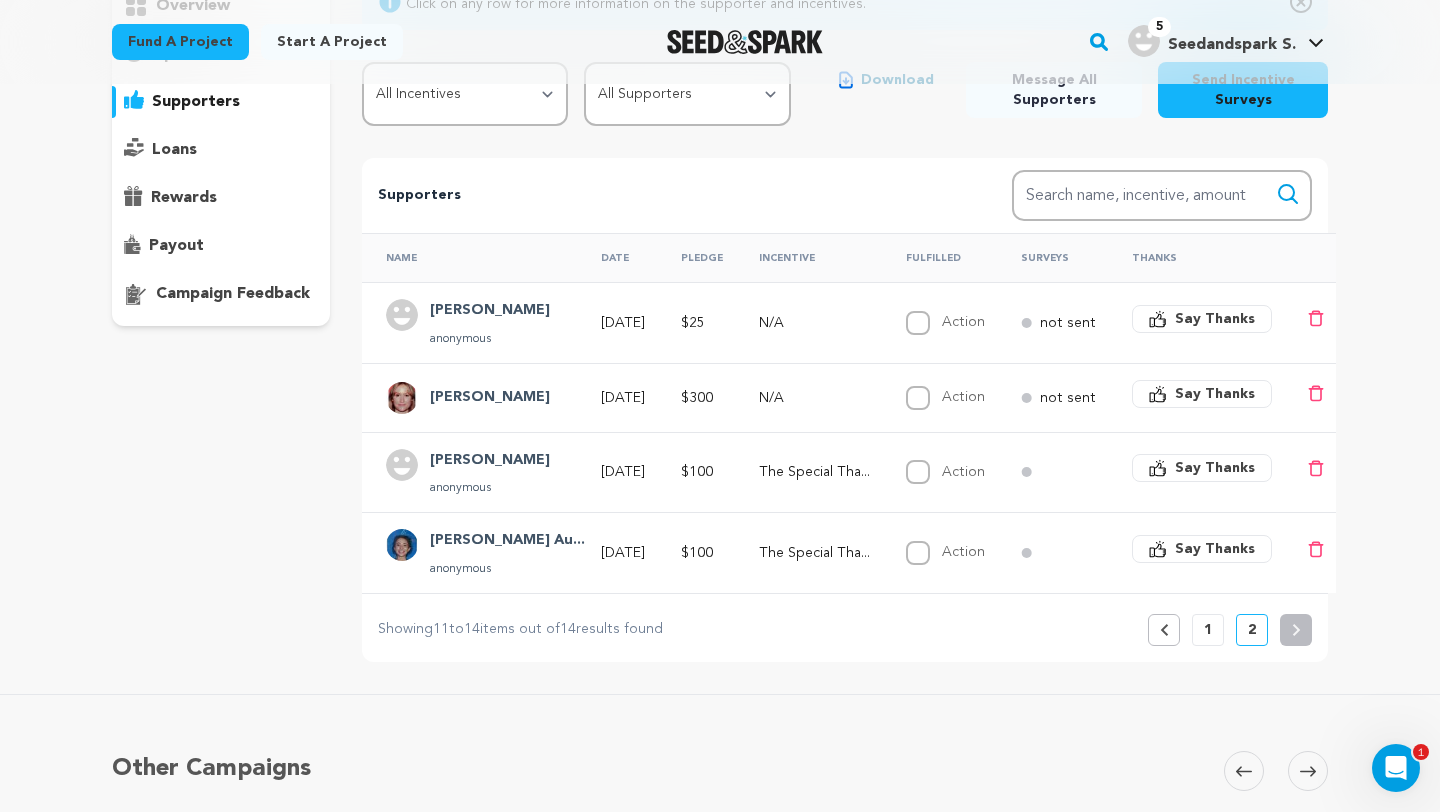 click on "Say Thanks" at bounding box center [1215, 394] 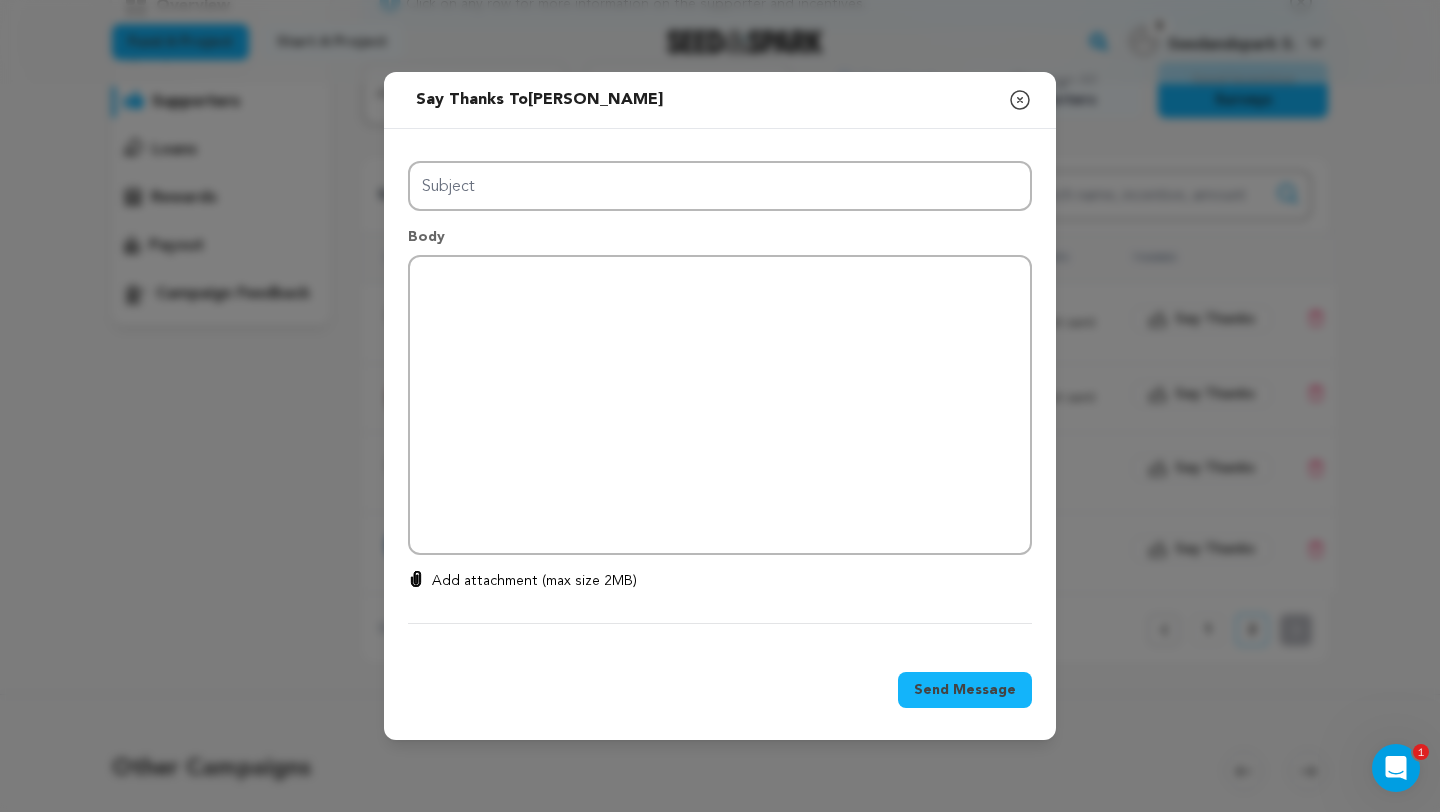type on "Thanks for your support!" 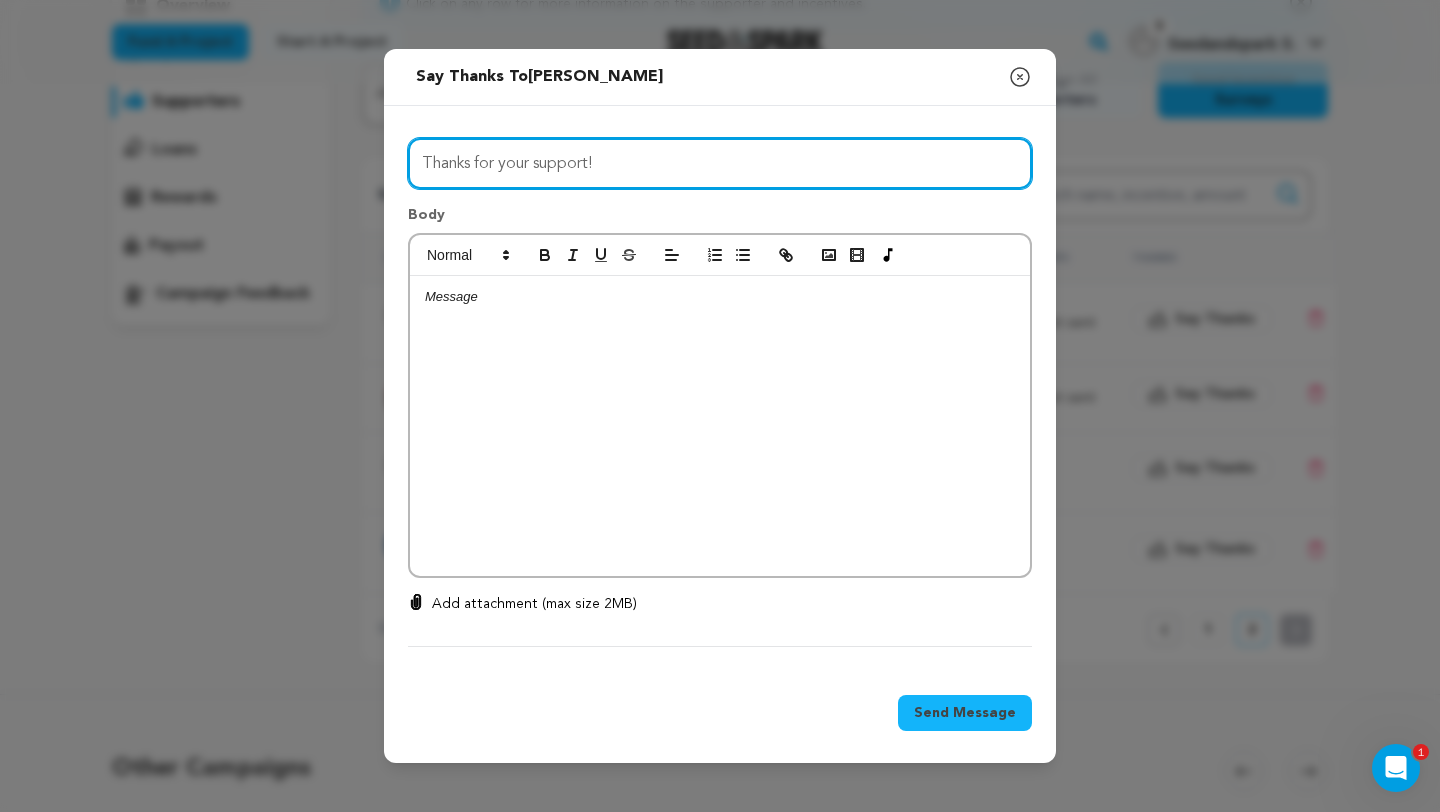 click on "Thanks for your support!" at bounding box center [720, 163] 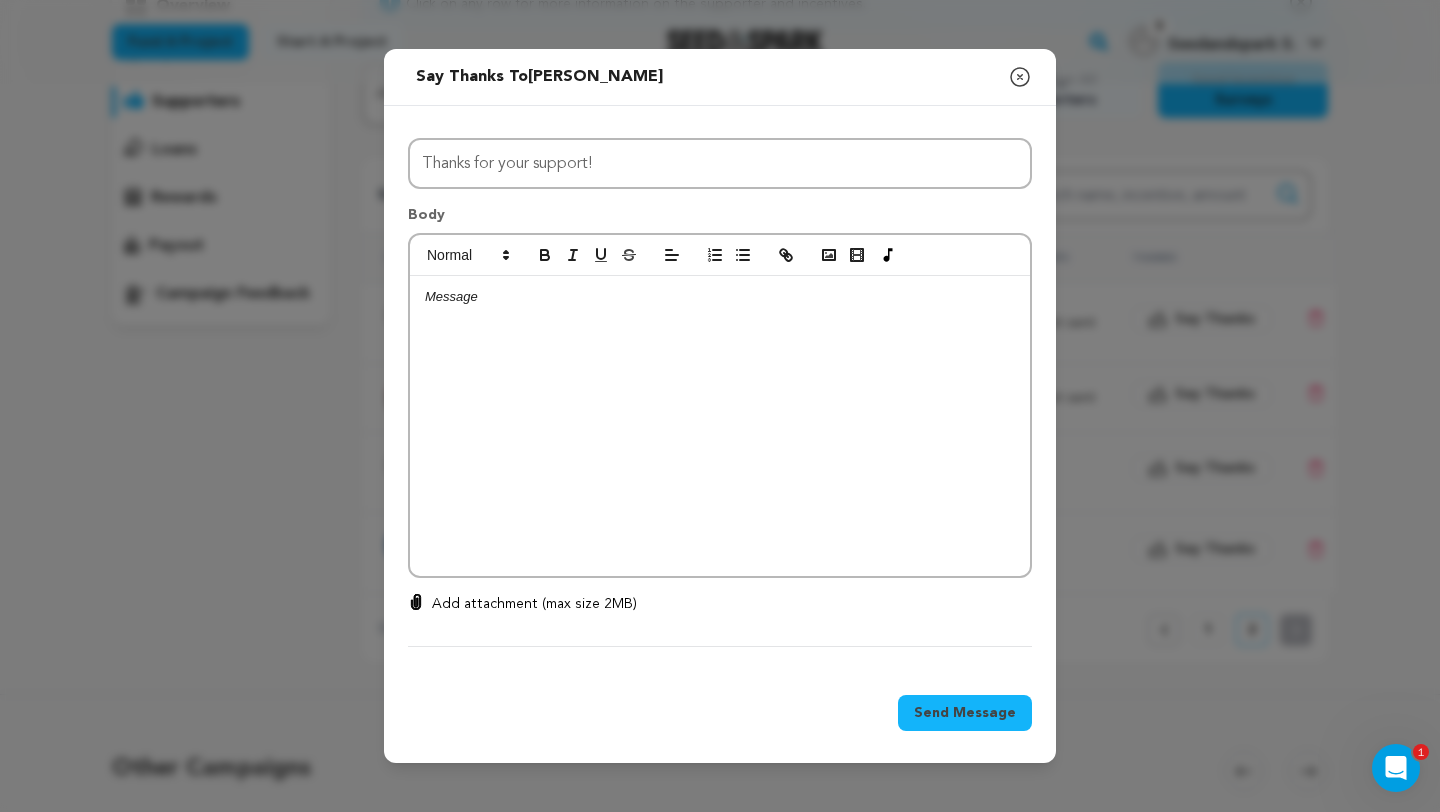 click at bounding box center [720, 426] 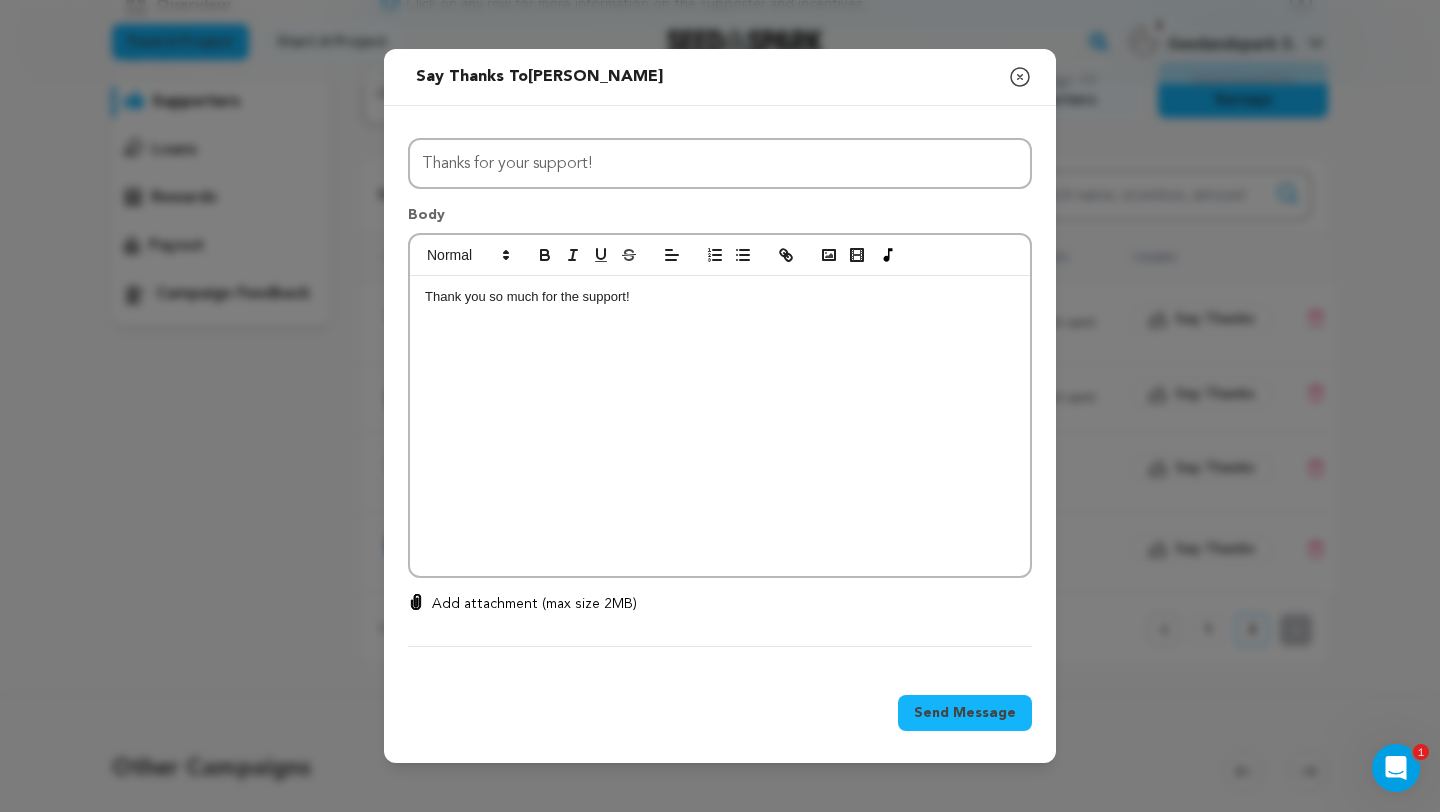 drag, startPoint x: 663, startPoint y: 300, endPoint x: 504, endPoint y: 293, distance: 159.154 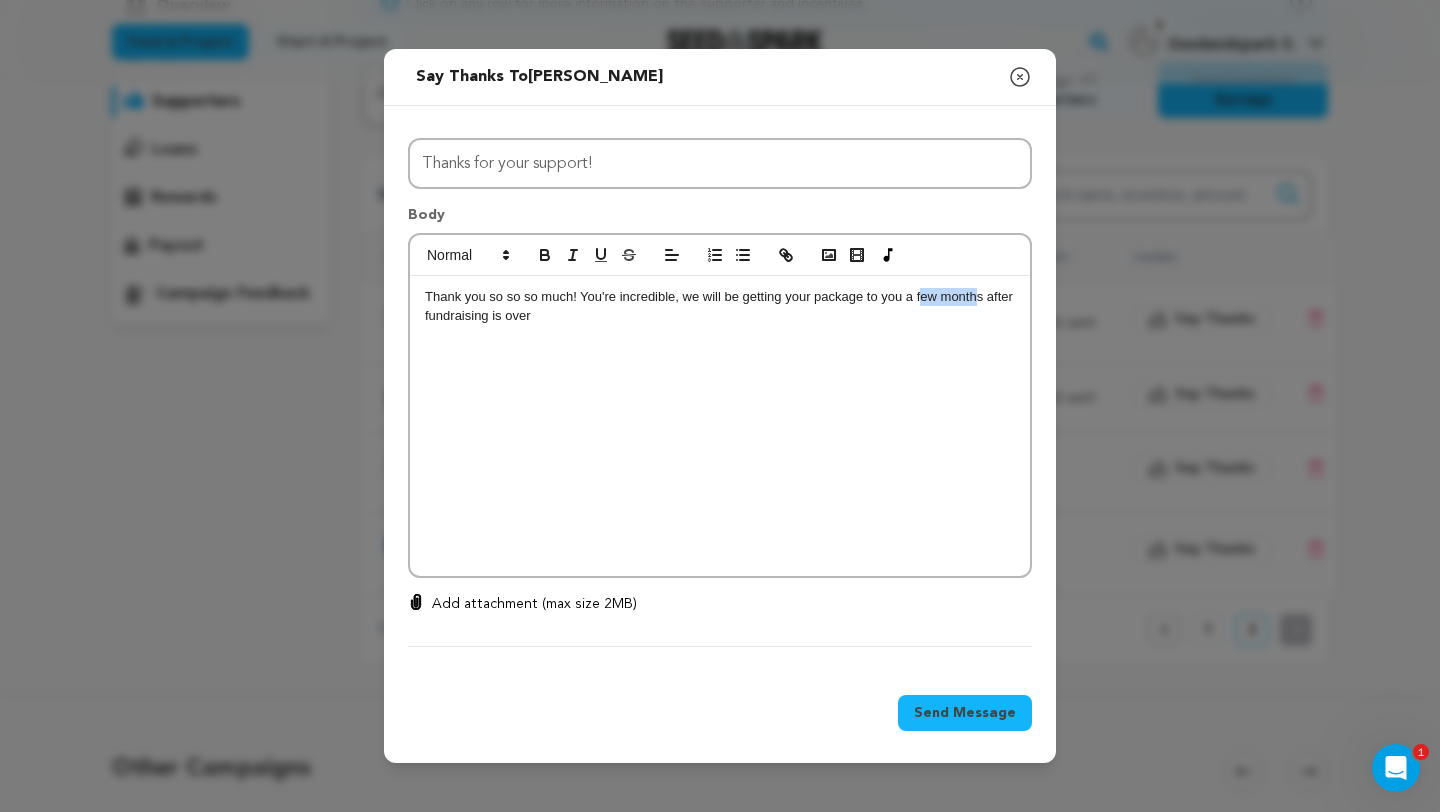 drag, startPoint x: 919, startPoint y: 293, endPoint x: 978, endPoint y: 292, distance: 59.008472 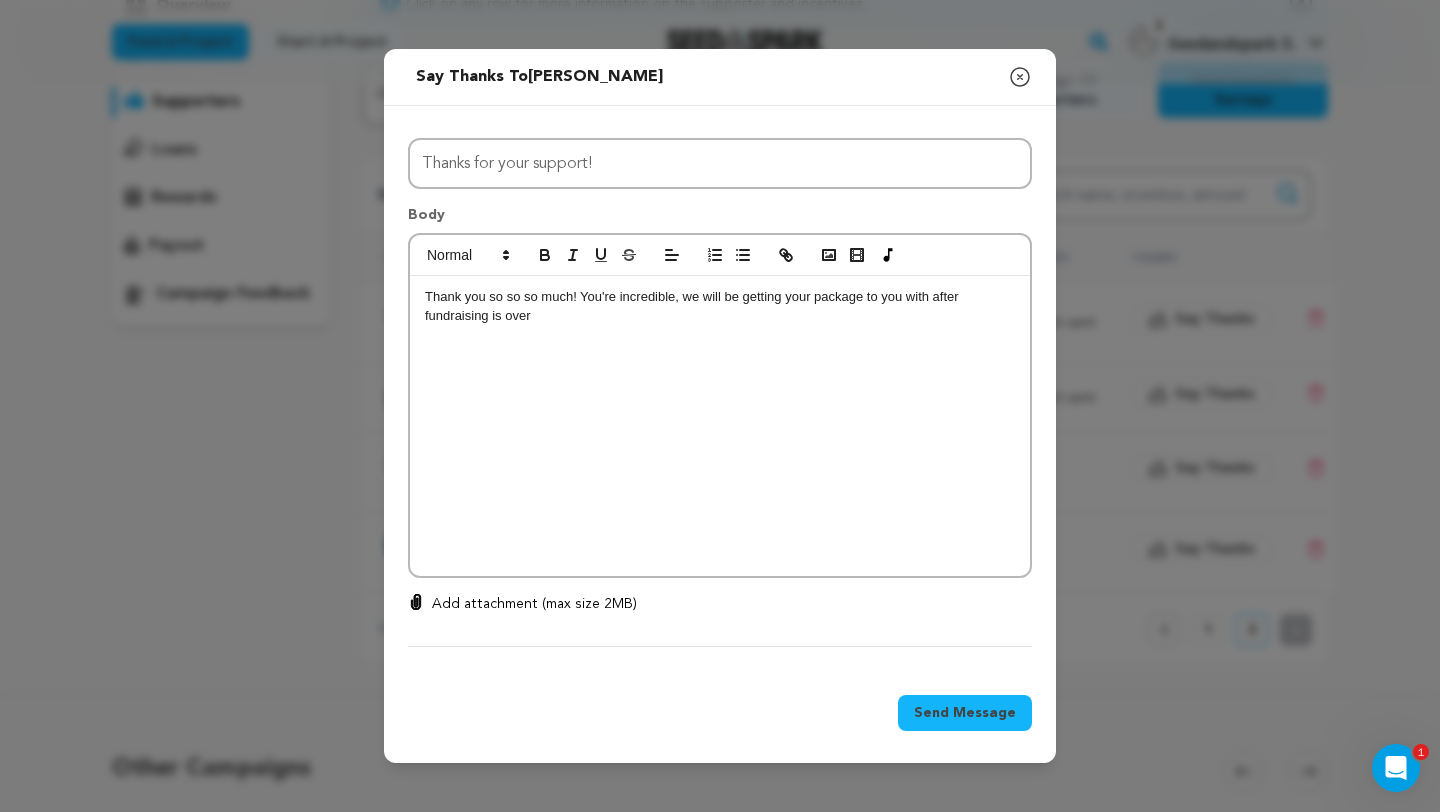click on "Thank you so so so much! You're incredible, we will be getting your package to you with after fundraising is over" at bounding box center (720, 306) 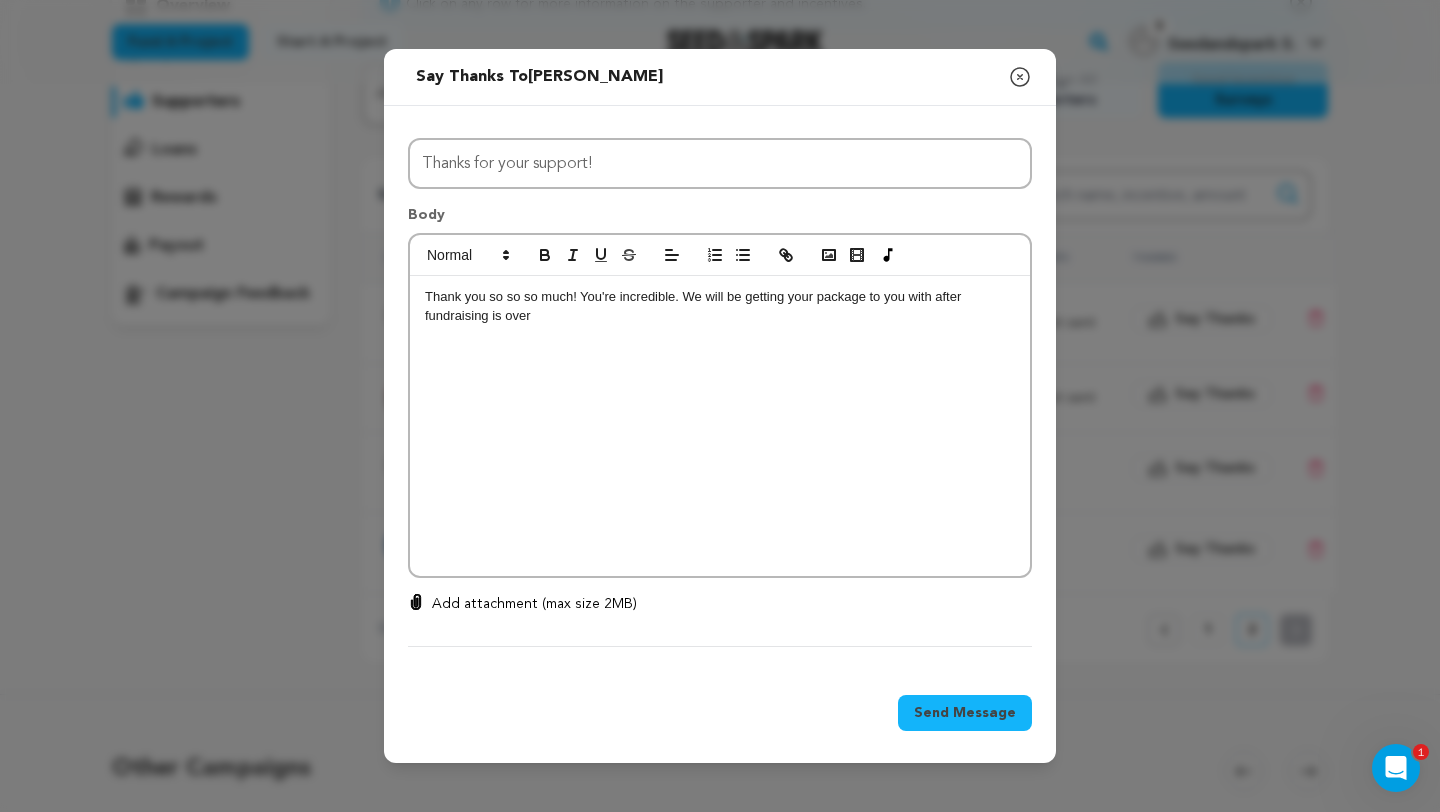click on "Thank you so so so much! You're incredible. We will be getting your package to you with after fundraising is over" at bounding box center (720, 306) 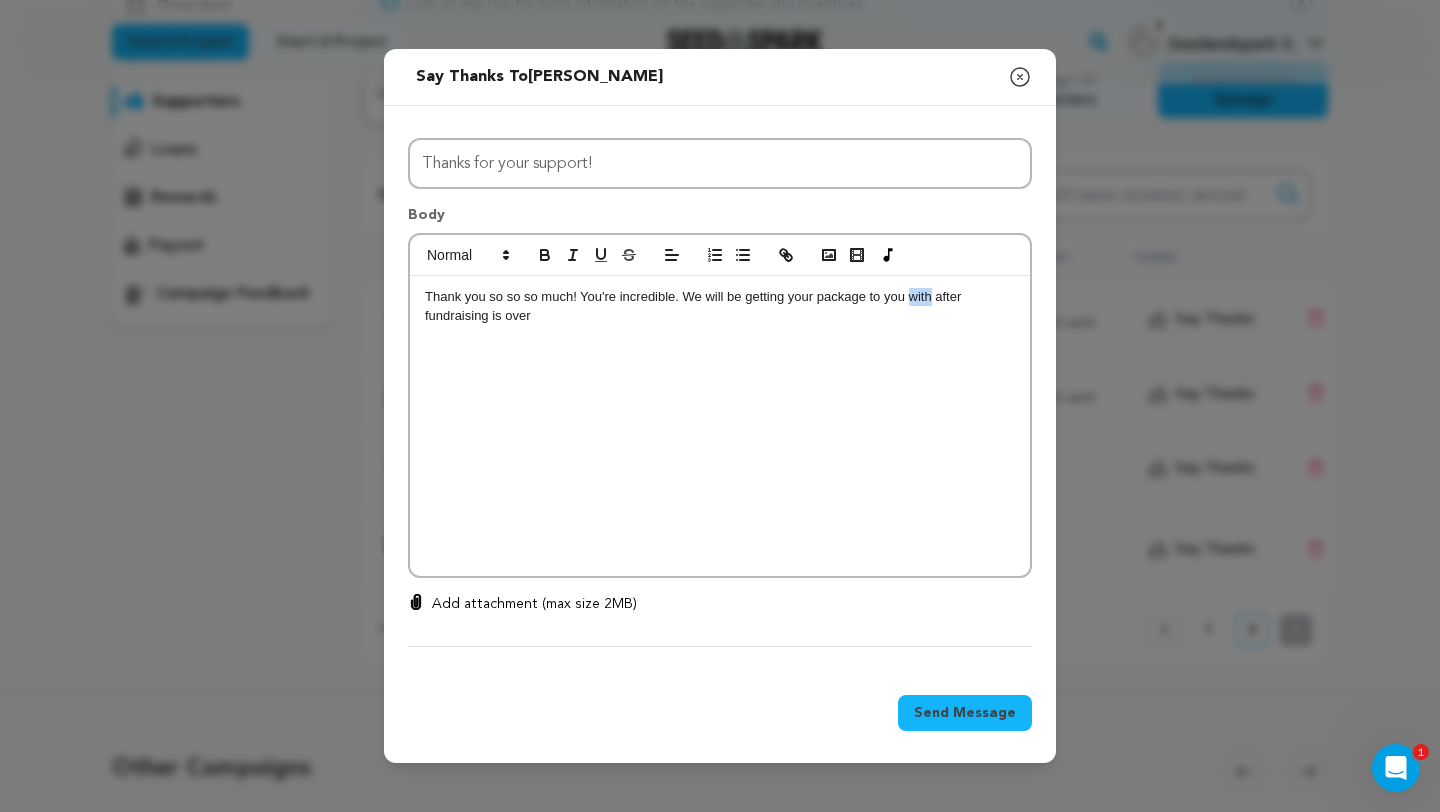 drag, startPoint x: 932, startPoint y: 295, endPoint x: 912, endPoint y: 295, distance: 20 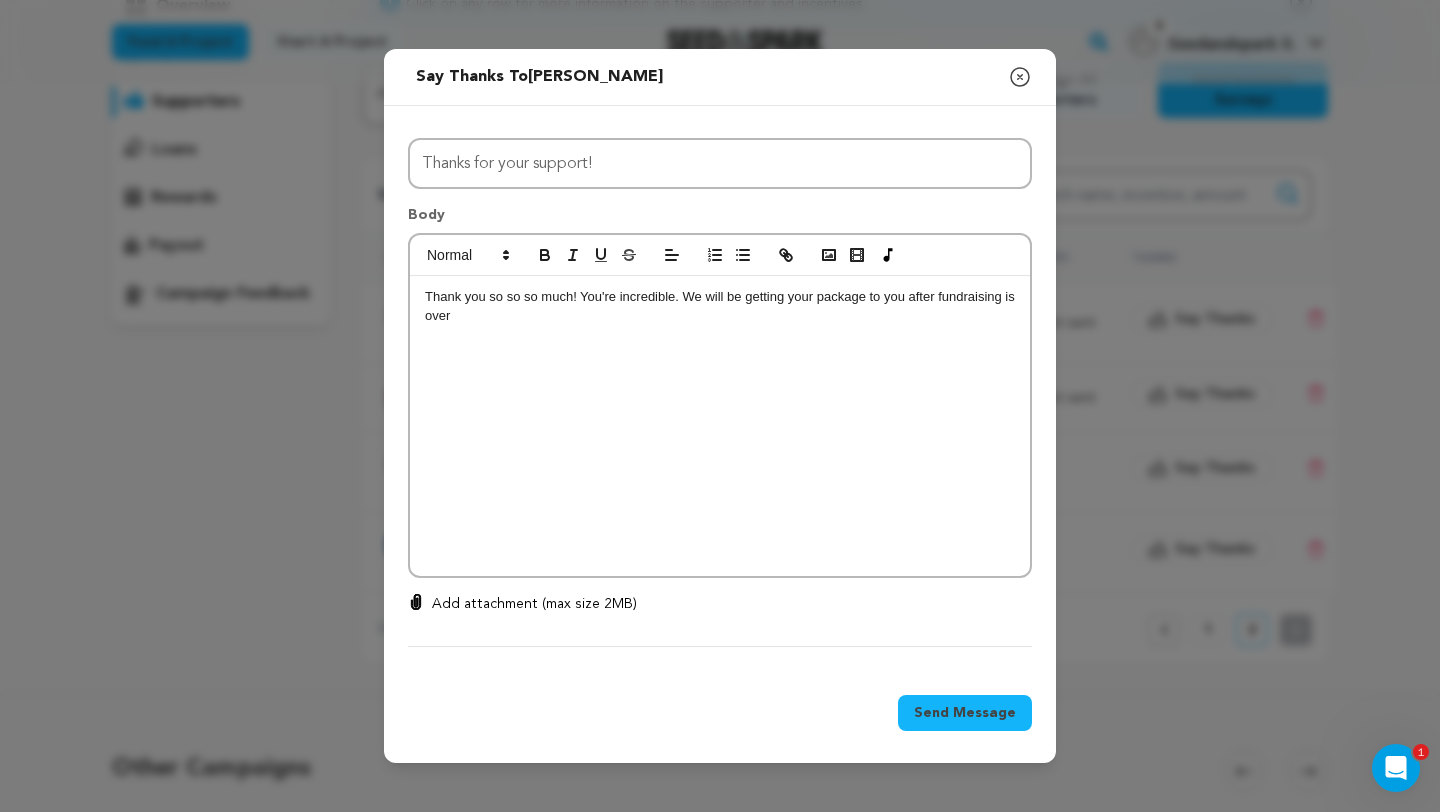 click on "Thank you so so so much! You're incredible. We will be getting your package to you after fundraising is over" at bounding box center [720, 306] 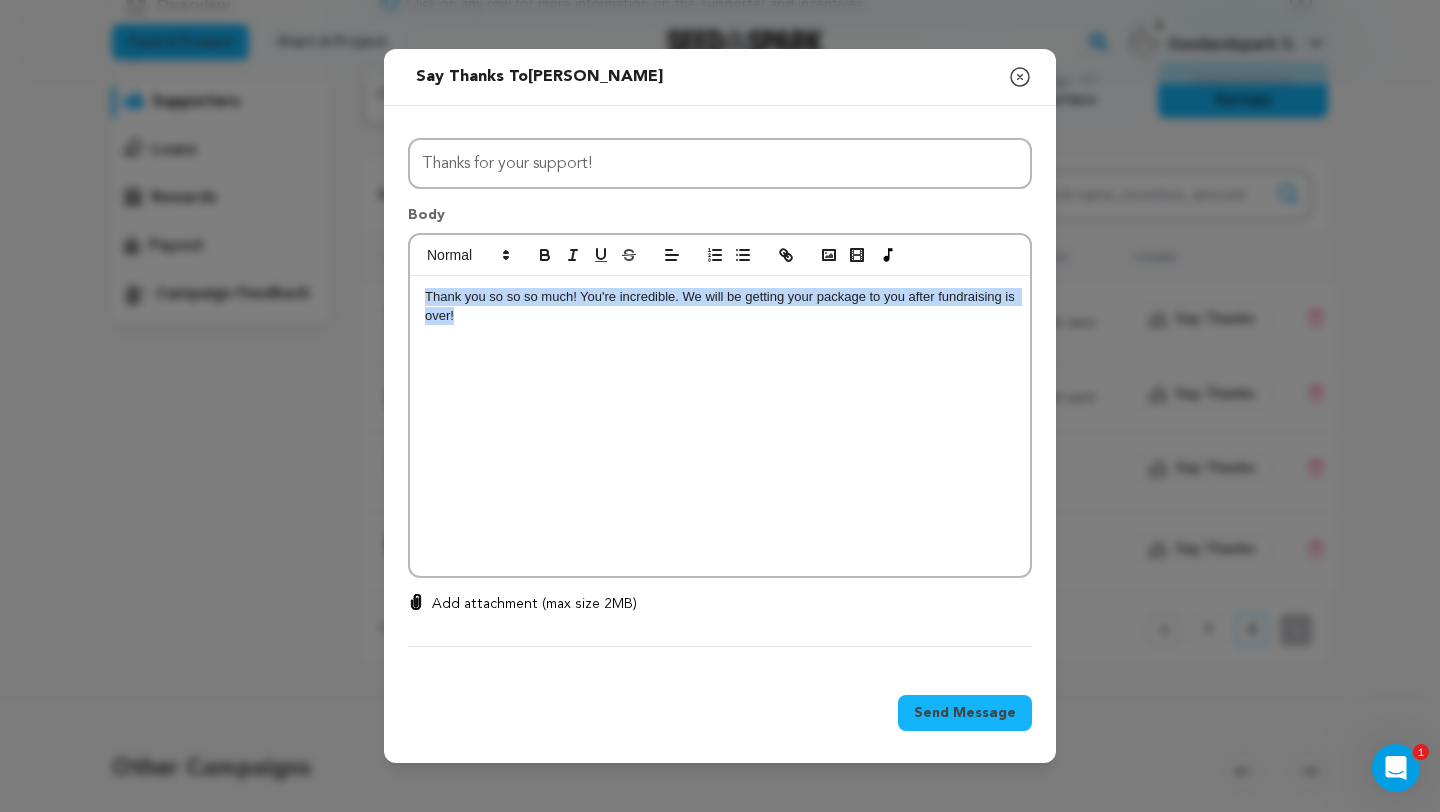 drag, startPoint x: 780, startPoint y: 309, endPoint x: 658, endPoint y: 282, distance: 124.95199 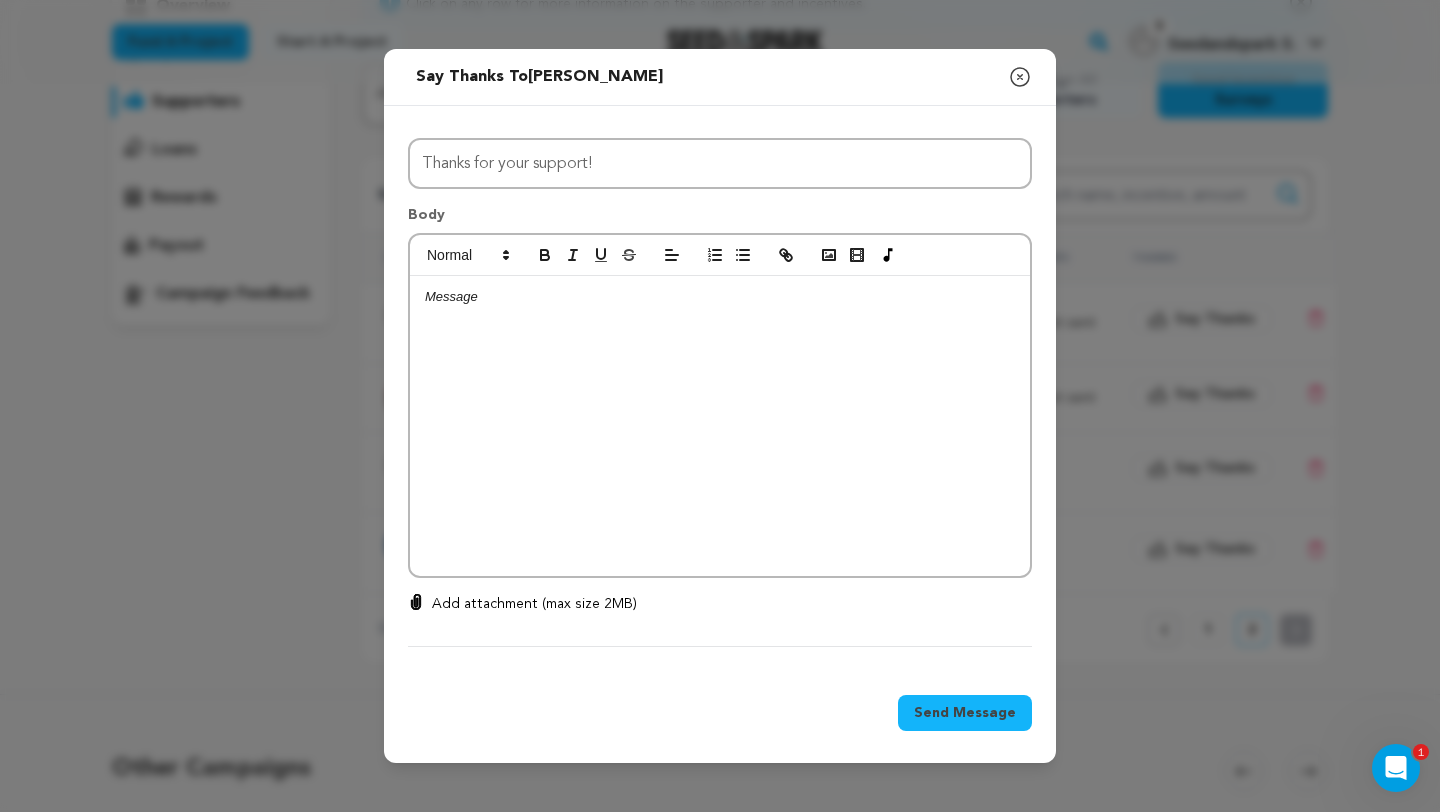 click 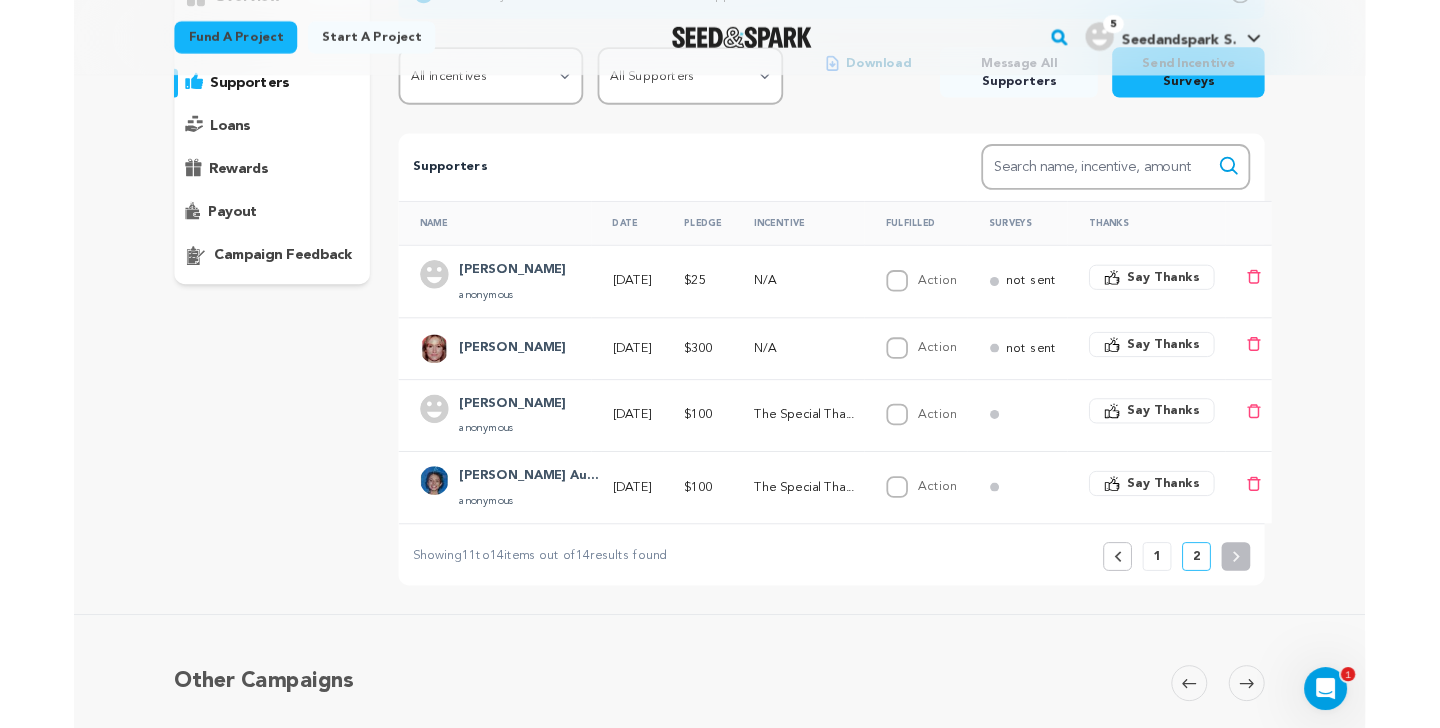 scroll, scrollTop: 246, scrollLeft: 0, axis: vertical 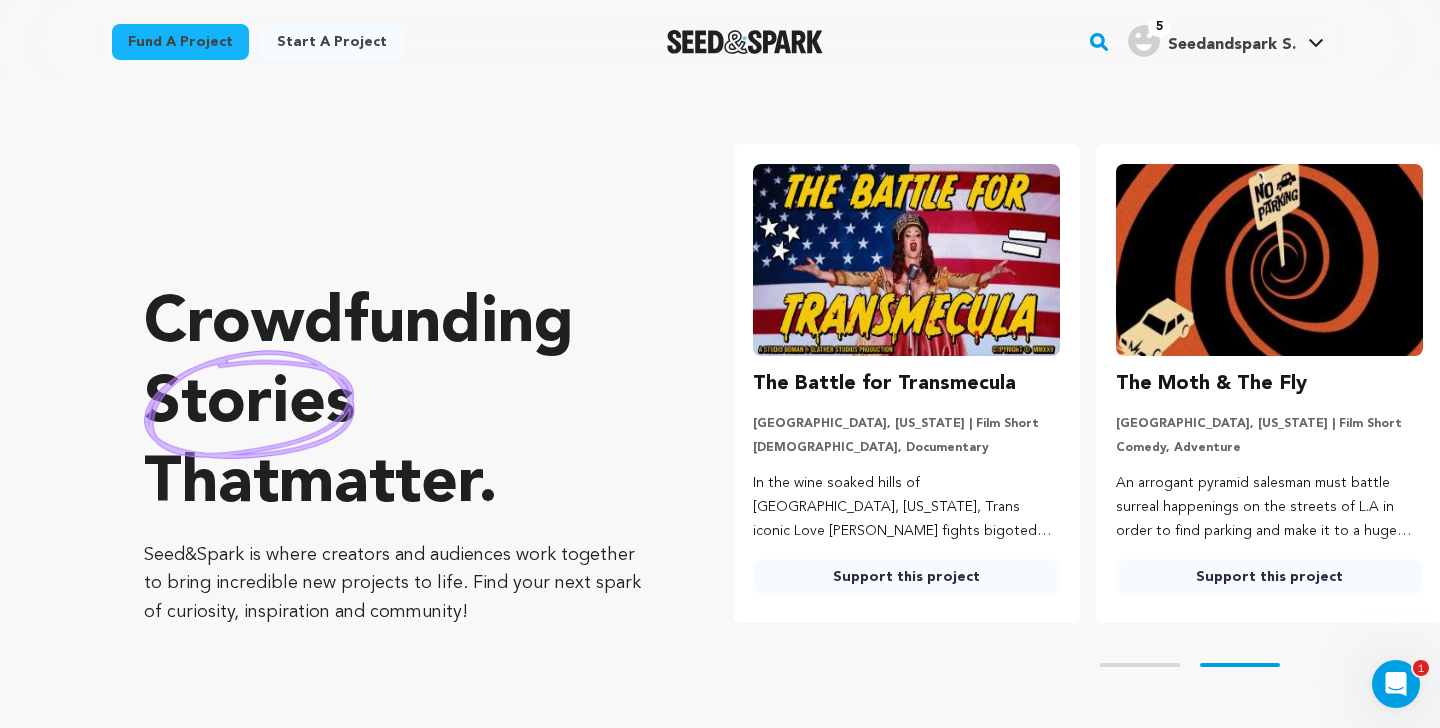 click at bounding box center (906, 260) 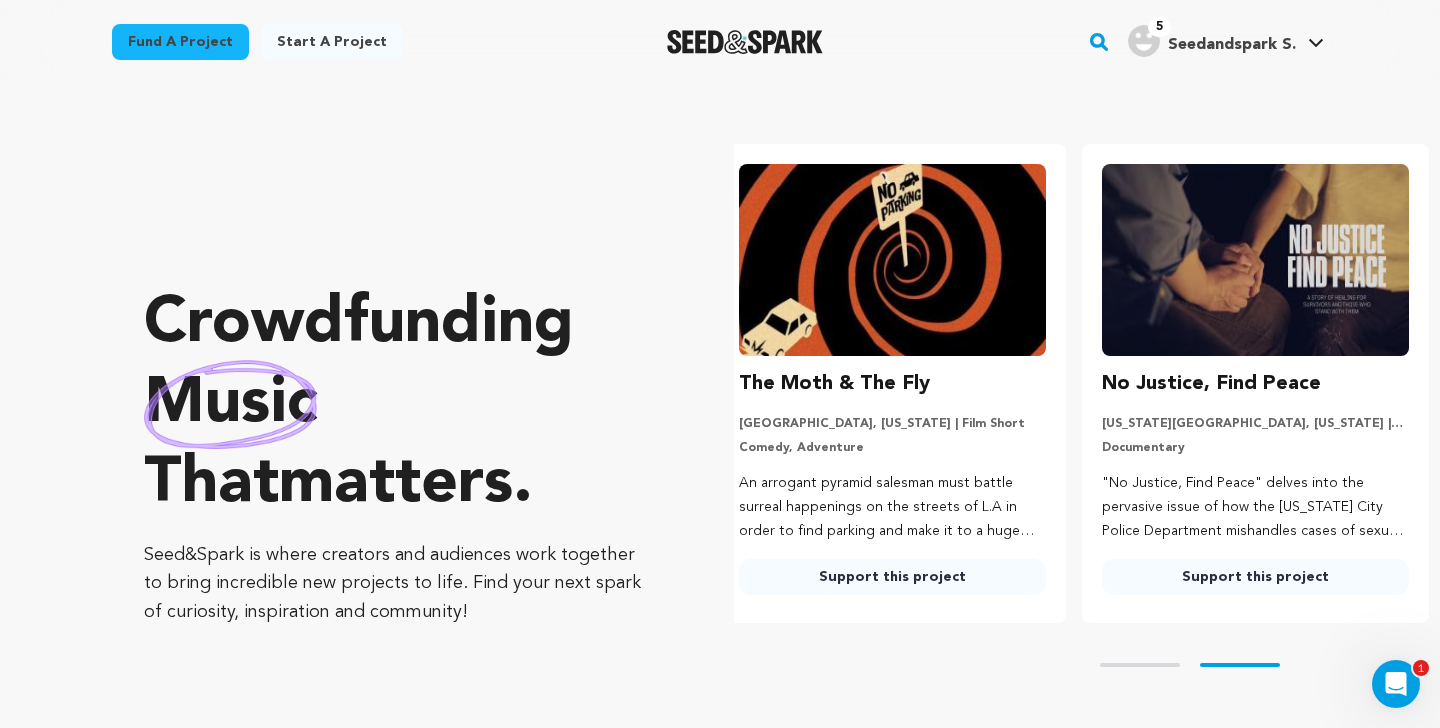 scroll, scrollTop: 0, scrollLeft: 379, axis: horizontal 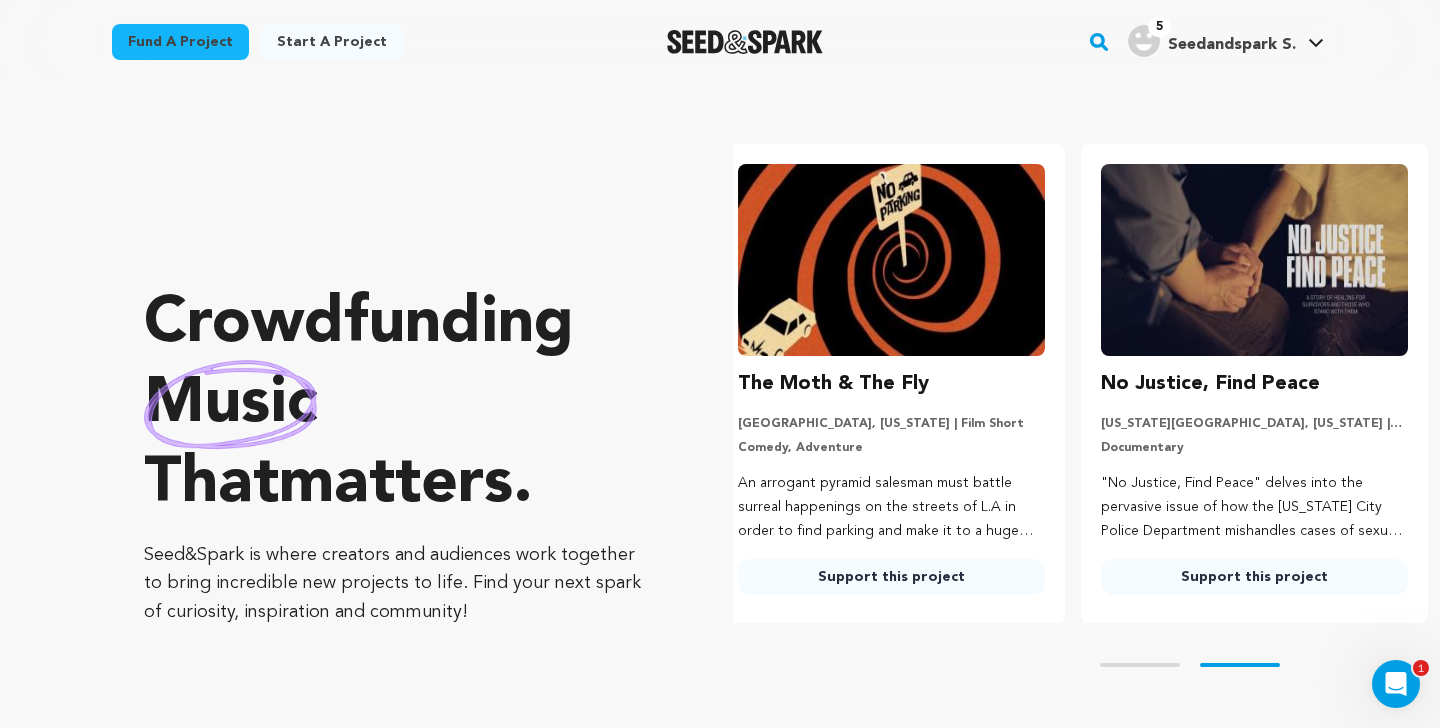 click on "Support this project" at bounding box center [891, 577] 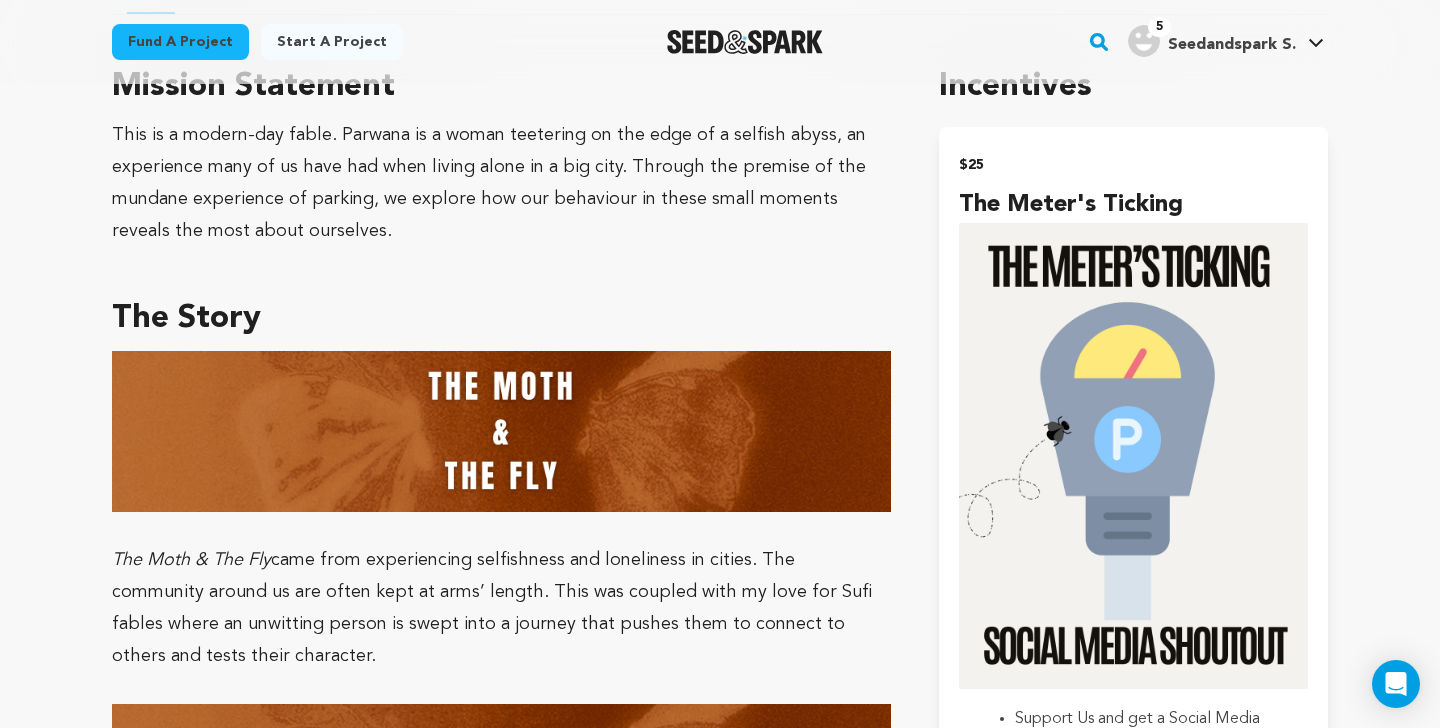 scroll, scrollTop: 1601, scrollLeft: 0, axis: vertical 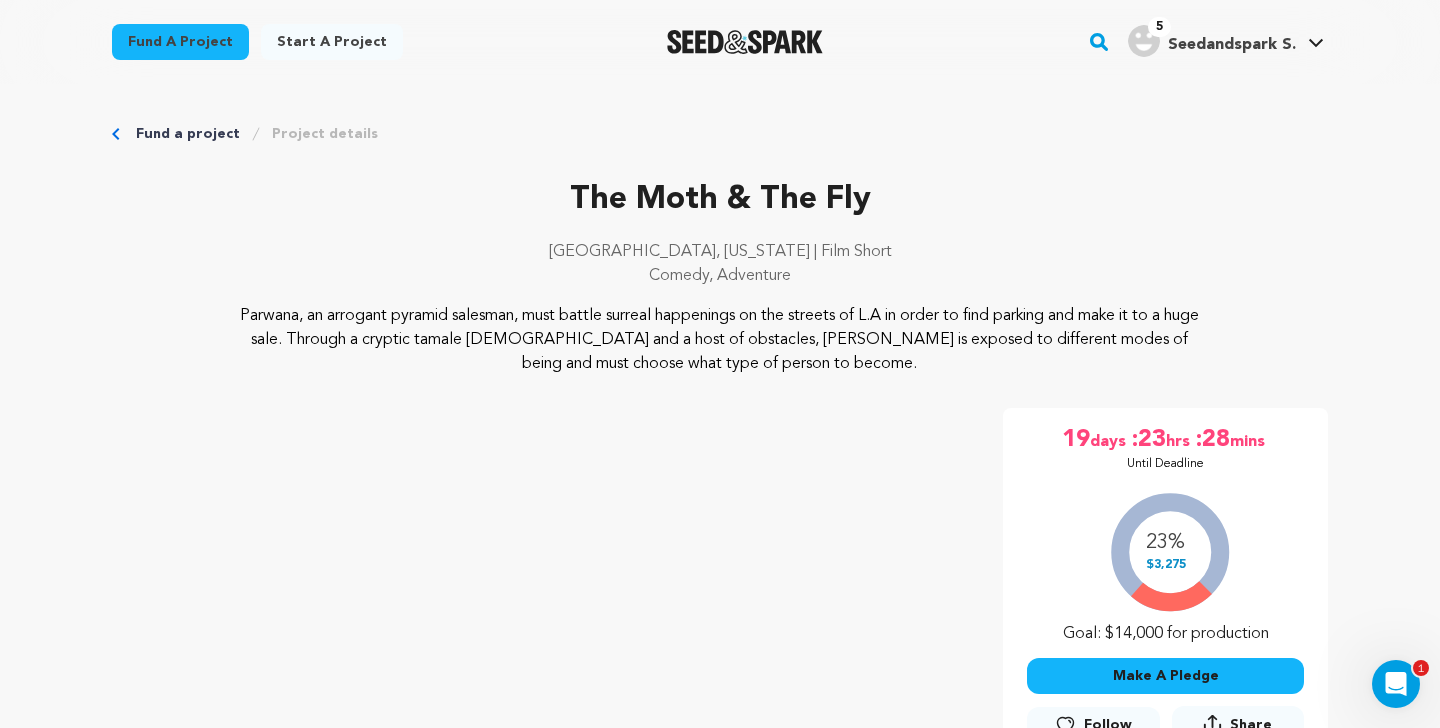 click on "Fund a project" at bounding box center (188, 134) 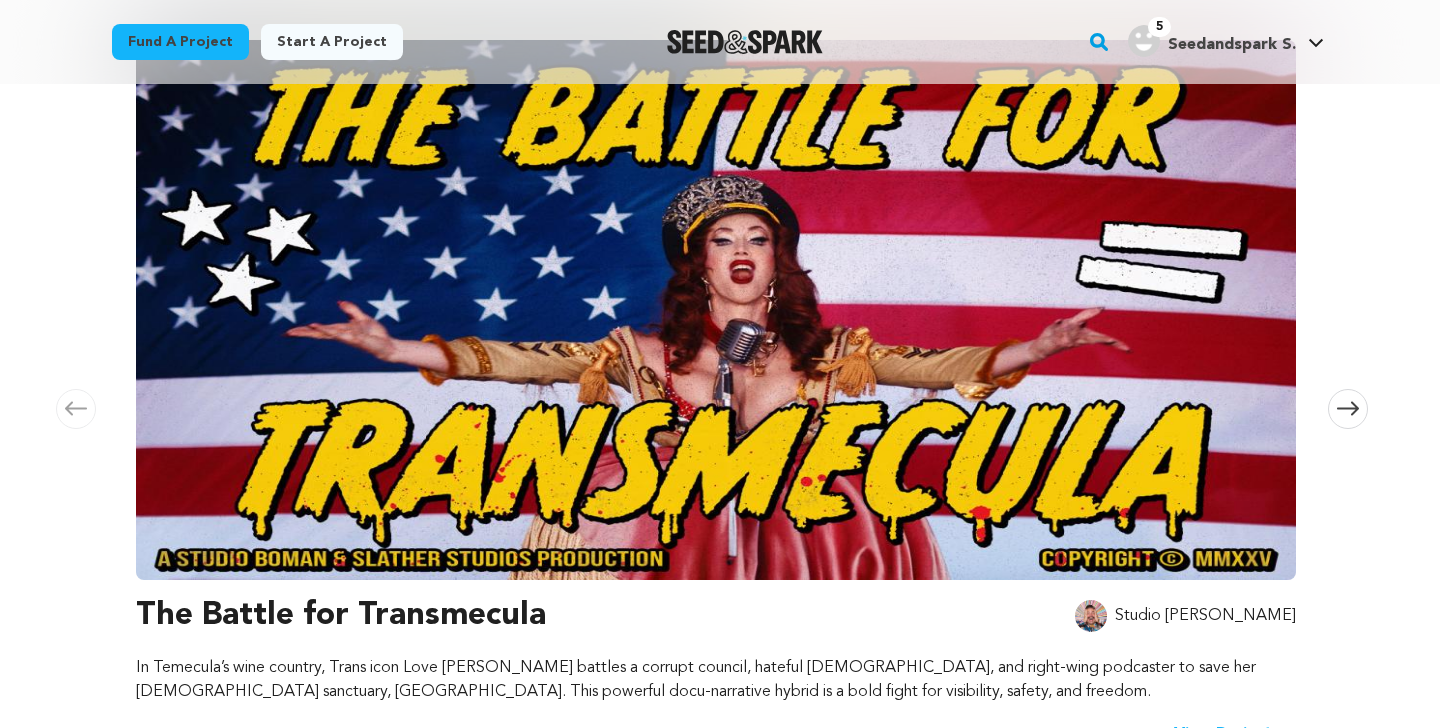 scroll, scrollTop: 409, scrollLeft: 0, axis: vertical 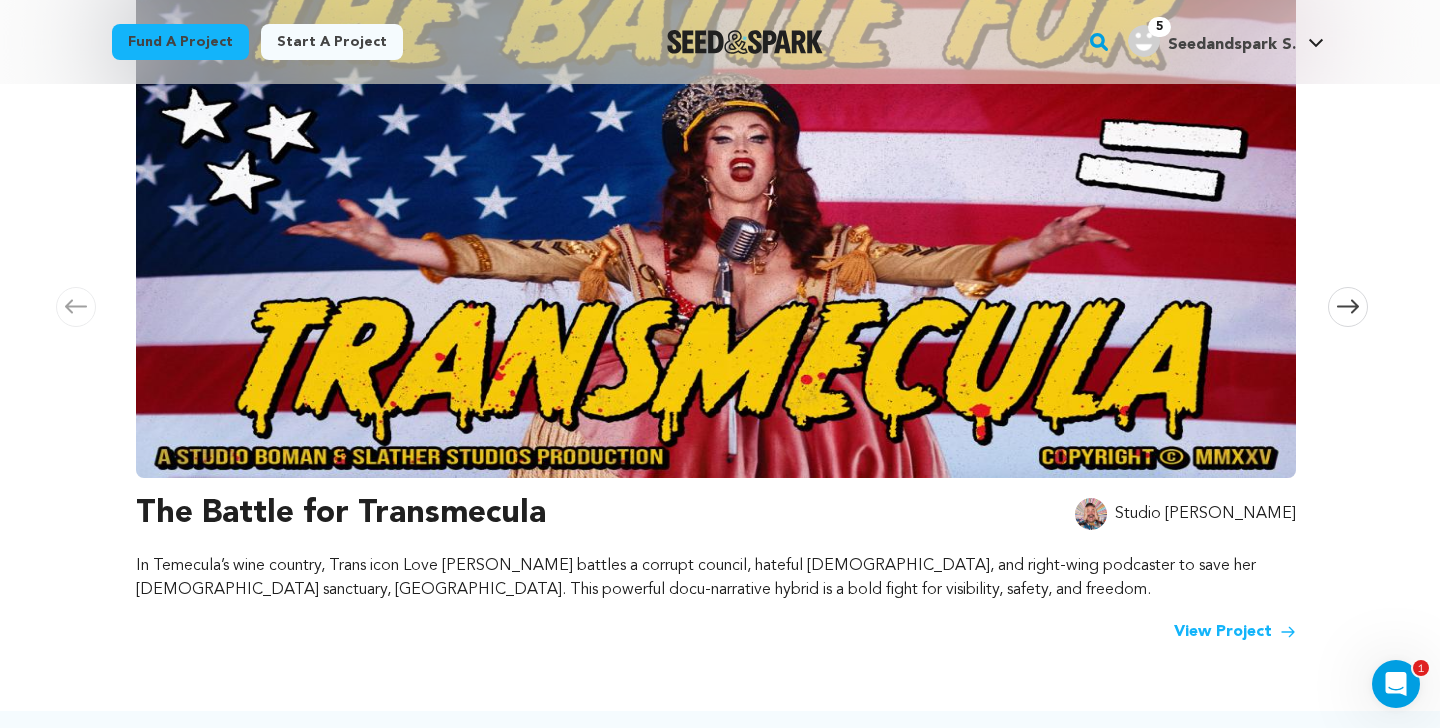 click on "View Project" at bounding box center [1235, 632] 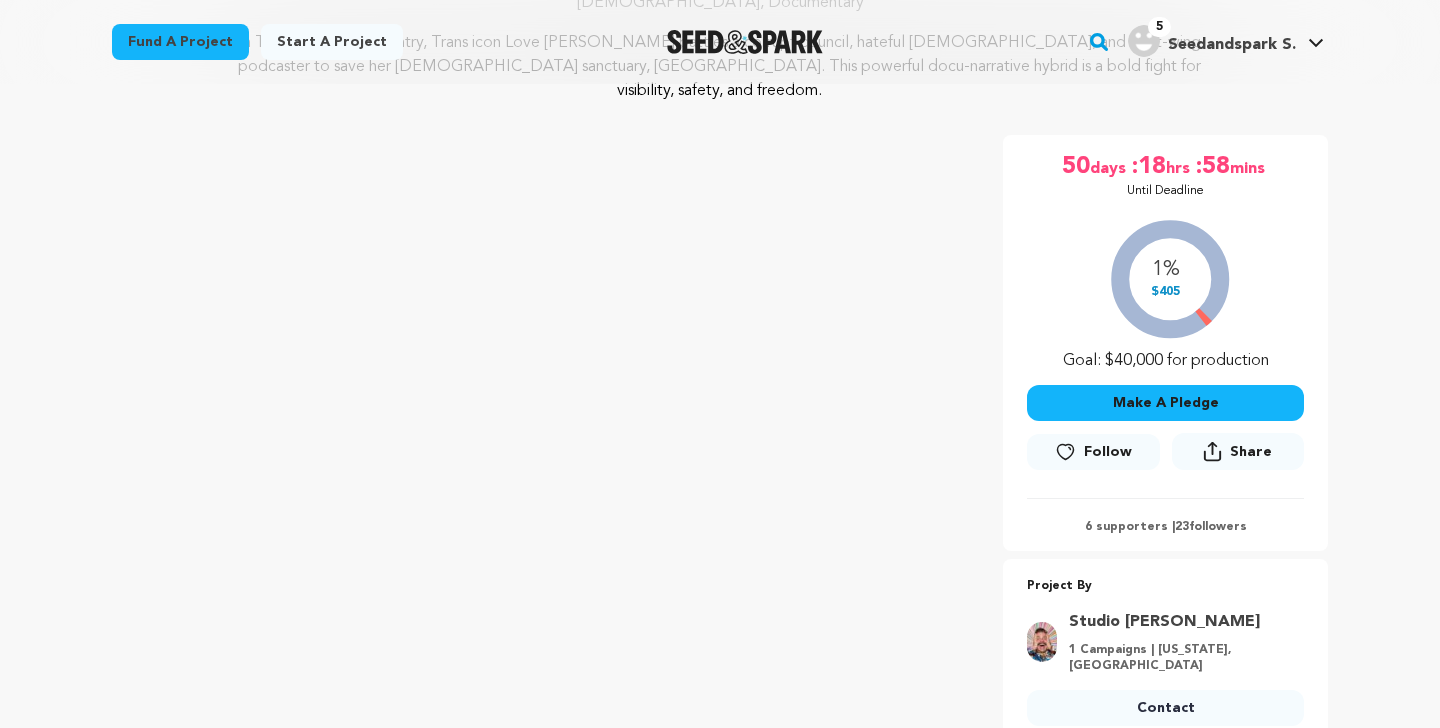 scroll, scrollTop: 295, scrollLeft: 0, axis: vertical 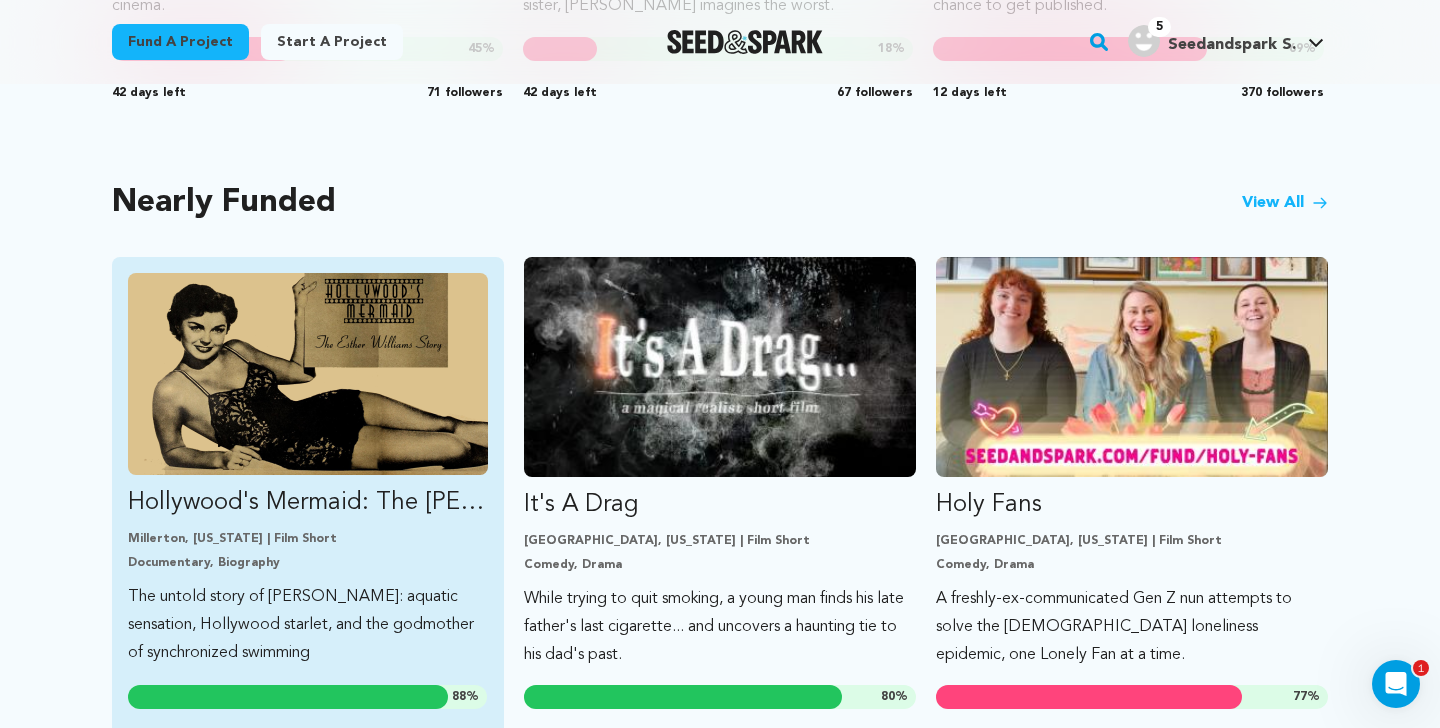 click at bounding box center [308, 374] 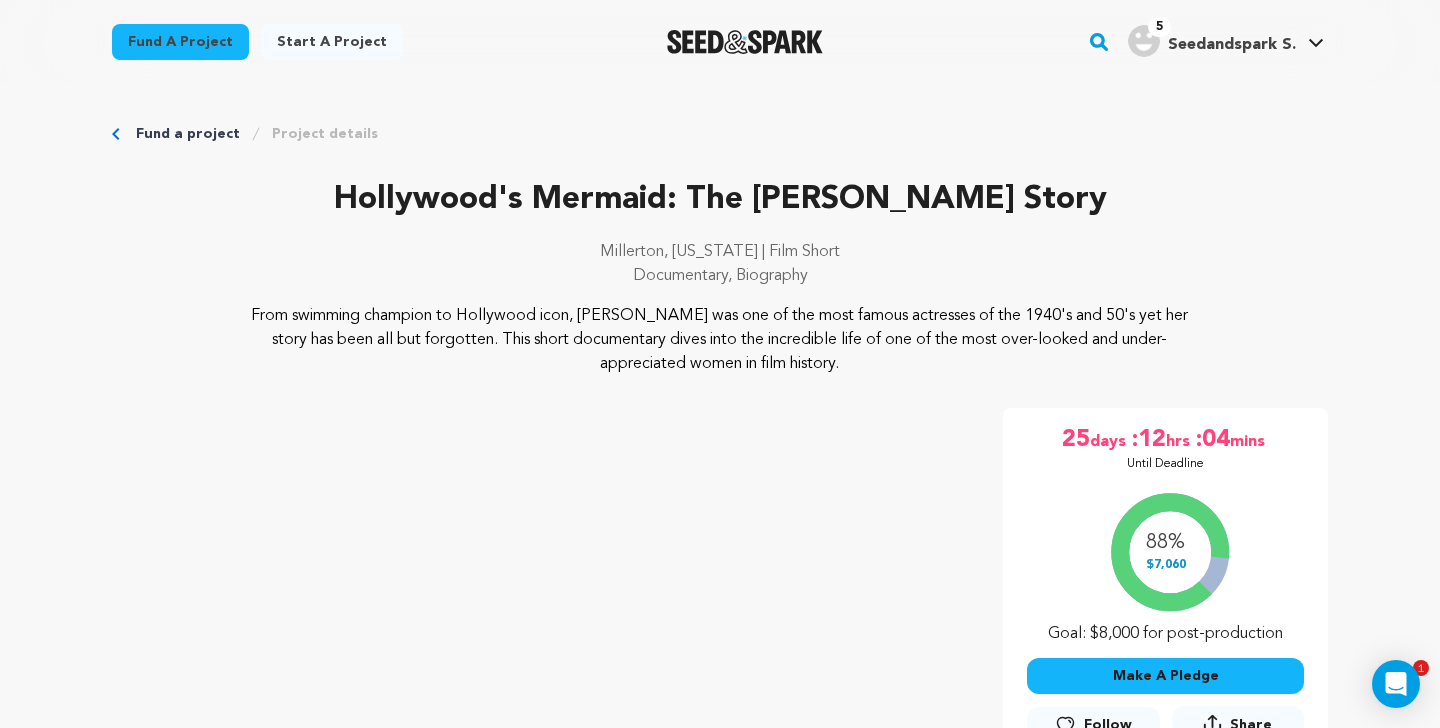 scroll, scrollTop: 104, scrollLeft: 0, axis: vertical 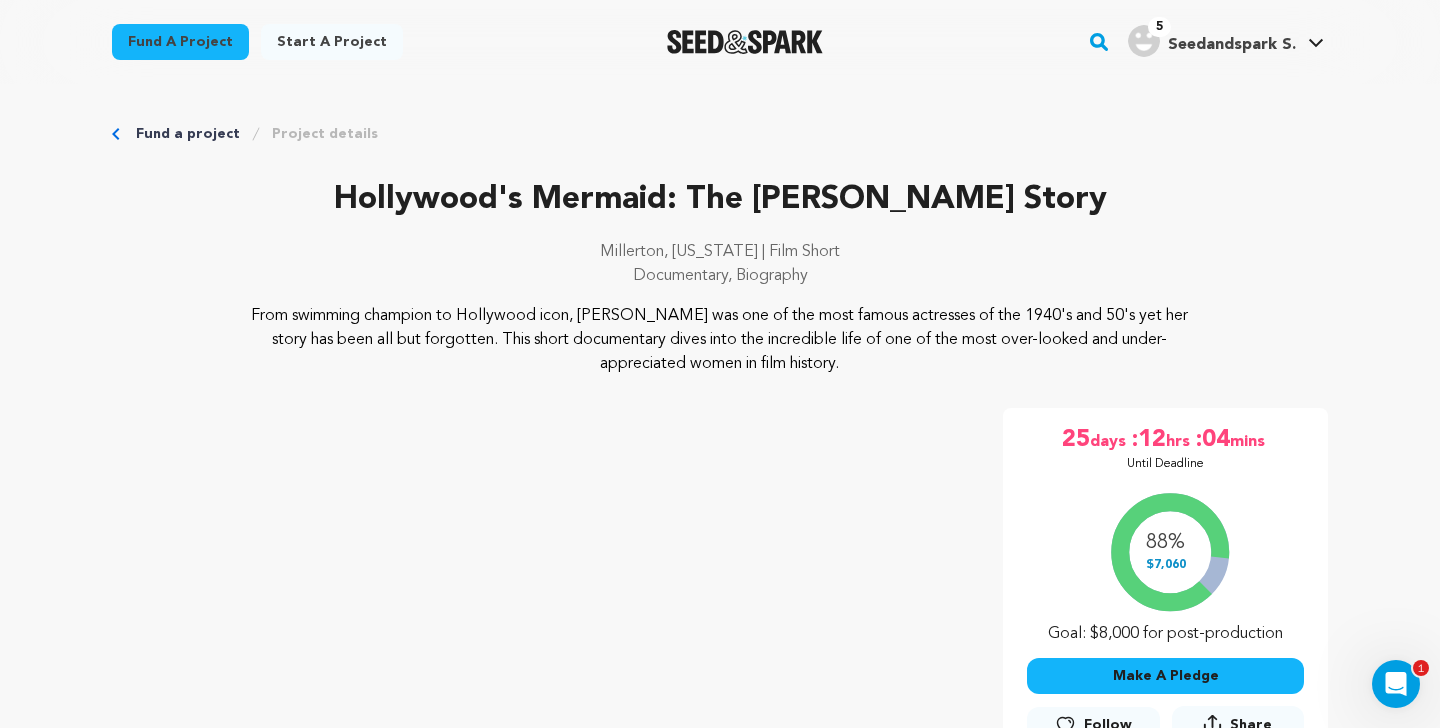 click on "Fund a project" at bounding box center [188, 134] 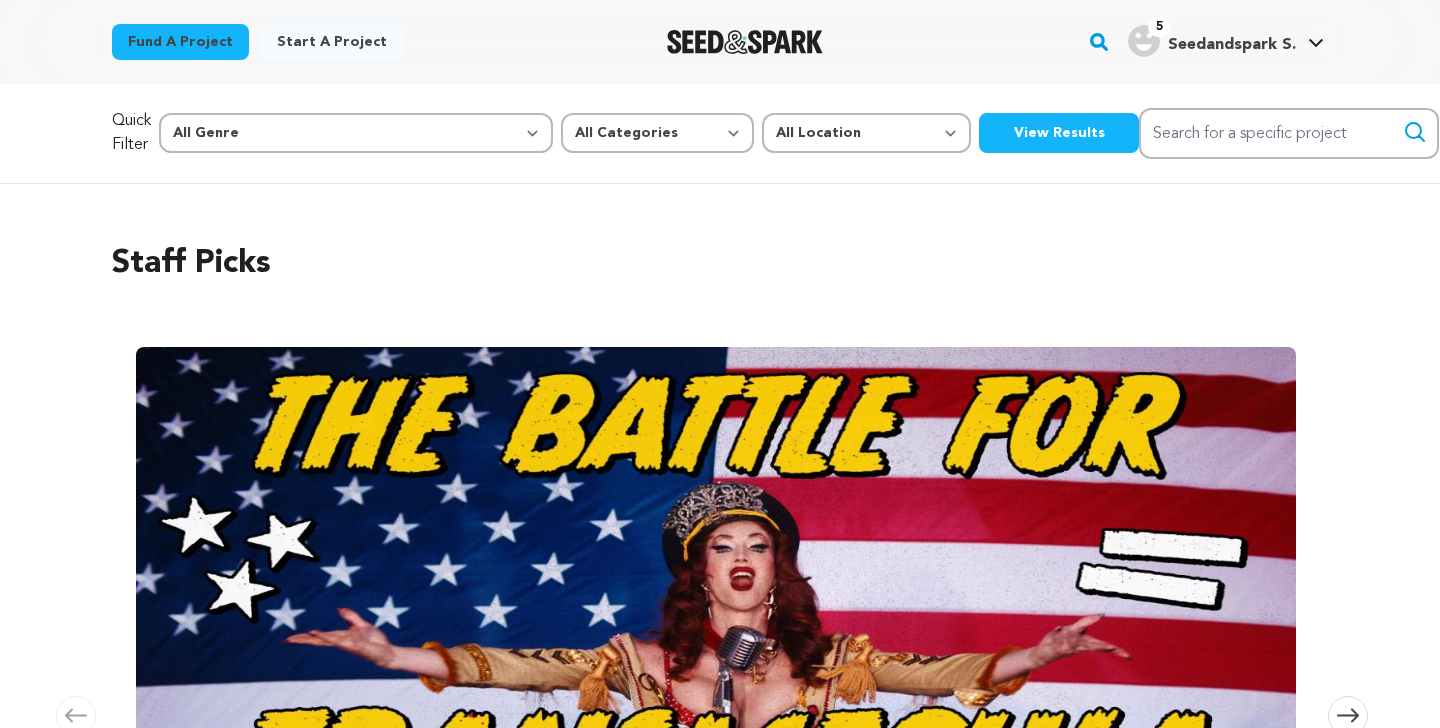 scroll, scrollTop: 0, scrollLeft: 0, axis: both 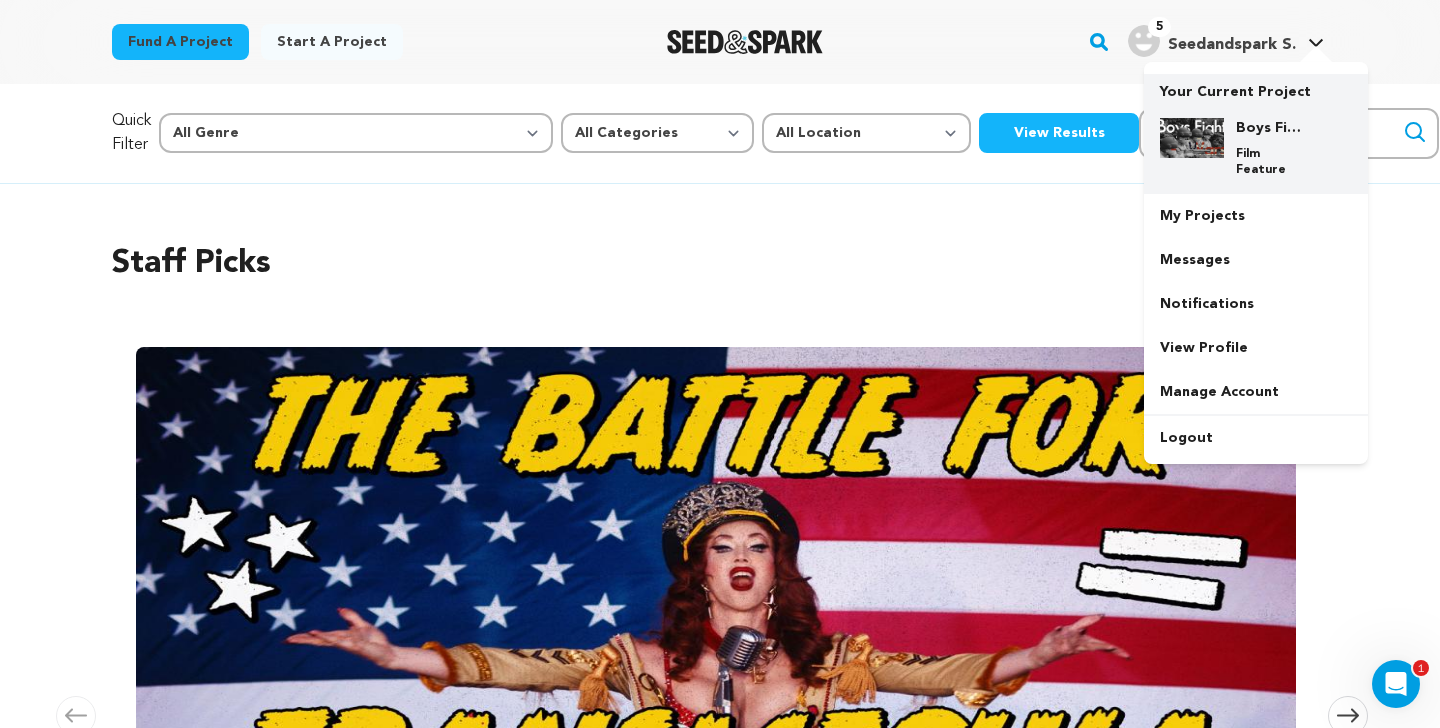 click on "Boys Fight Wars
Film Feature" at bounding box center (1256, 148) 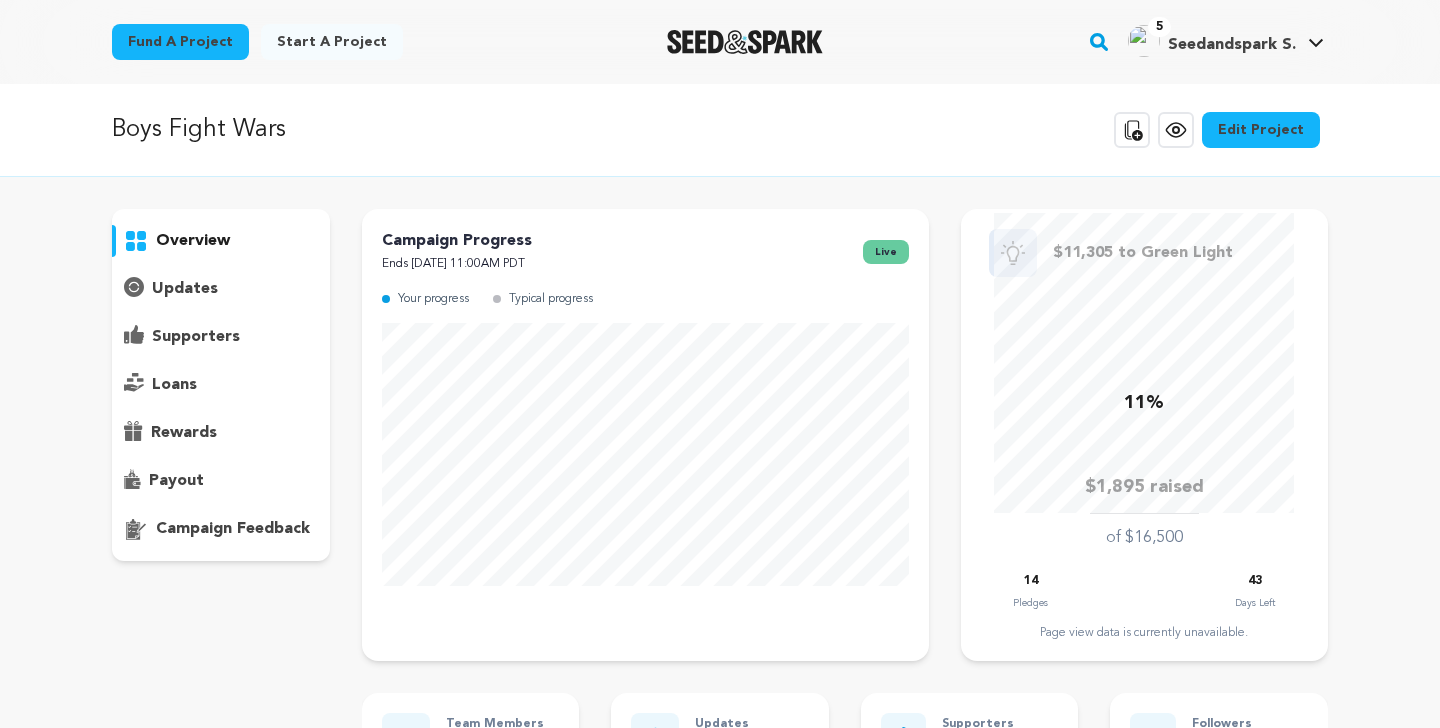 scroll, scrollTop: 0, scrollLeft: 0, axis: both 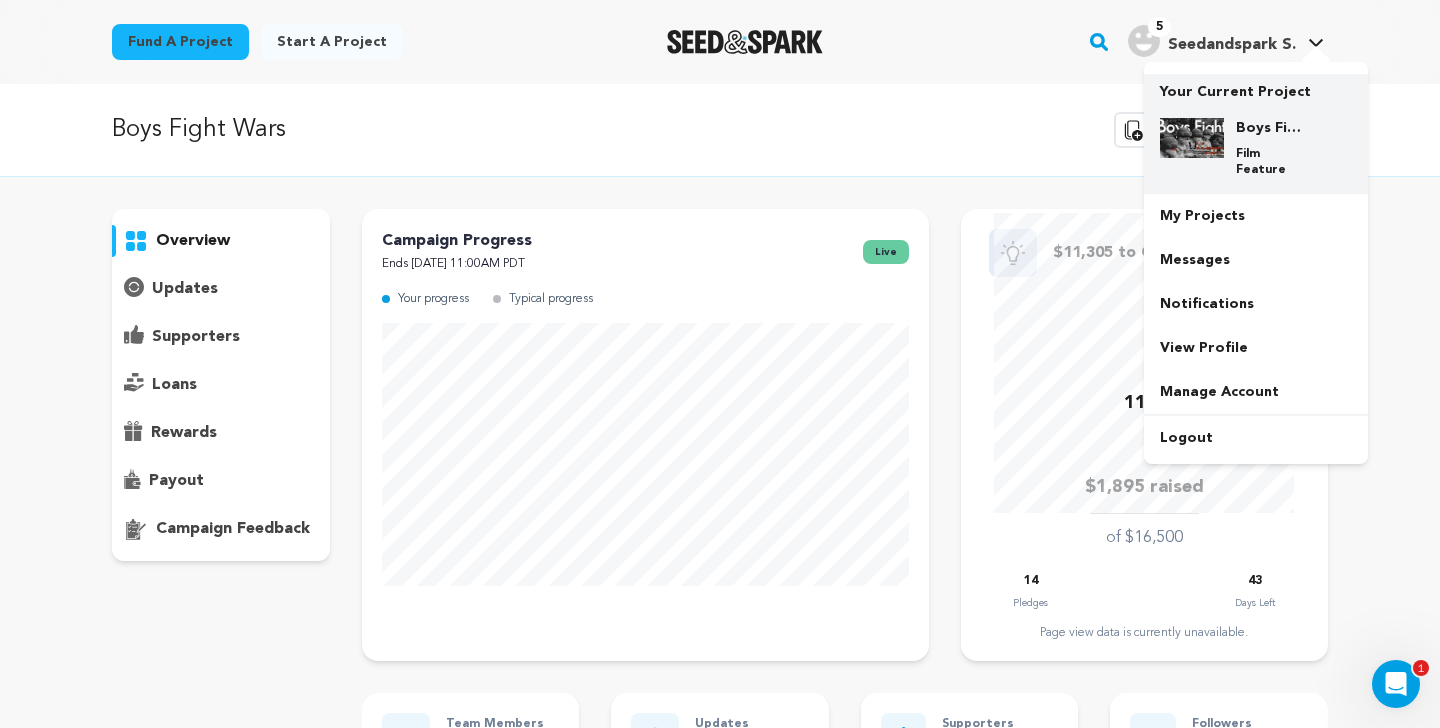 click at bounding box center [1192, 138] 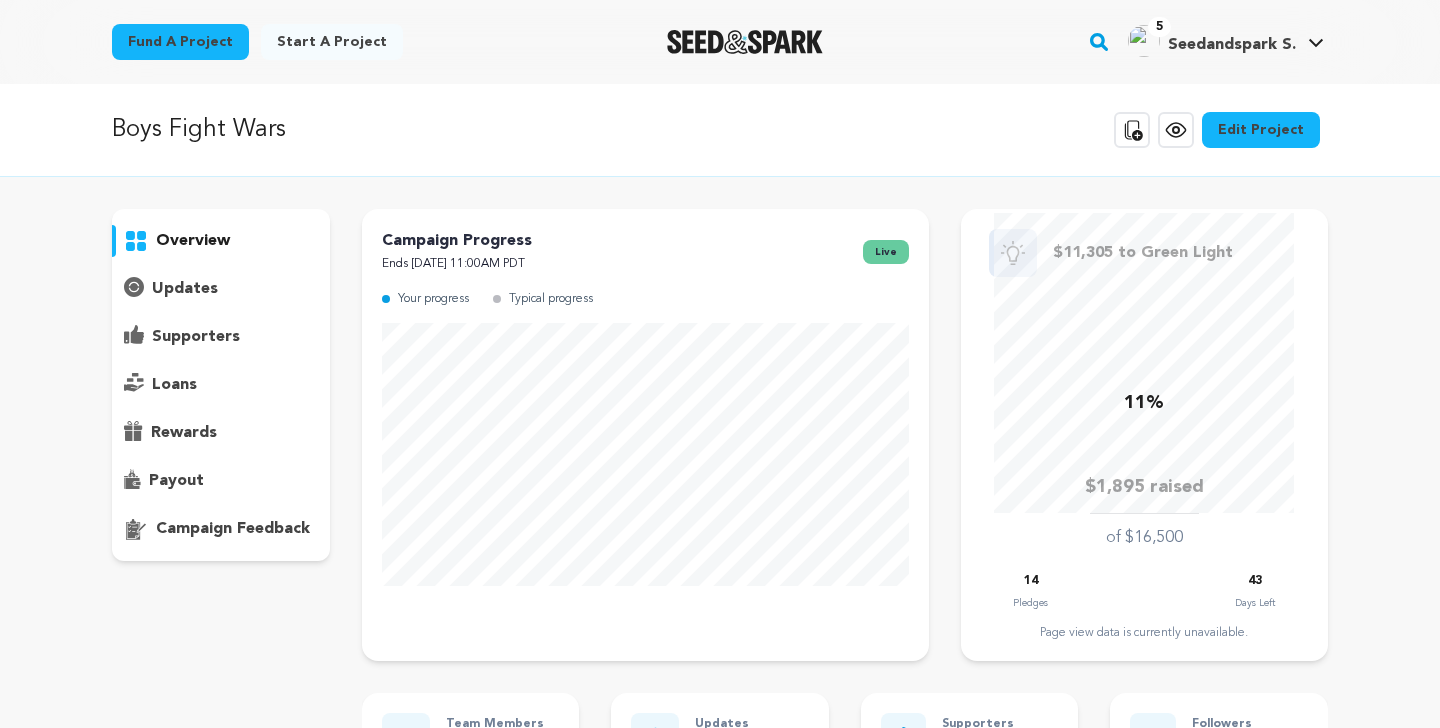scroll, scrollTop: 0, scrollLeft: 0, axis: both 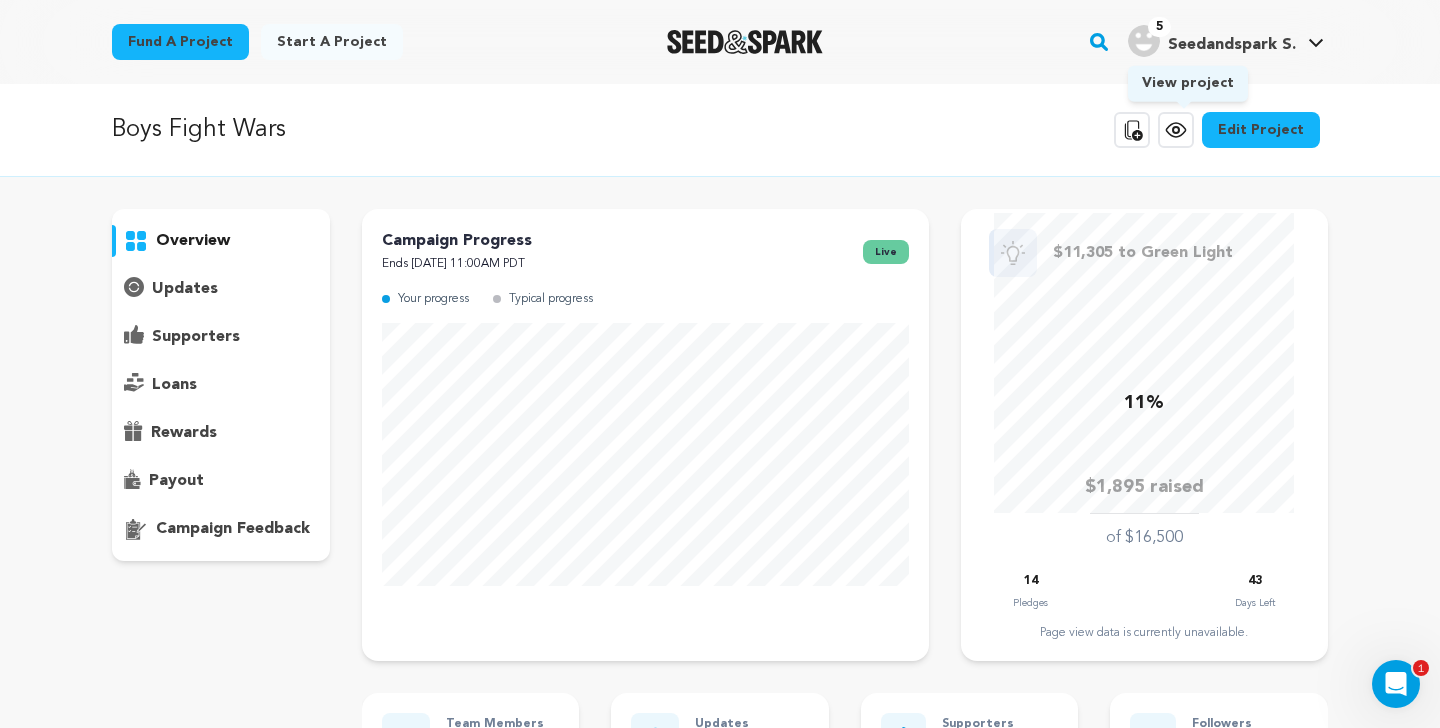 click 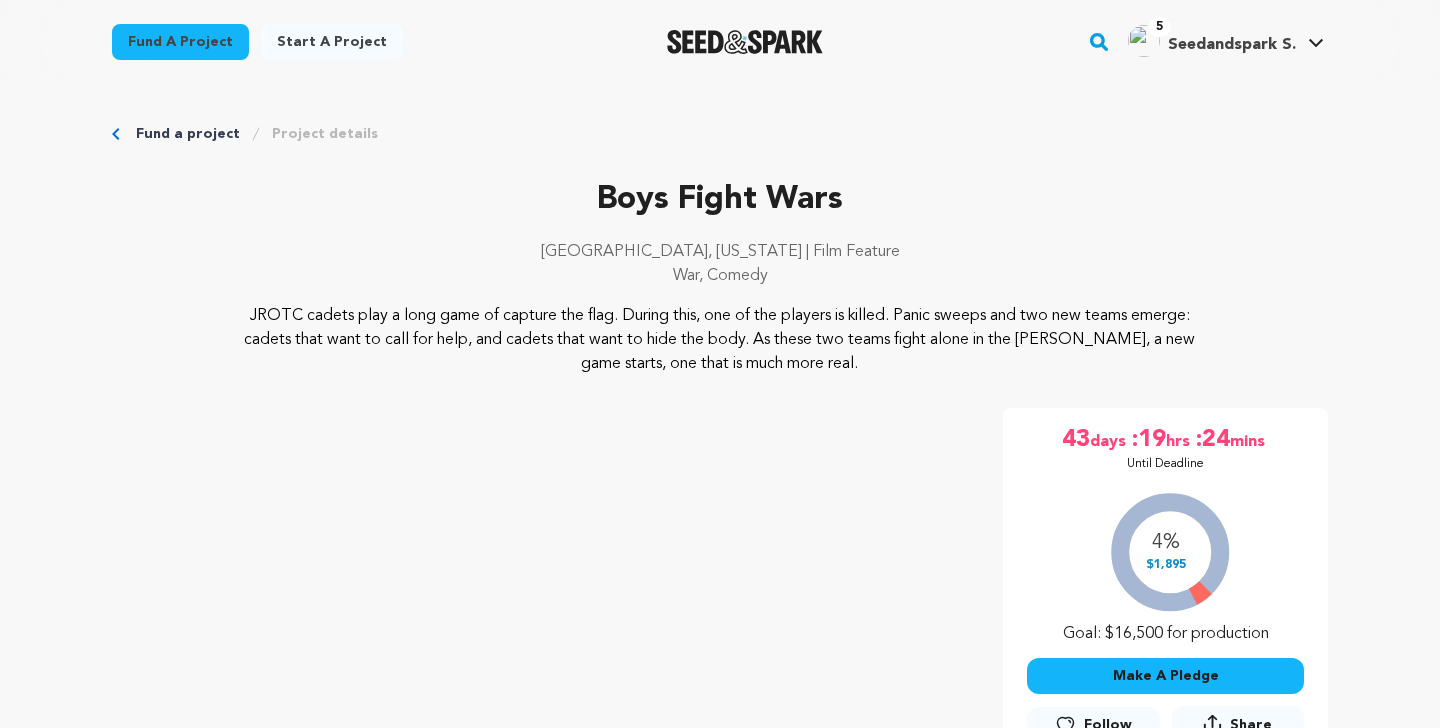 scroll, scrollTop: 0, scrollLeft: 0, axis: both 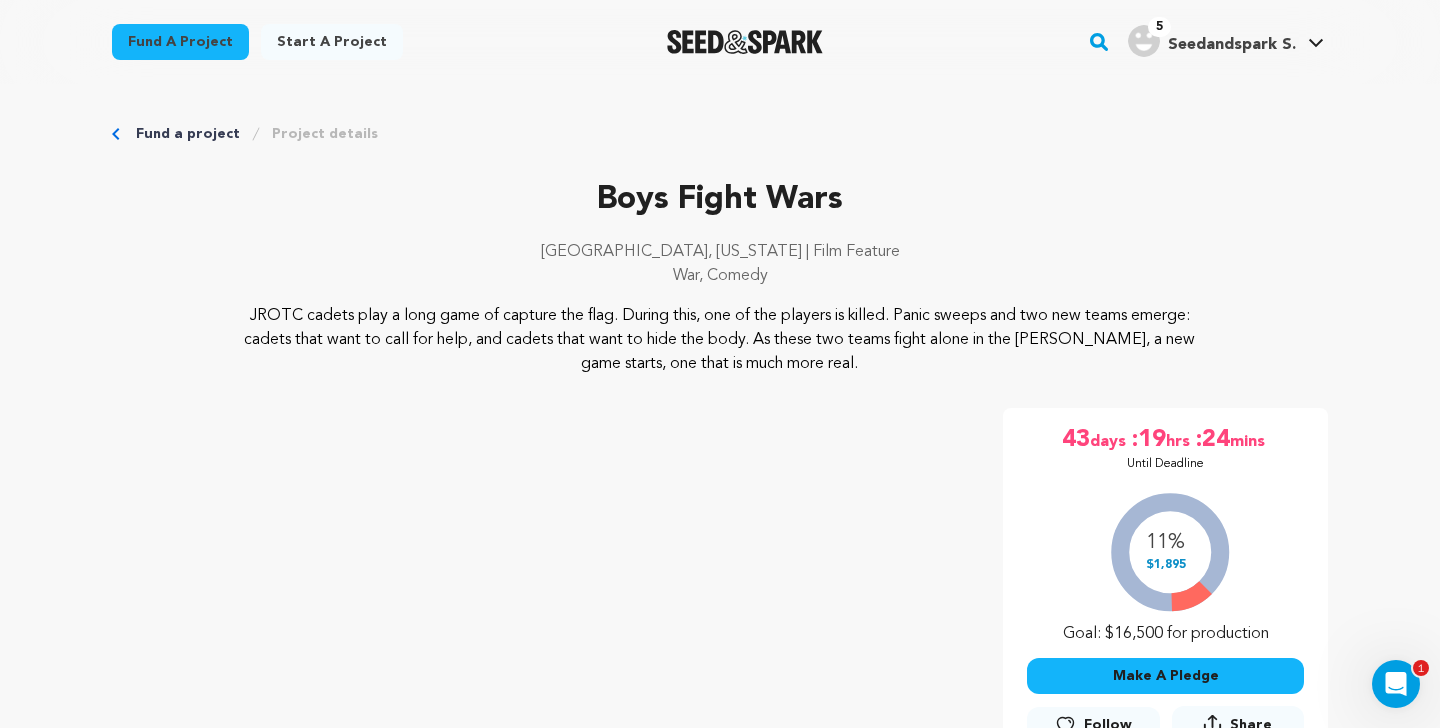 click 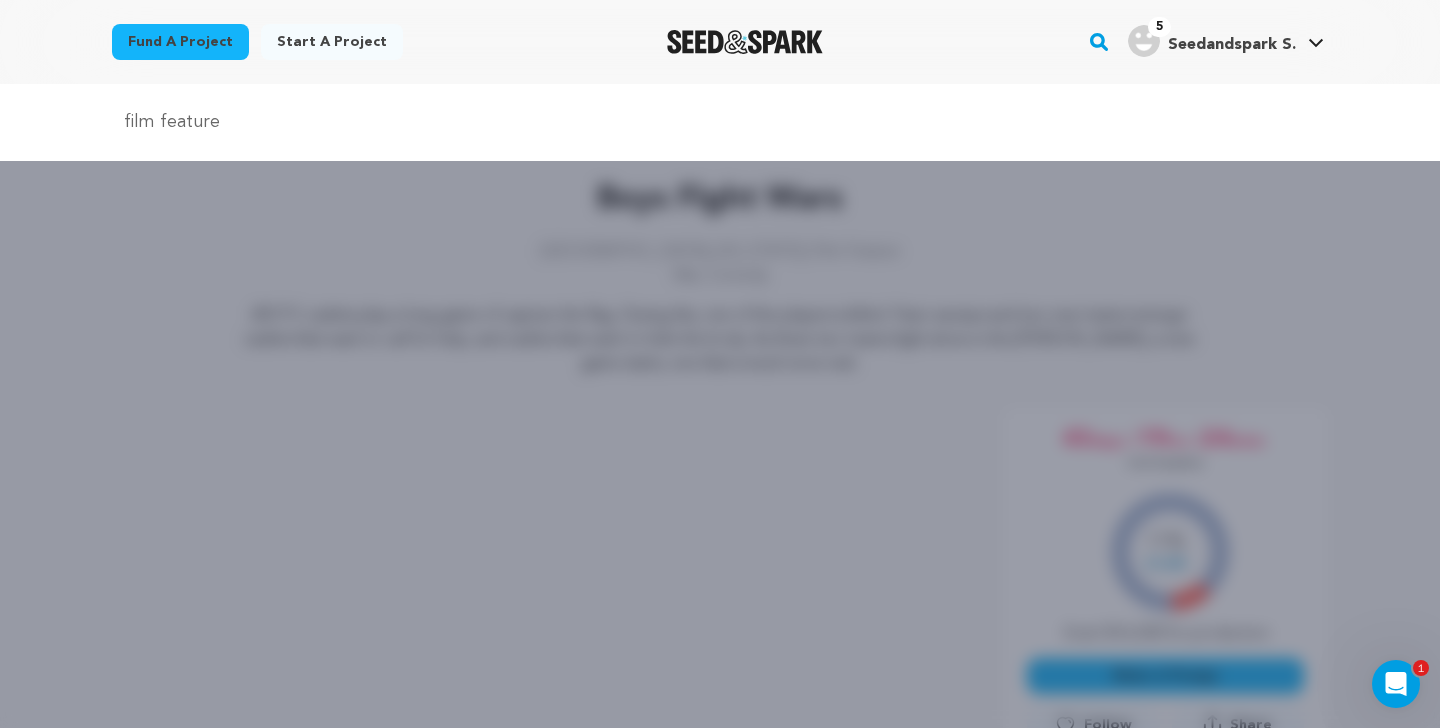 type on "film feature" 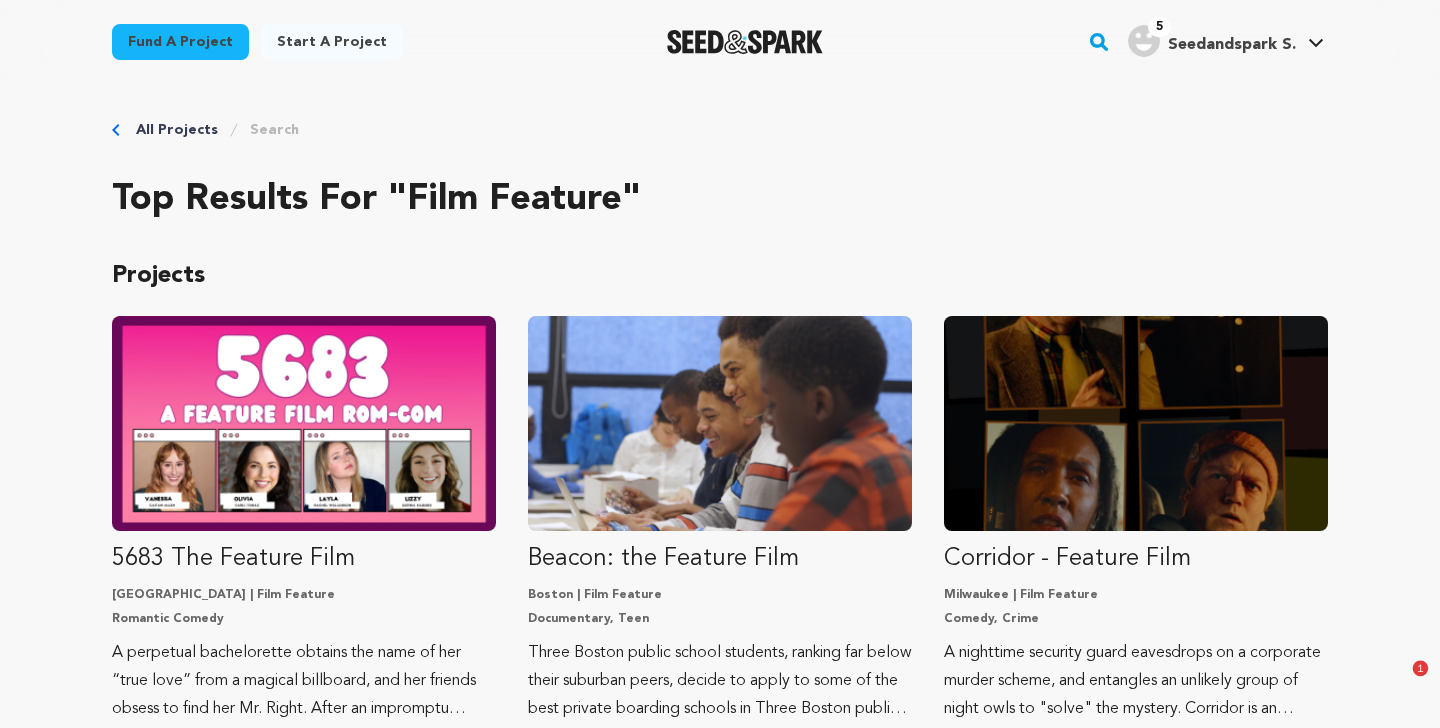 scroll, scrollTop: 95, scrollLeft: 0, axis: vertical 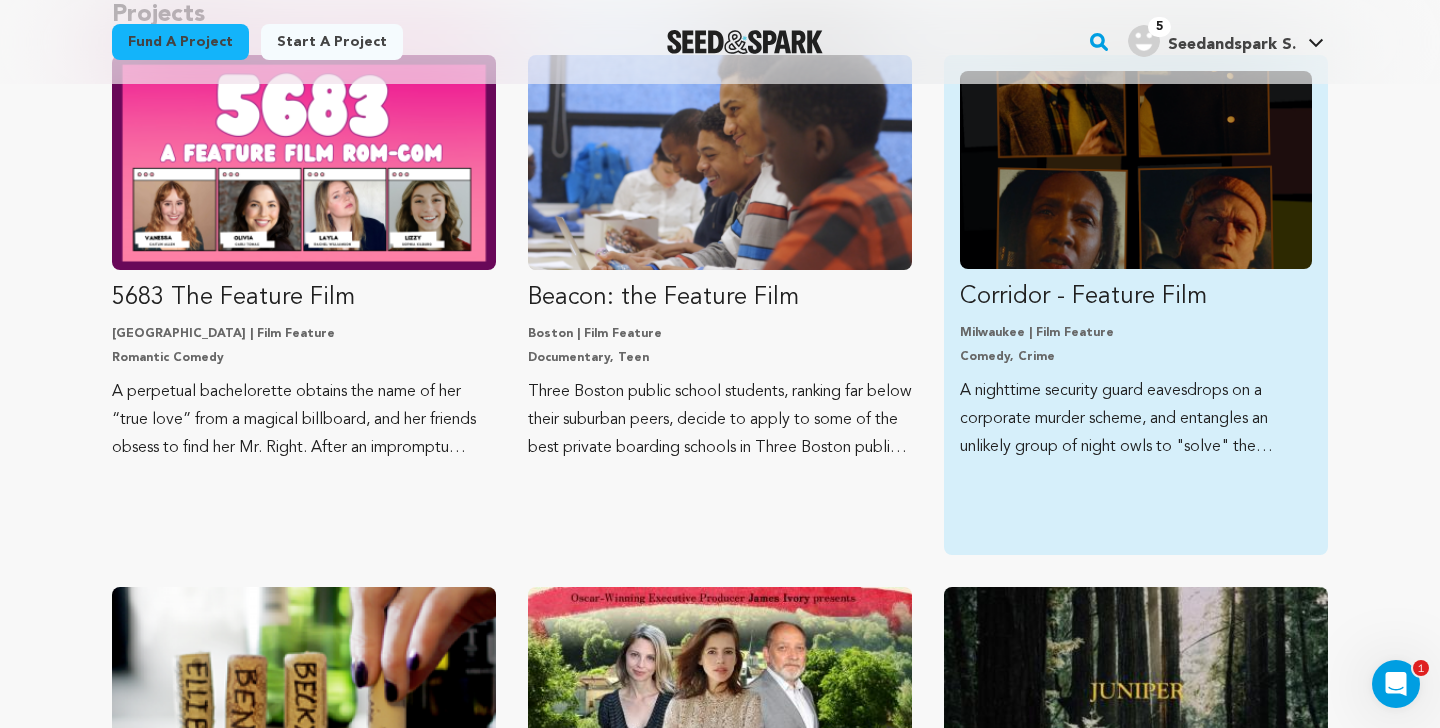 click at bounding box center [1136, 170] 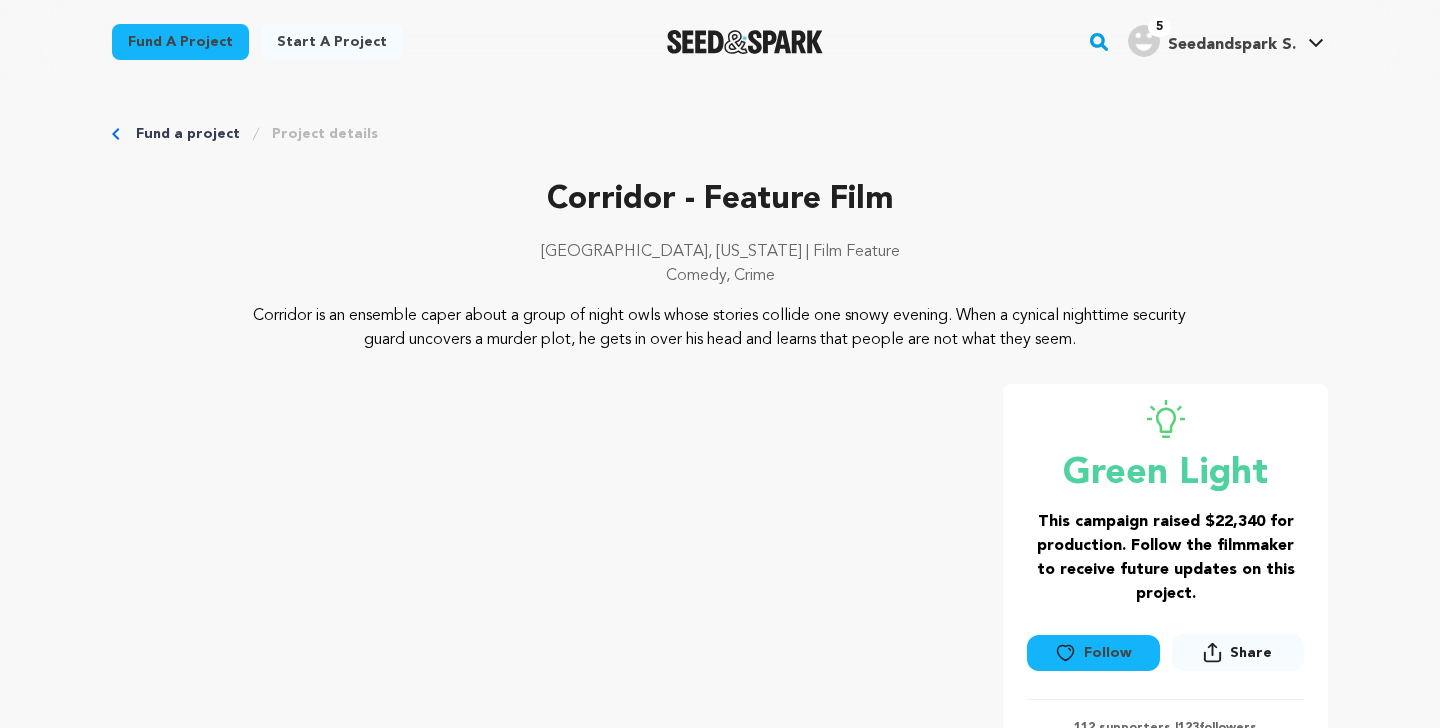 scroll, scrollTop: 0, scrollLeft: 0, axis: both 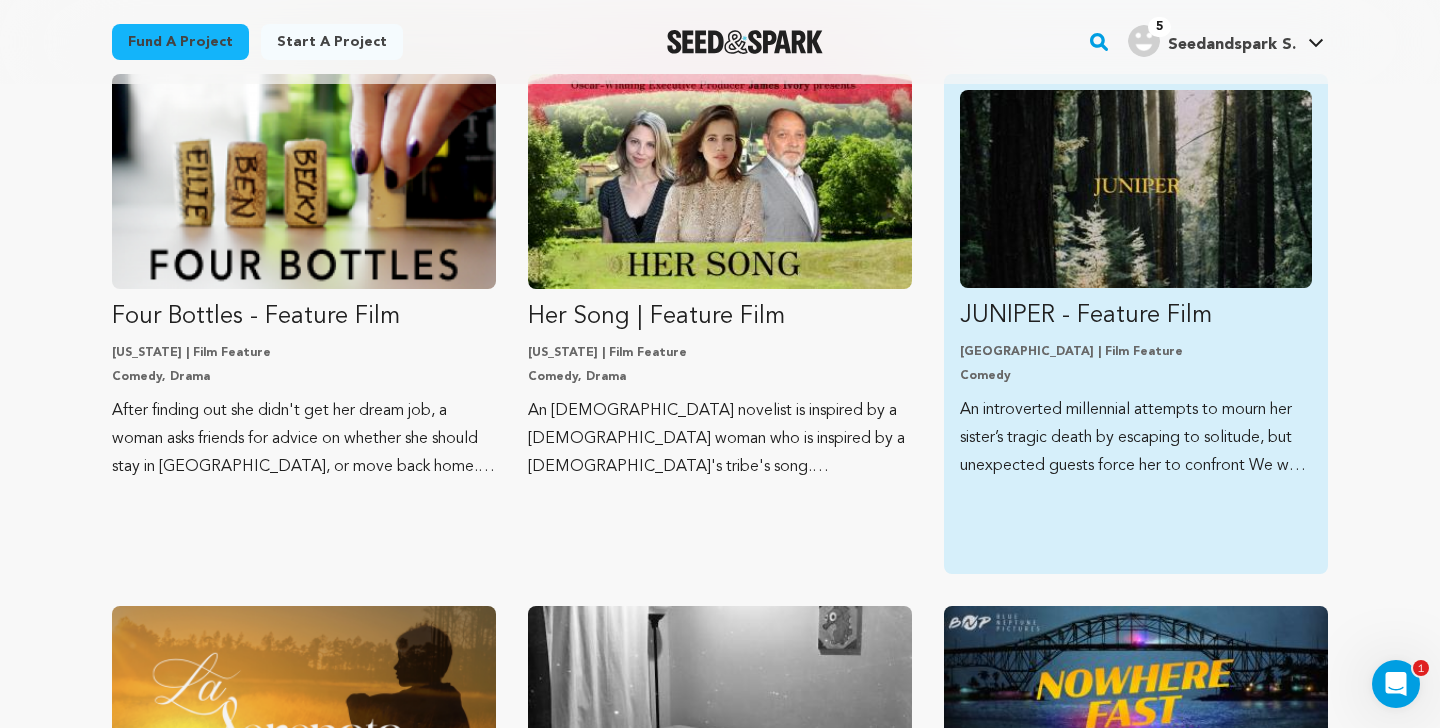 click at bounding box center (1136, 189) 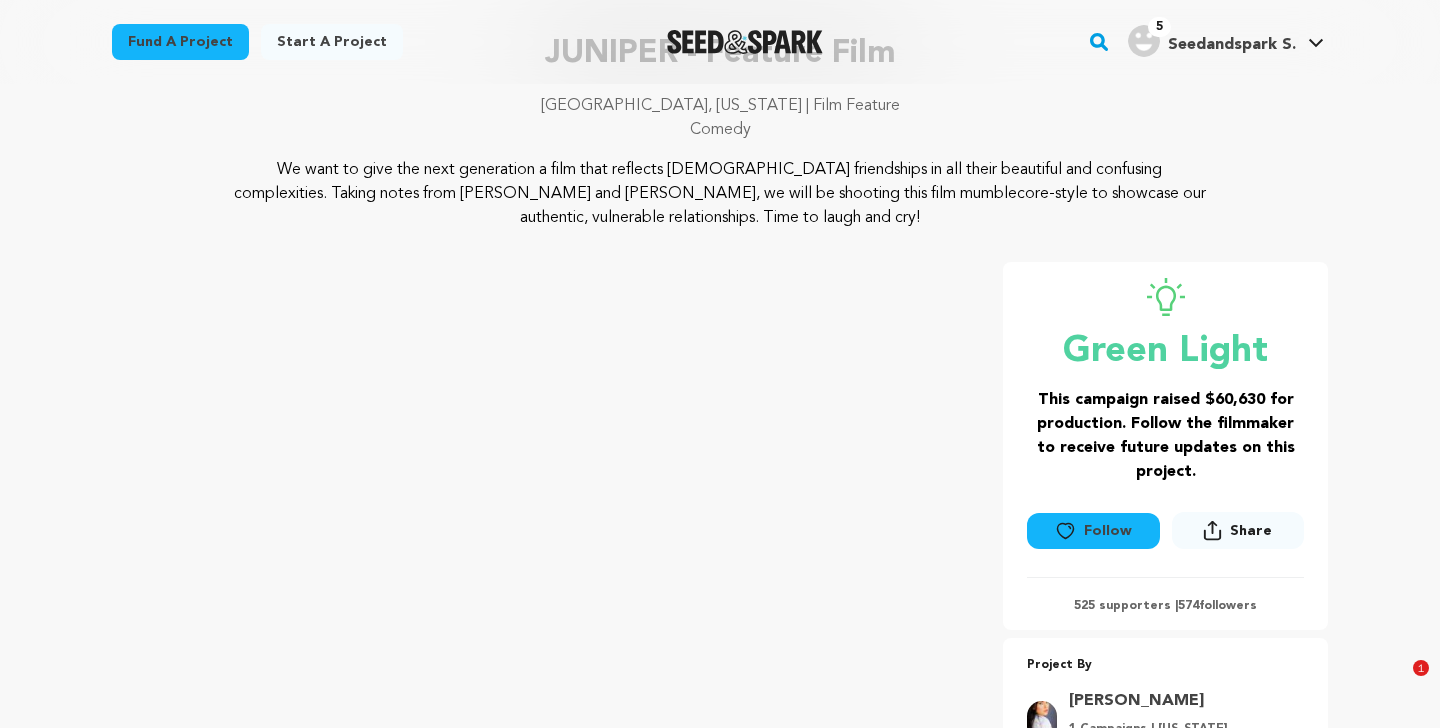 scroll, scrollTop: 597, scrollLeft: 0, axis: vertical 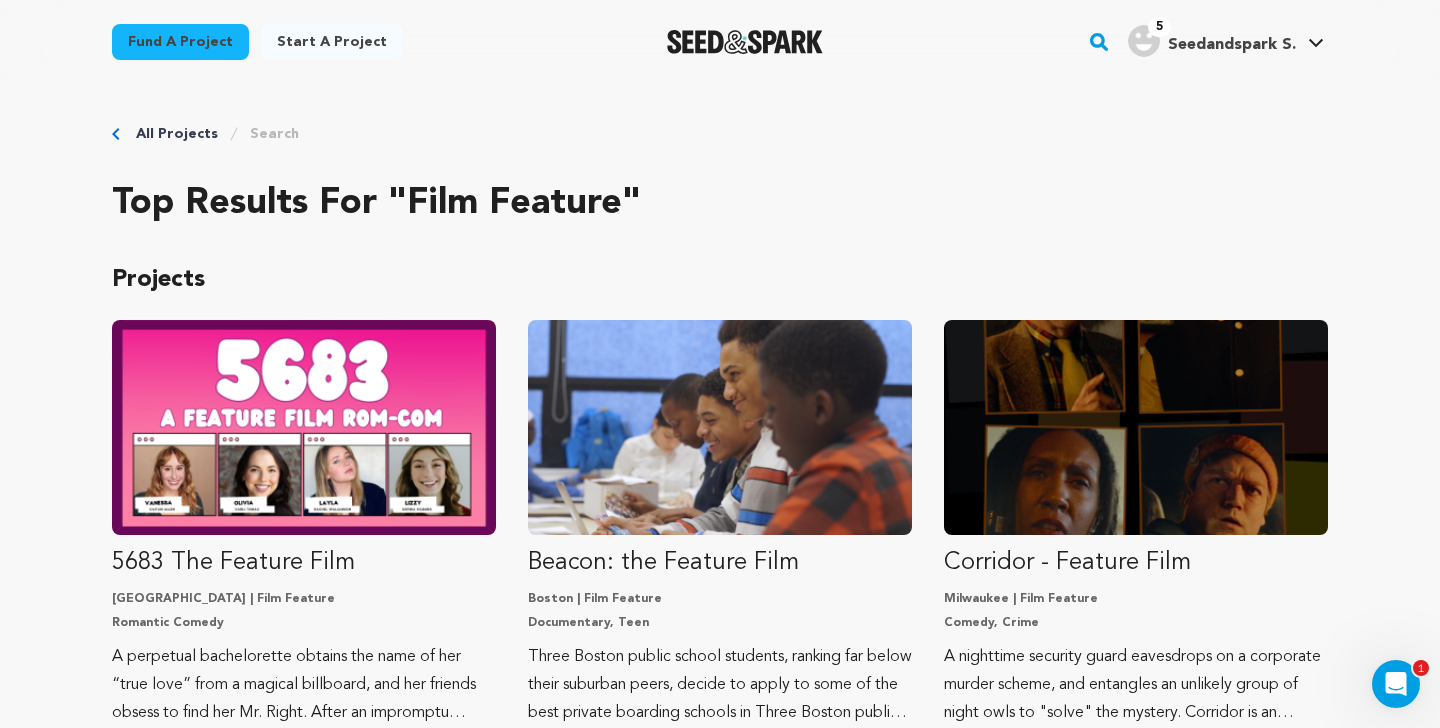 click on "All Projects" at bounding box center (177, 134) 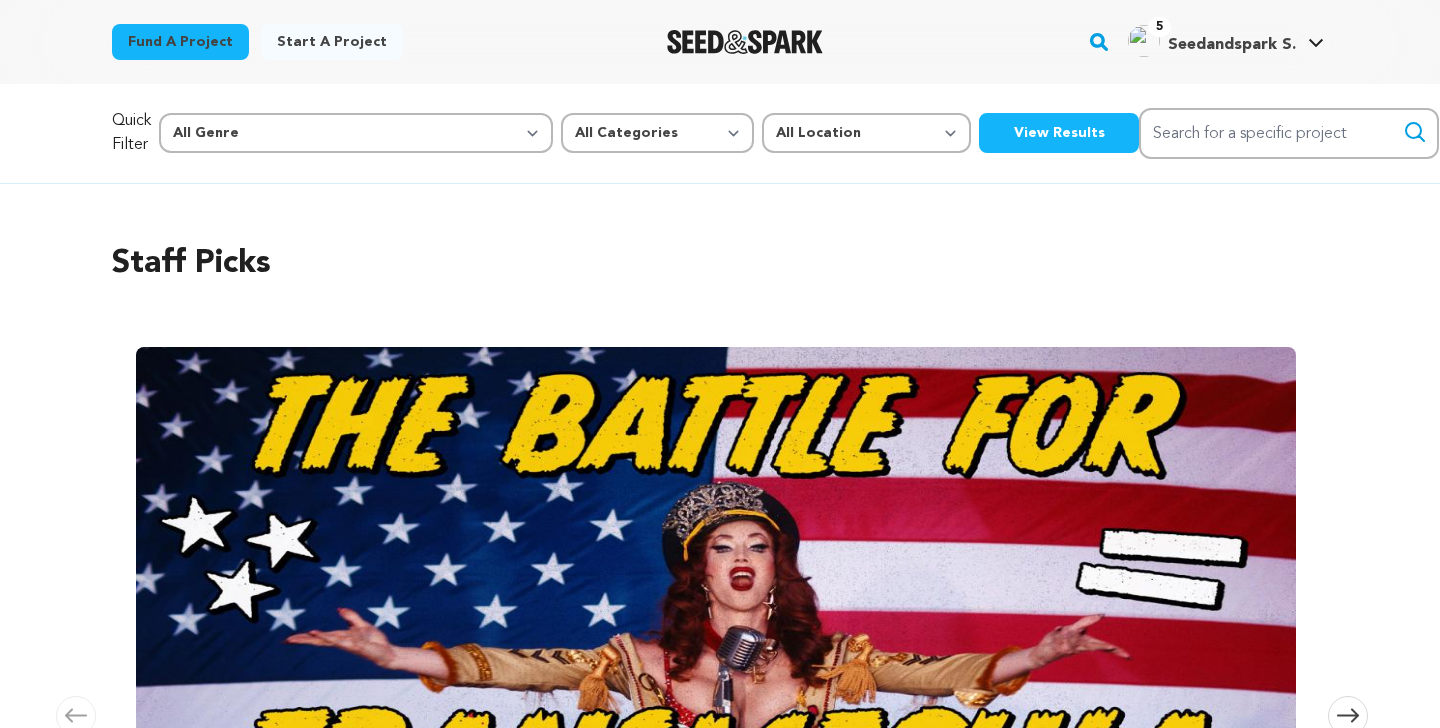 scroll, scrollTop: 0, scrollLeft: 0, axis: both 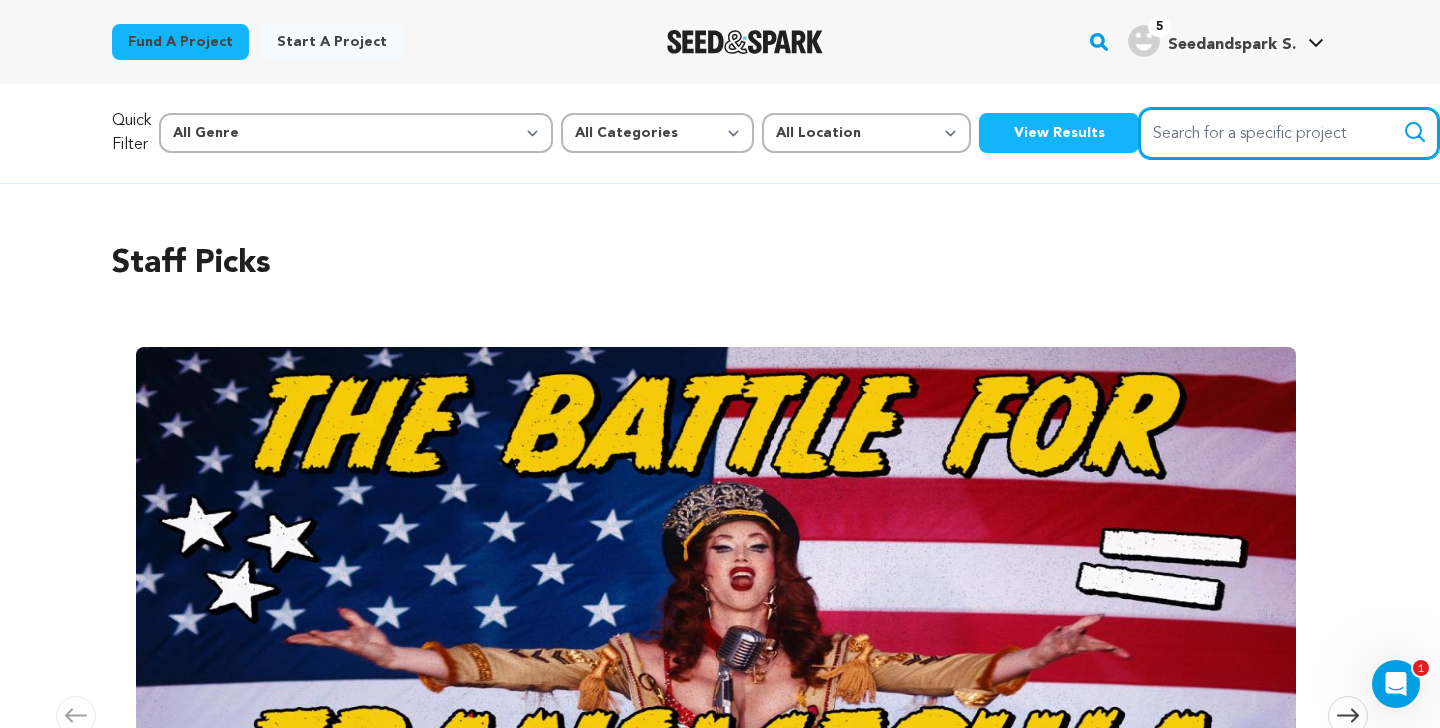 click on "Search for a specific project" at bounding box center [1289, 133] 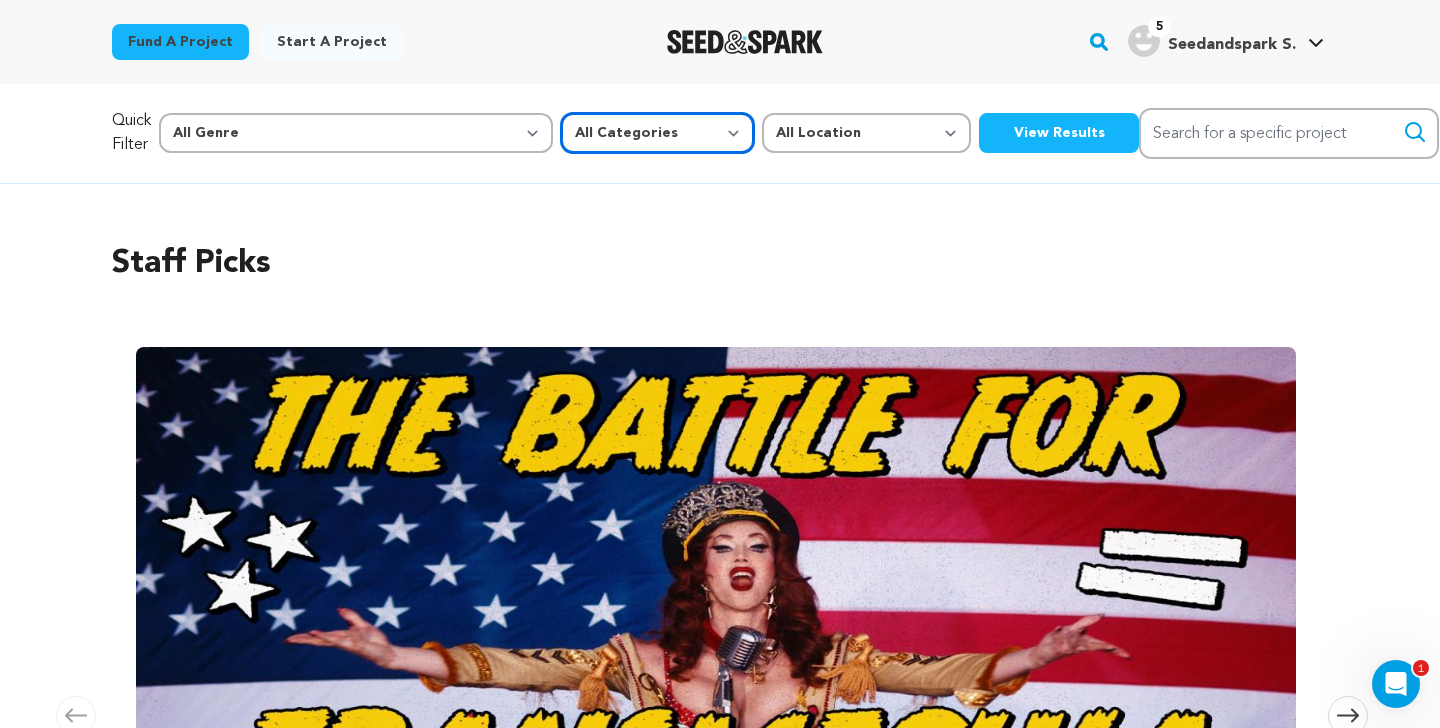 click on "All Categories
Film Feature
Film Short
Series
Music Video
Comics
Artist Residency
Art & Photography
Collective
Dance
Games
Music
Radio & Podcasts
Orgs & Companies
Venue & Spaces" at bounding box center [657, 133] 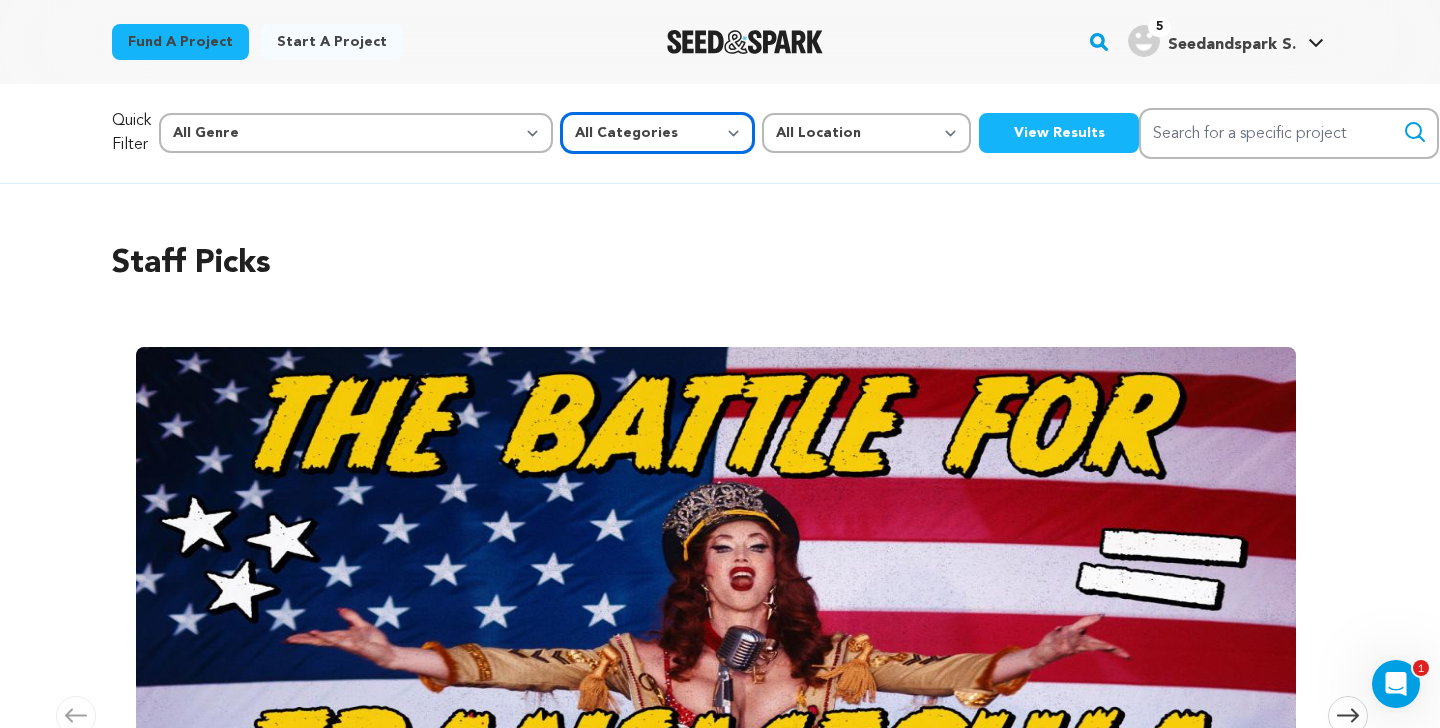 select on "382" 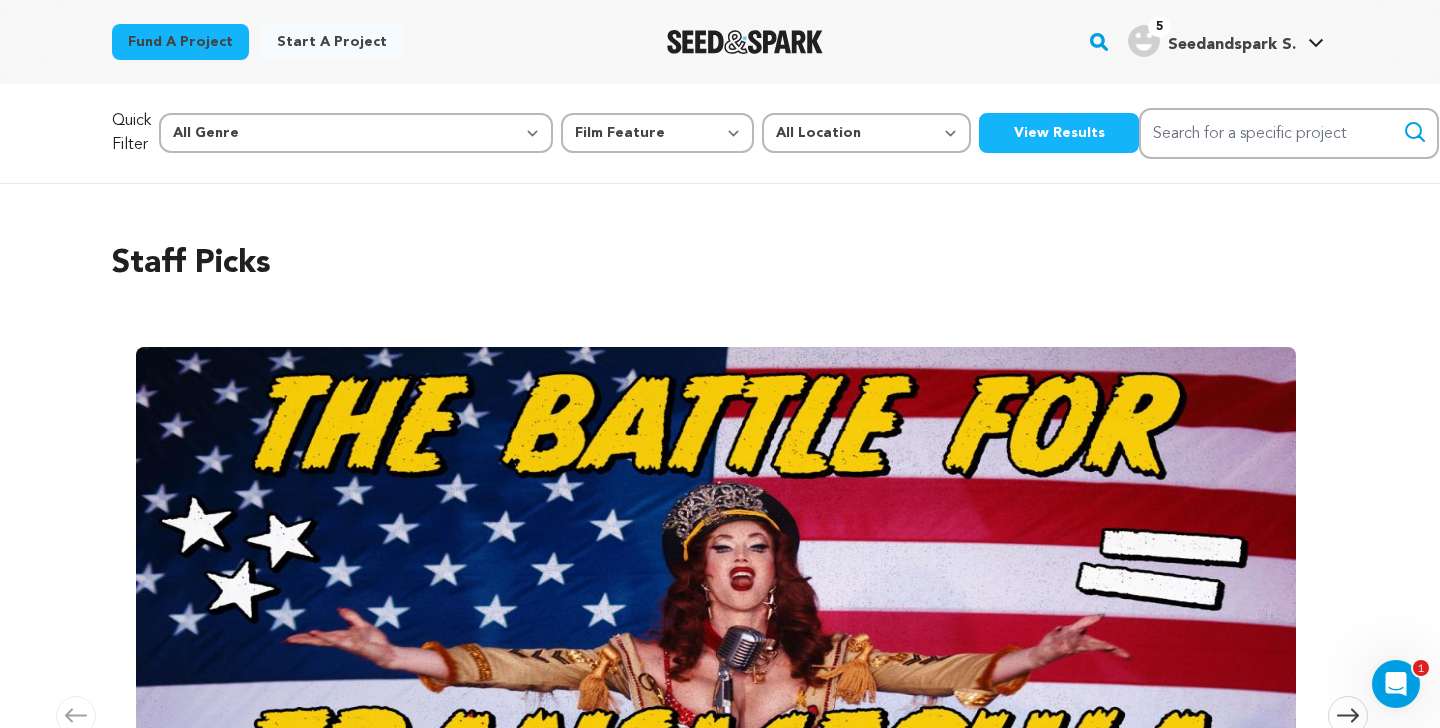 click on "View Results" at bounding box center [1059, 133] 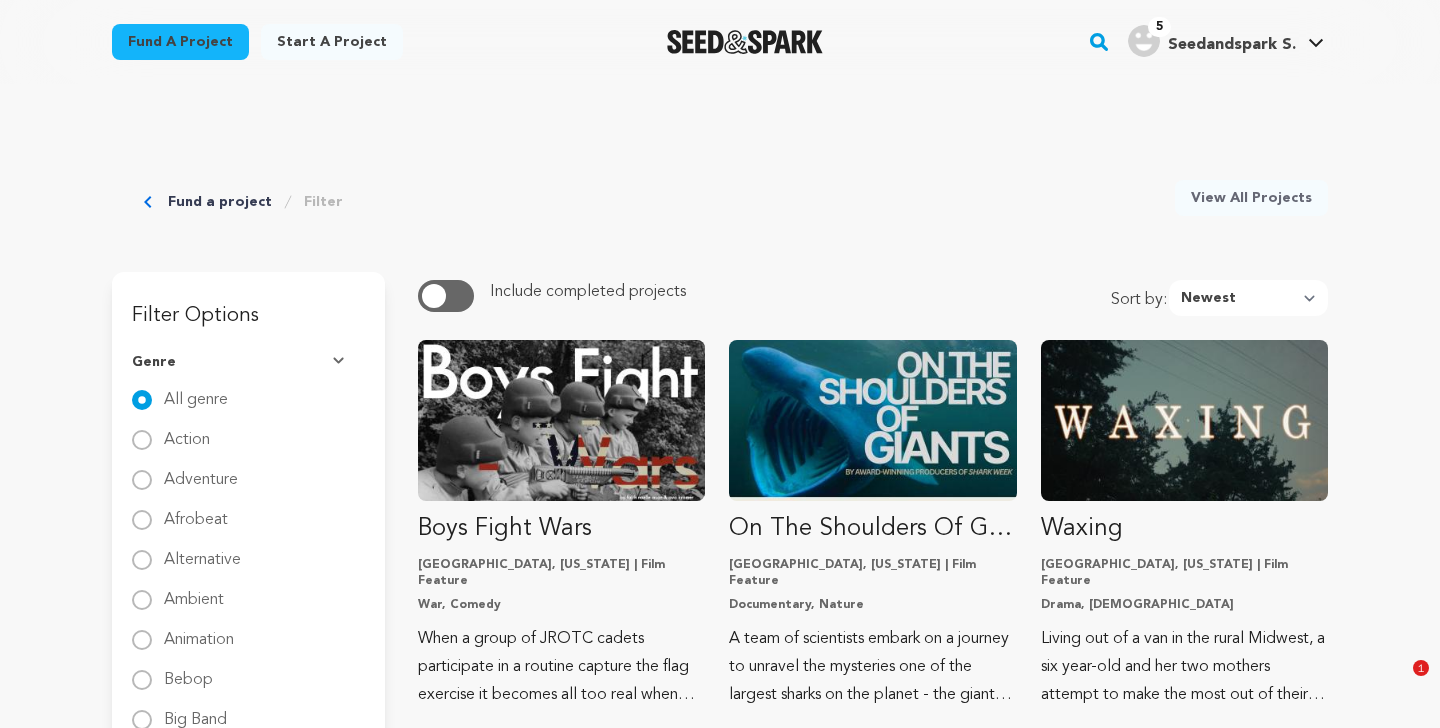 scroll, scrollTop: 102, scrollLeft: 0, axis: vertical 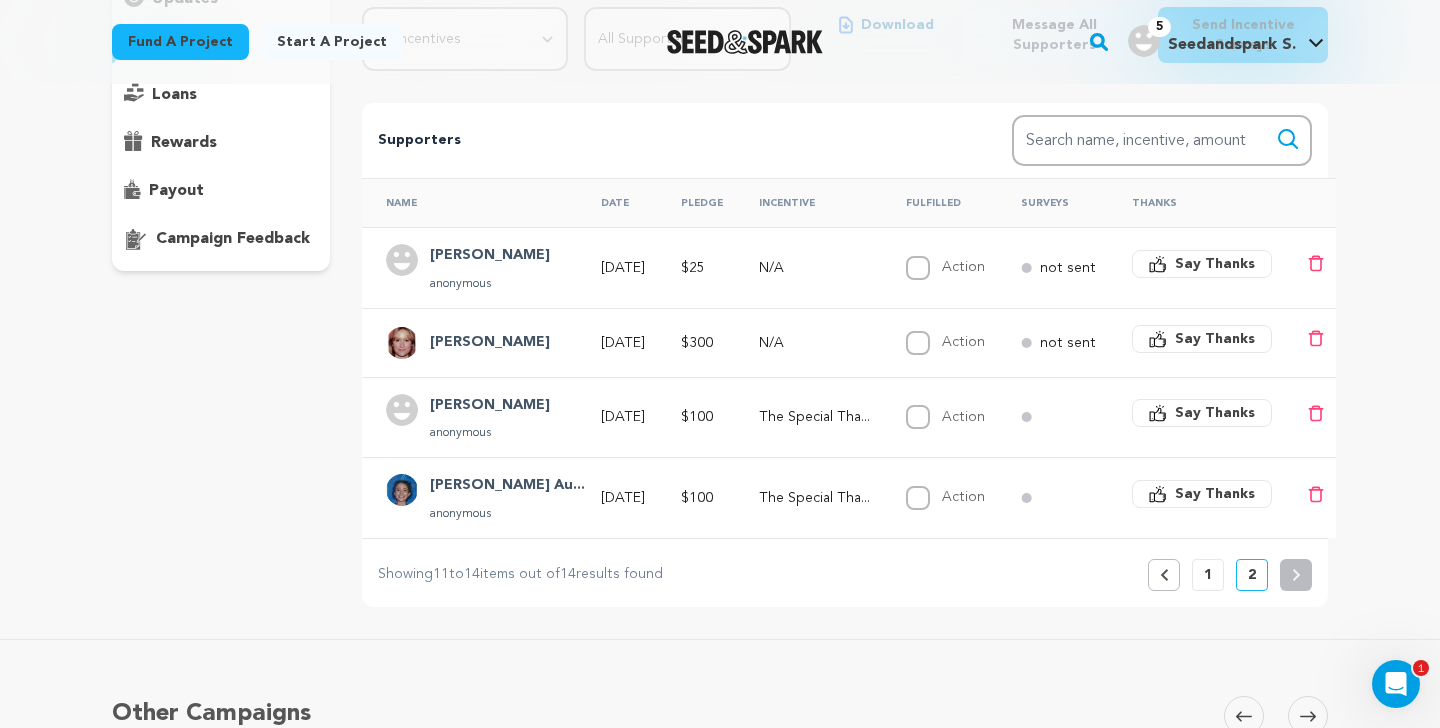 click on "Previous" at bounding box center [1164, 575] 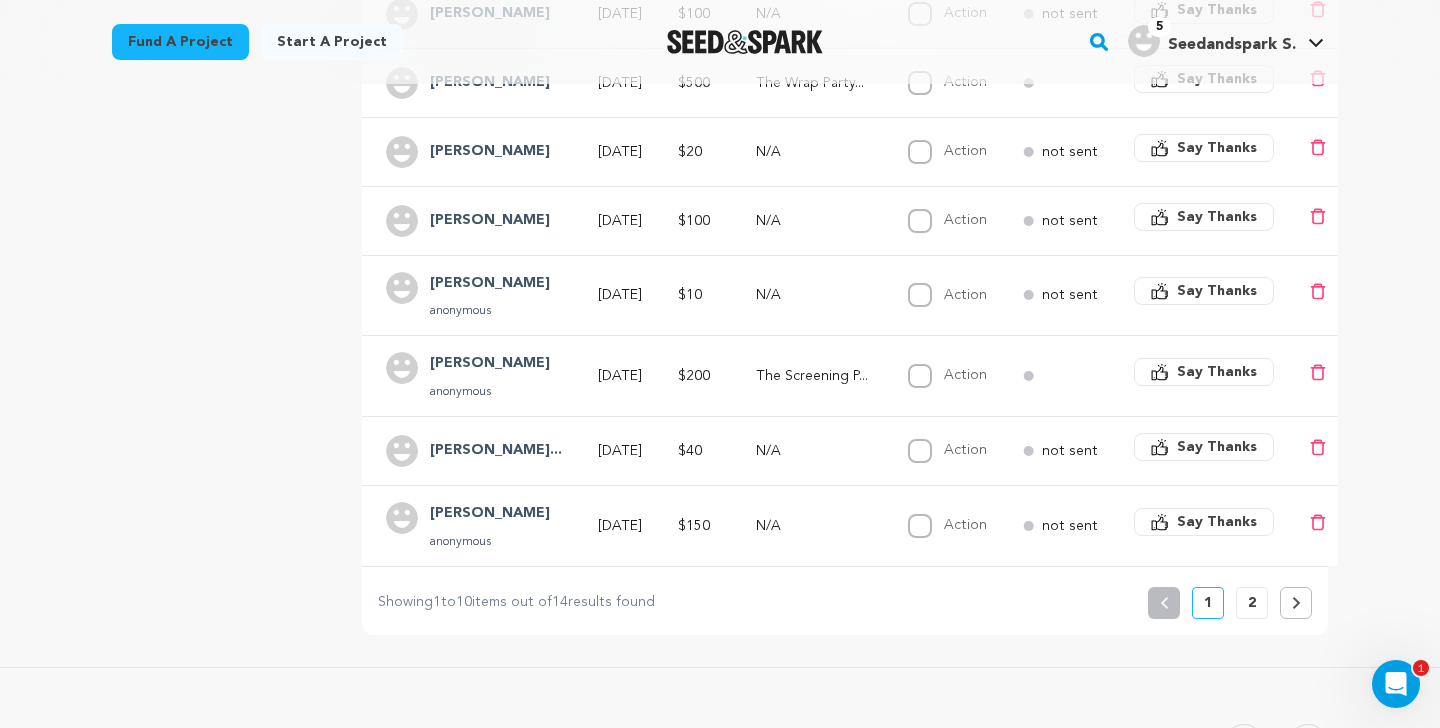 scroll, scrollTop: 745, scrollLeft: 0, axis: vertical 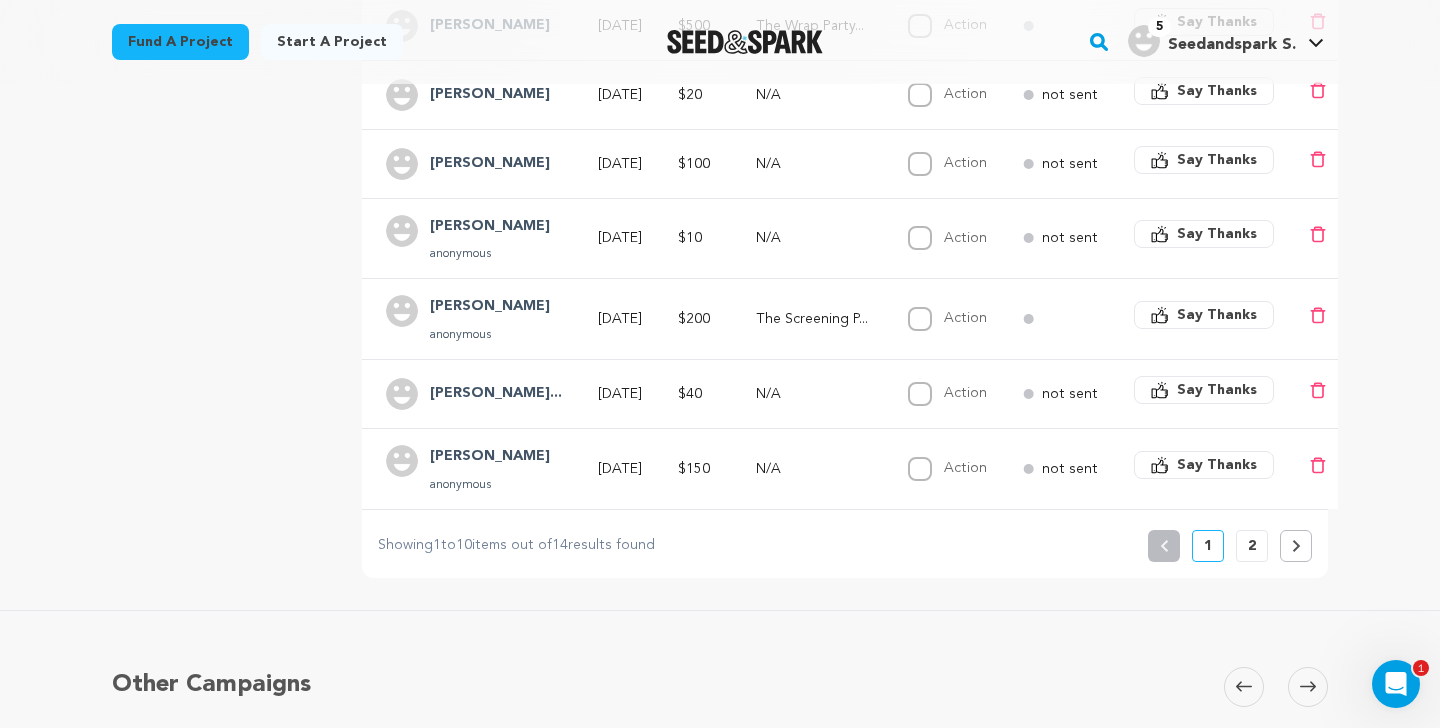 click on "Boys Fight Wars
Copy public preview link
View project
Edit Project
View more option
View more option" at bounding box center (720, 79) 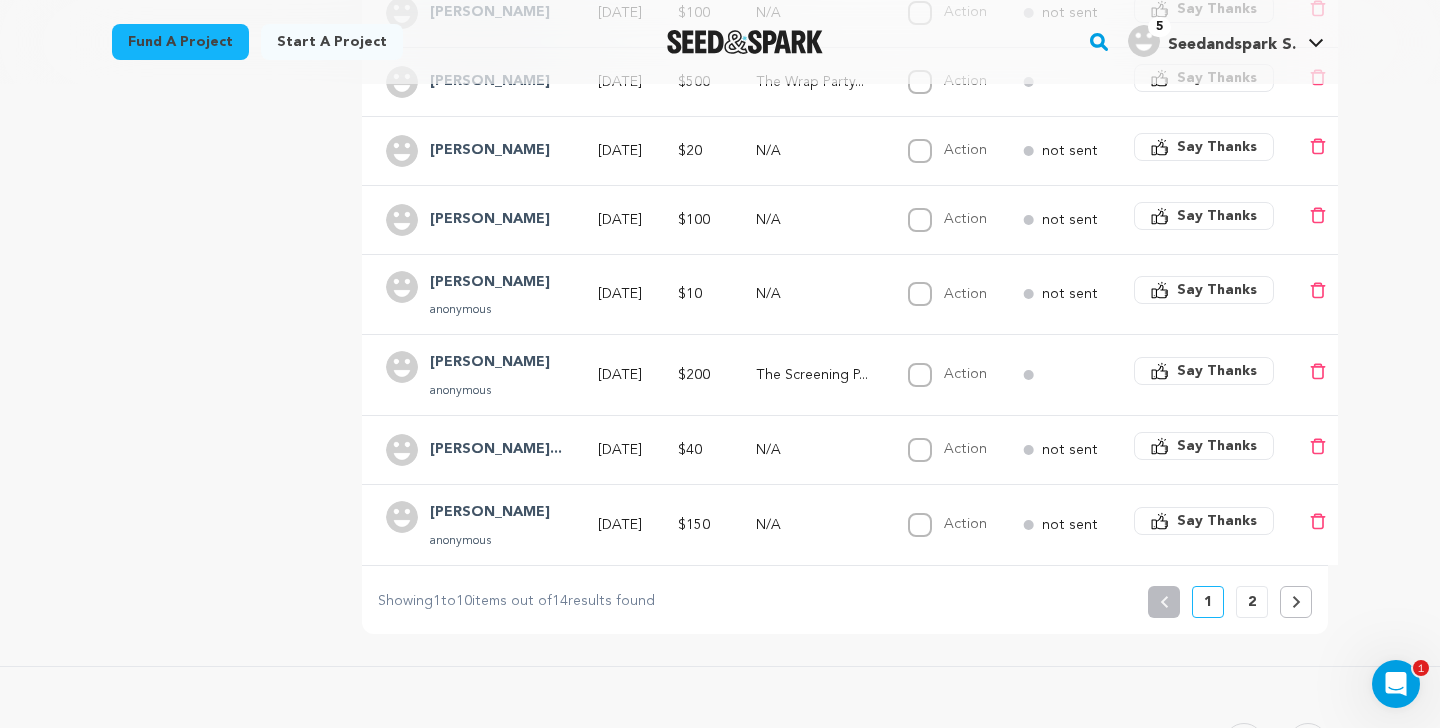 scroll, scrollTop: 688, scrollLeft: 0, axis: vertical 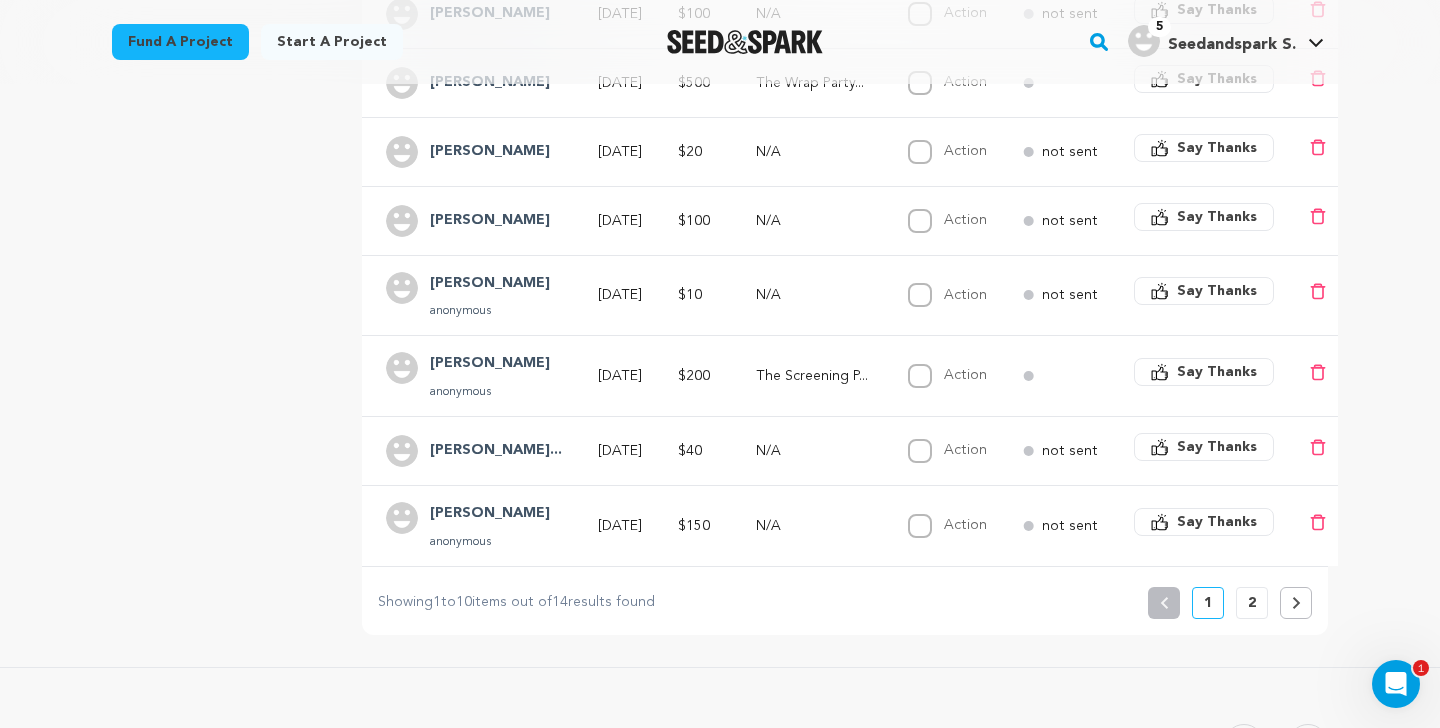 click on "JessieAnna Wilt..." at bounding box center (496, 451) 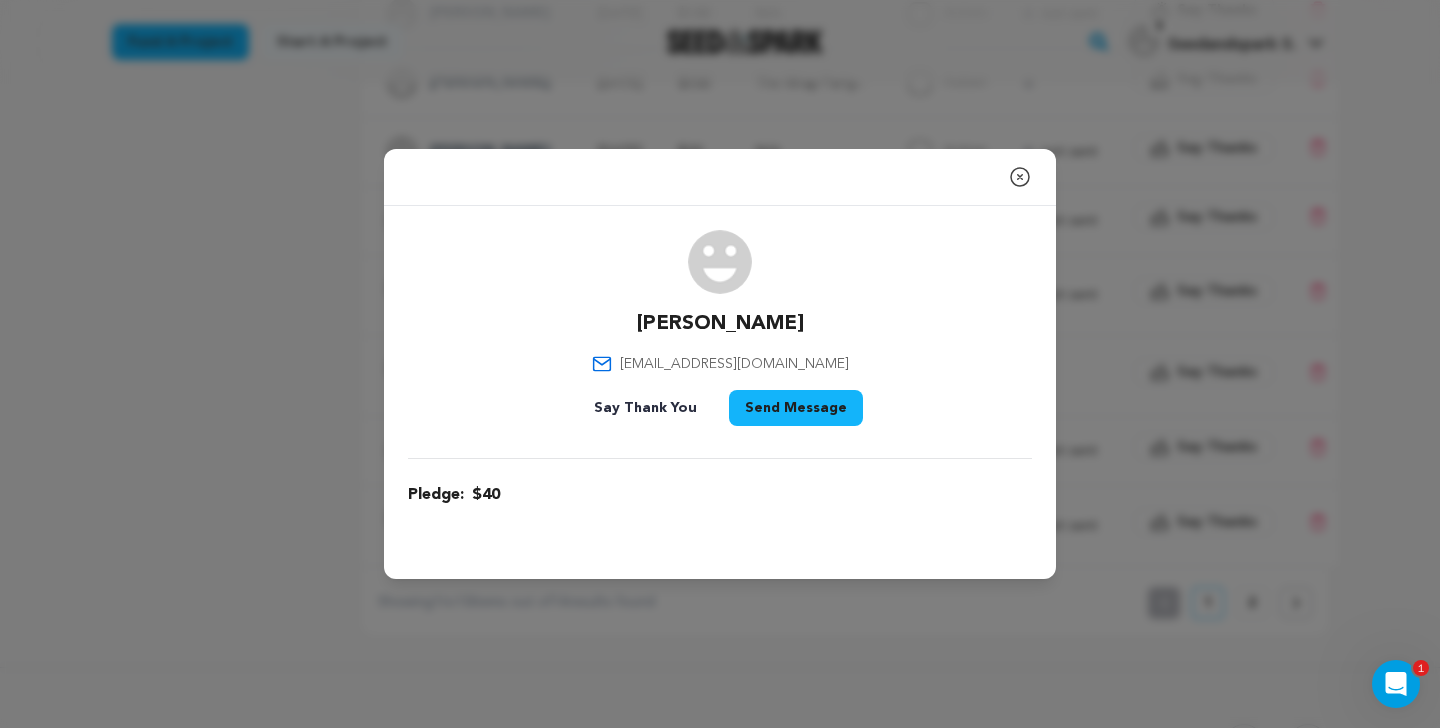 drag, startPoint x: 629, startPoint y: 325, endPoint x: 851, endPoint y: 324, distance: 222.00226 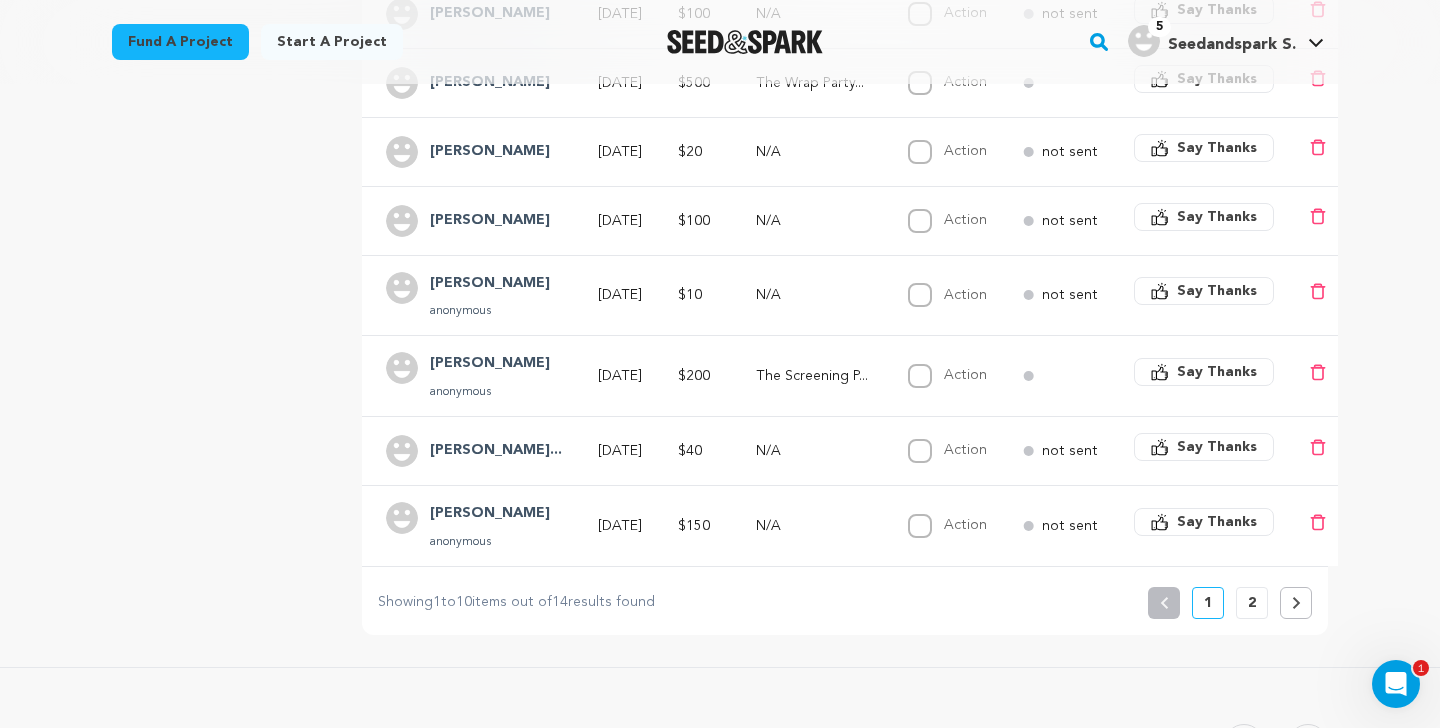 click on "Michele" at bounding box center (490, 284) 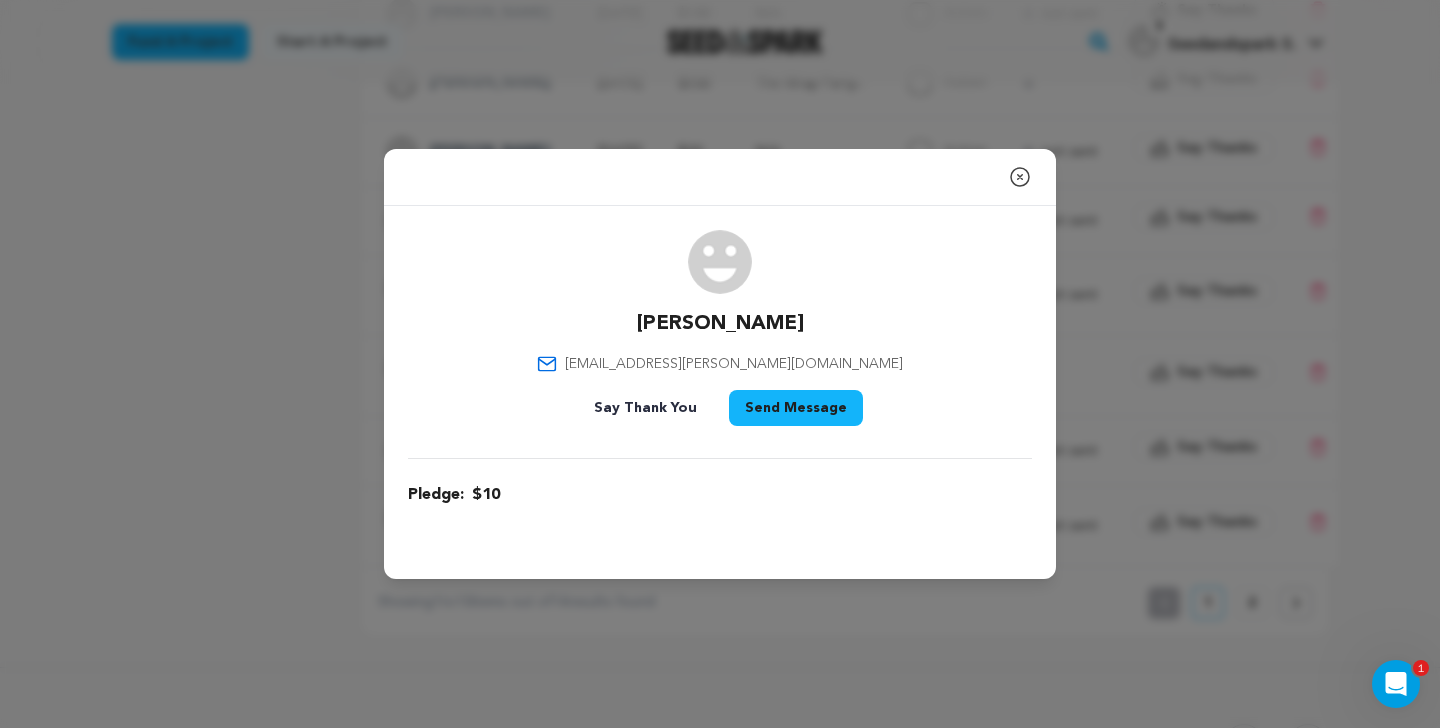 click 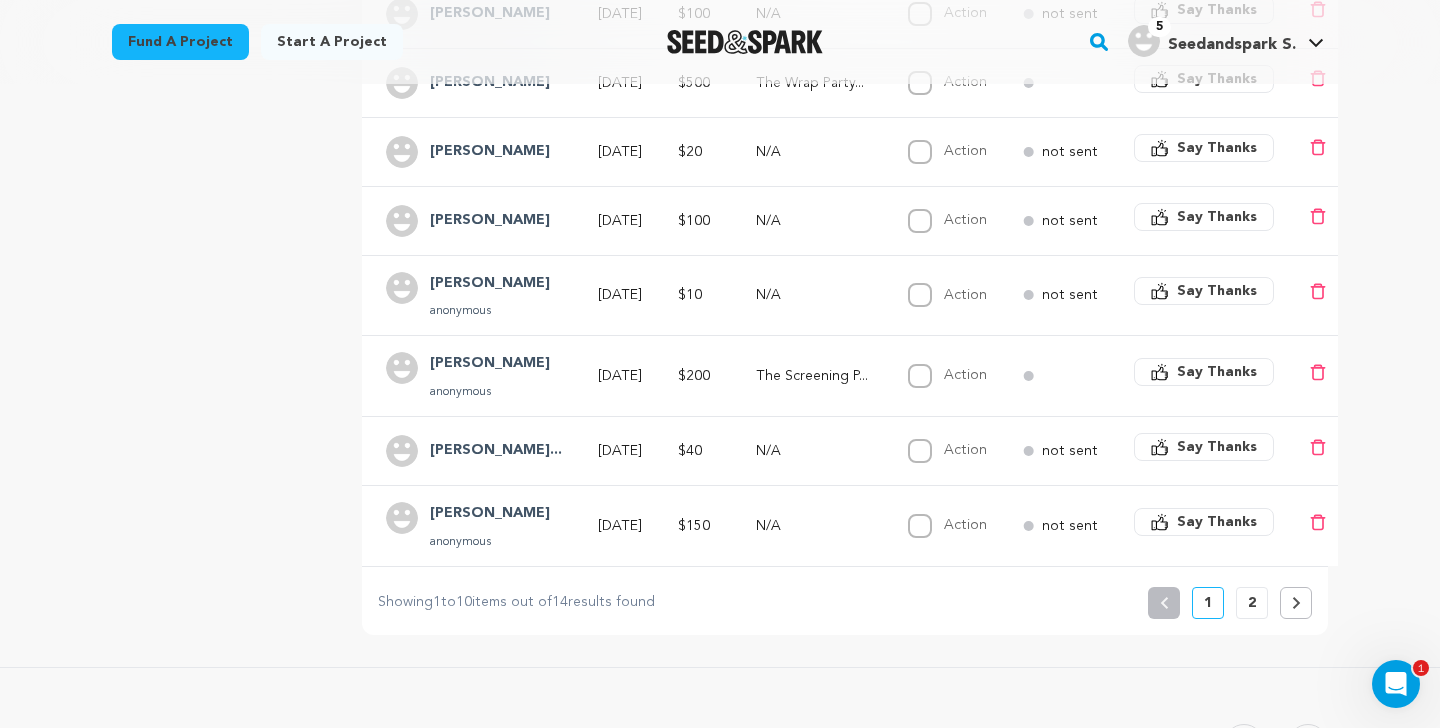 click at bounding box center [402, 368] 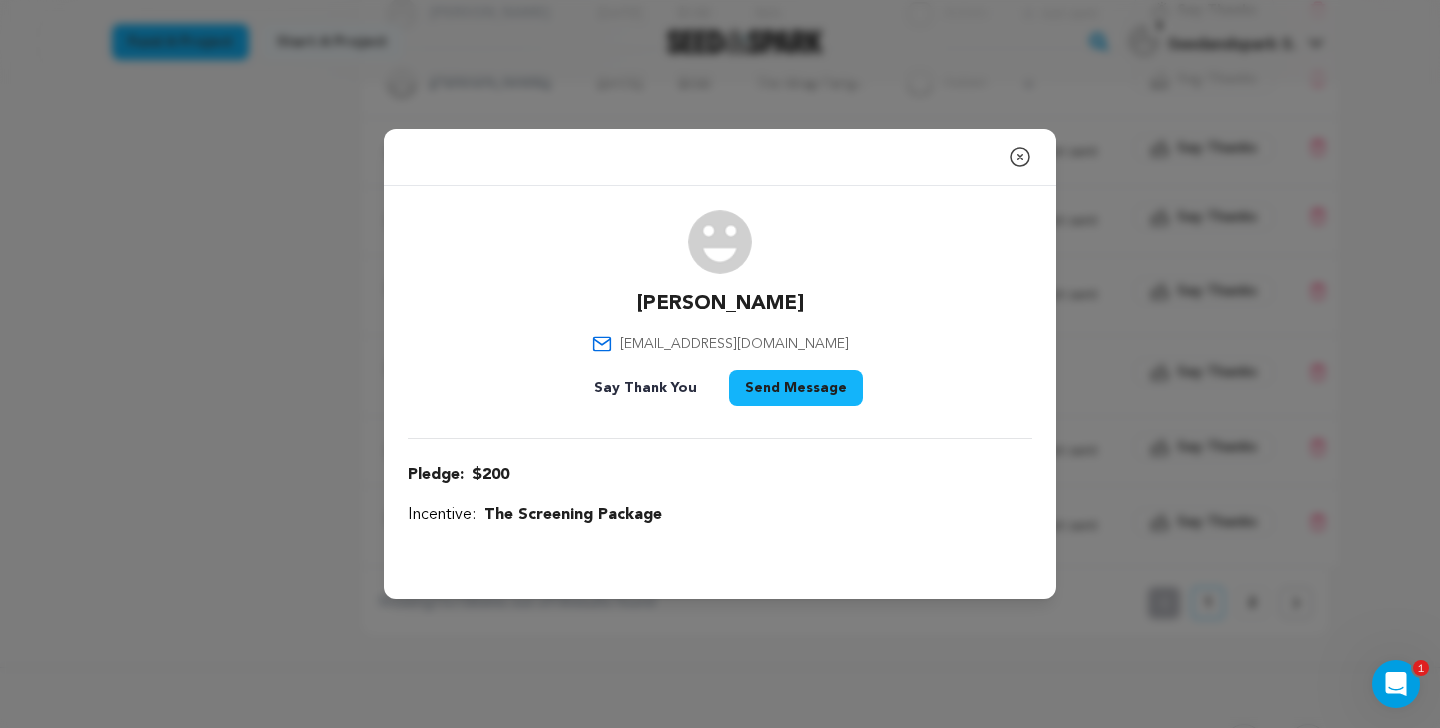 click 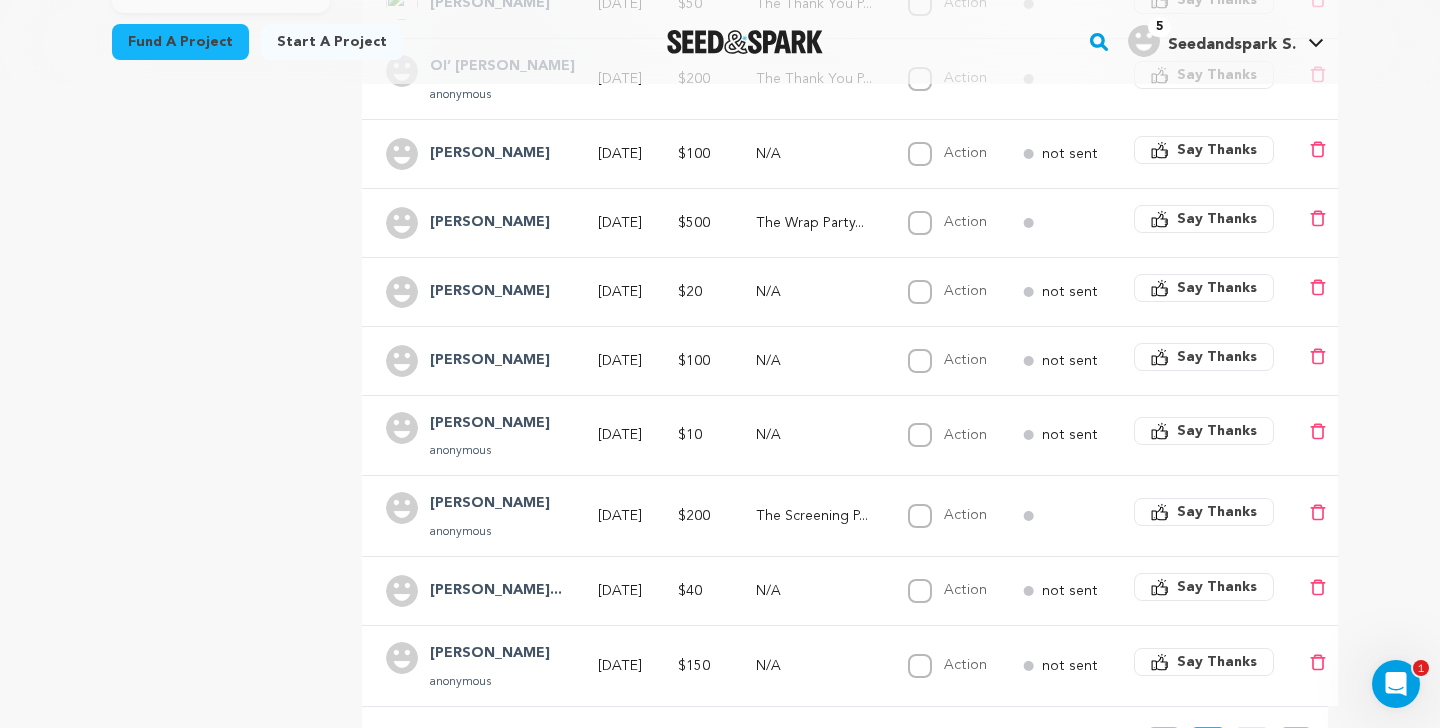 scroll, scrollTop: 527, scrollLeft: 0, axis: vertical 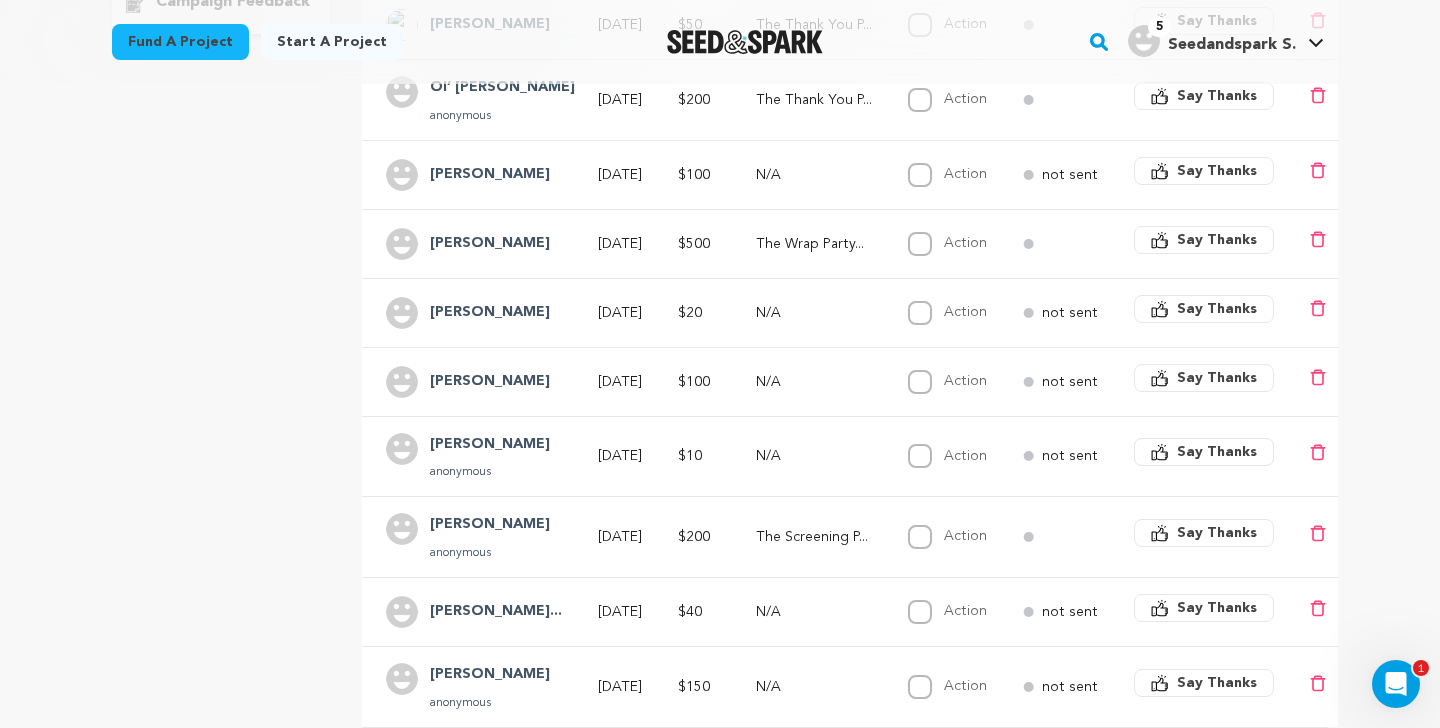 click on "Liora Shvartz" at bounding box center [490, 382] 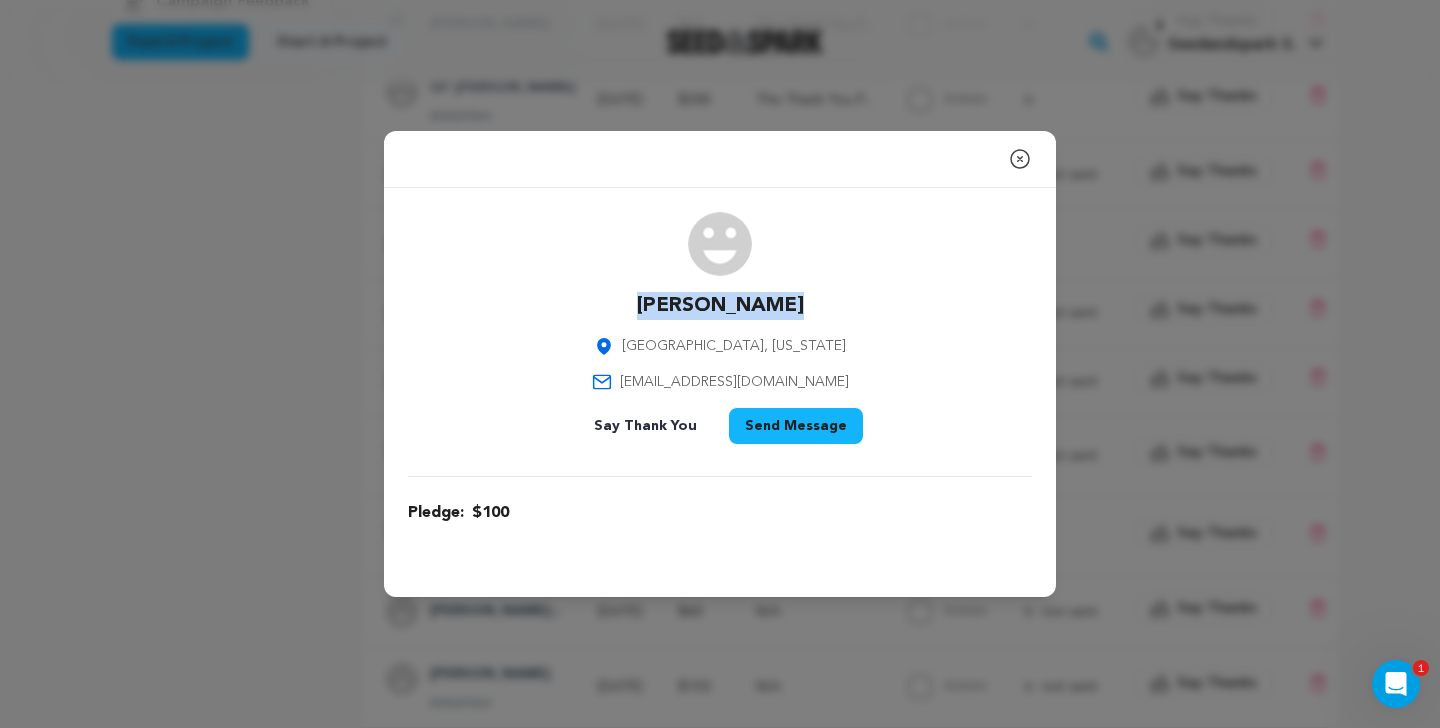 drag, startPoint x: 789, startPoint y: 309, endPoint x: 645, endPoint y: 310, distance: 144.00348 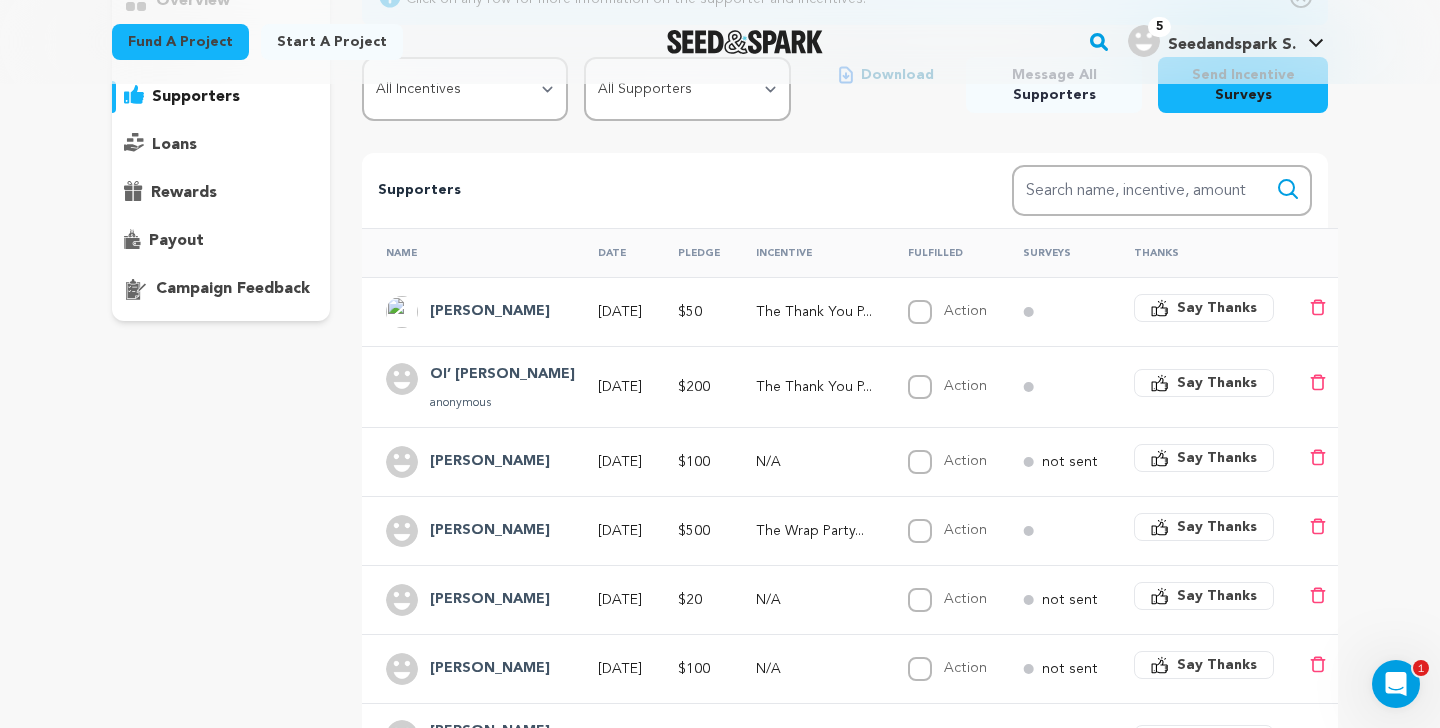 scroll, scrollTop: 238, scrollLeft: 0, axis: vertical 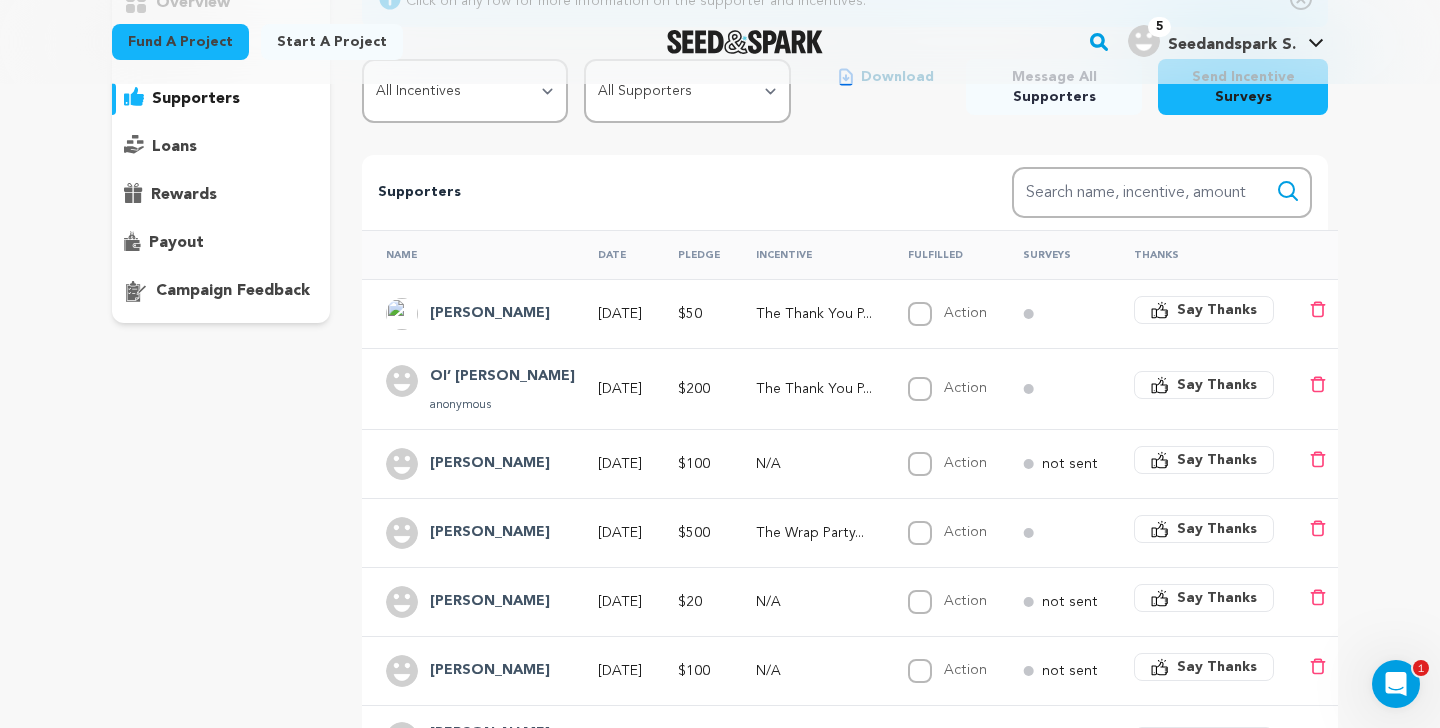 click on "Ol’ Xandy" at bounding box center [502, 377] 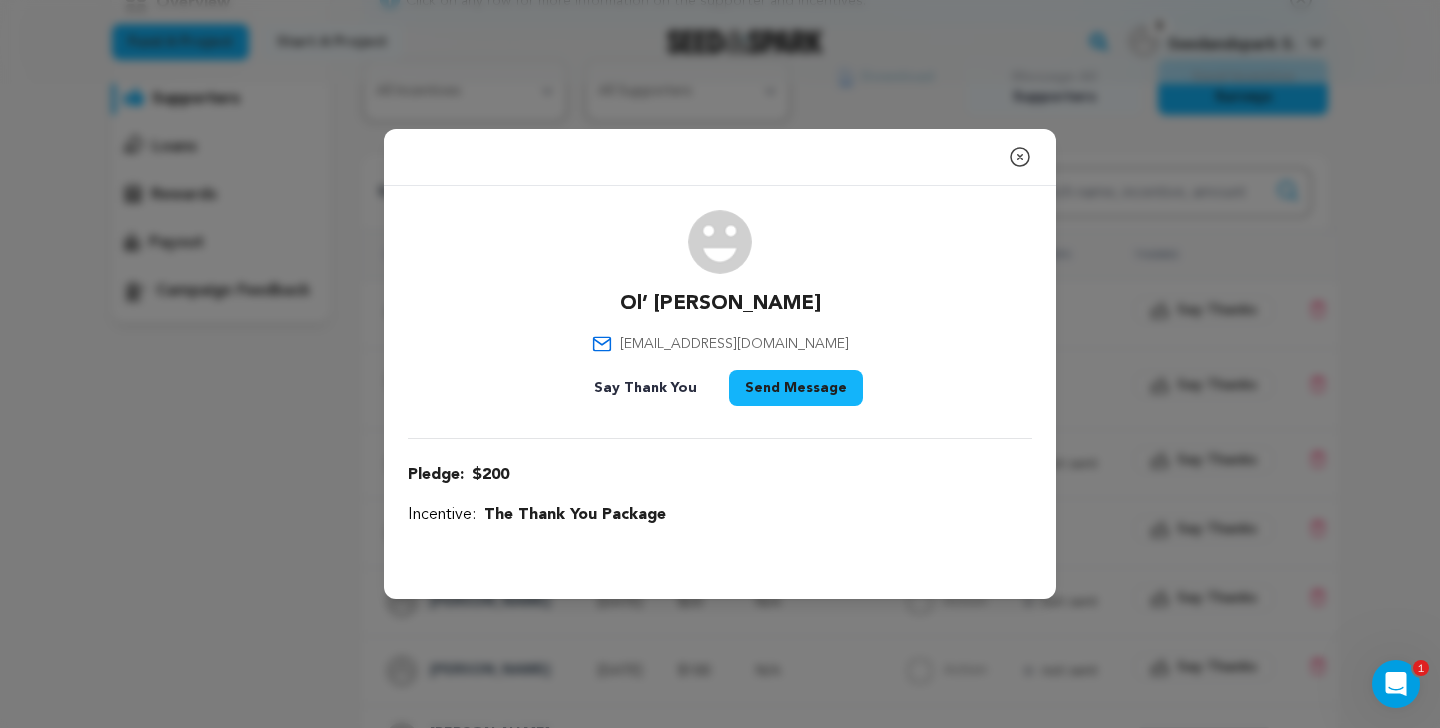 click 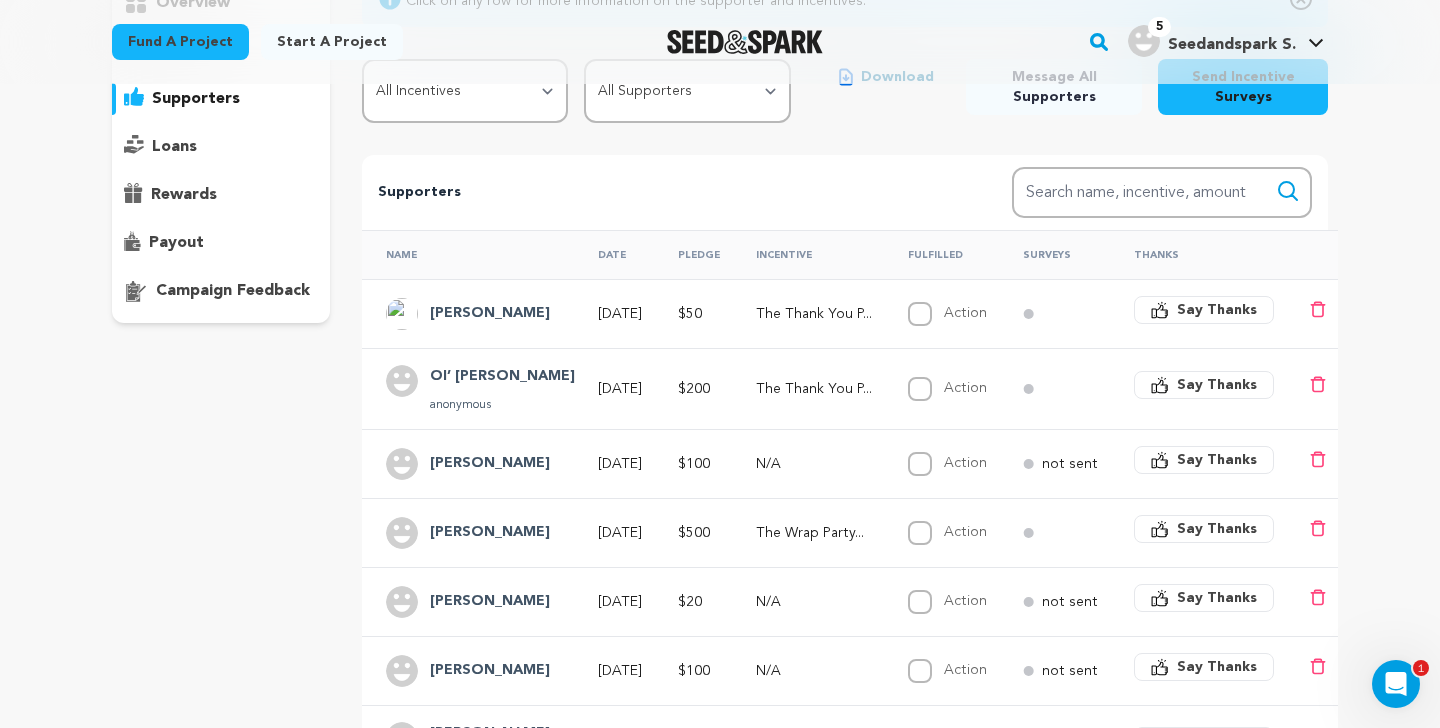 scroll, scrollTop: 0, scrollLeft: 0, axis: both 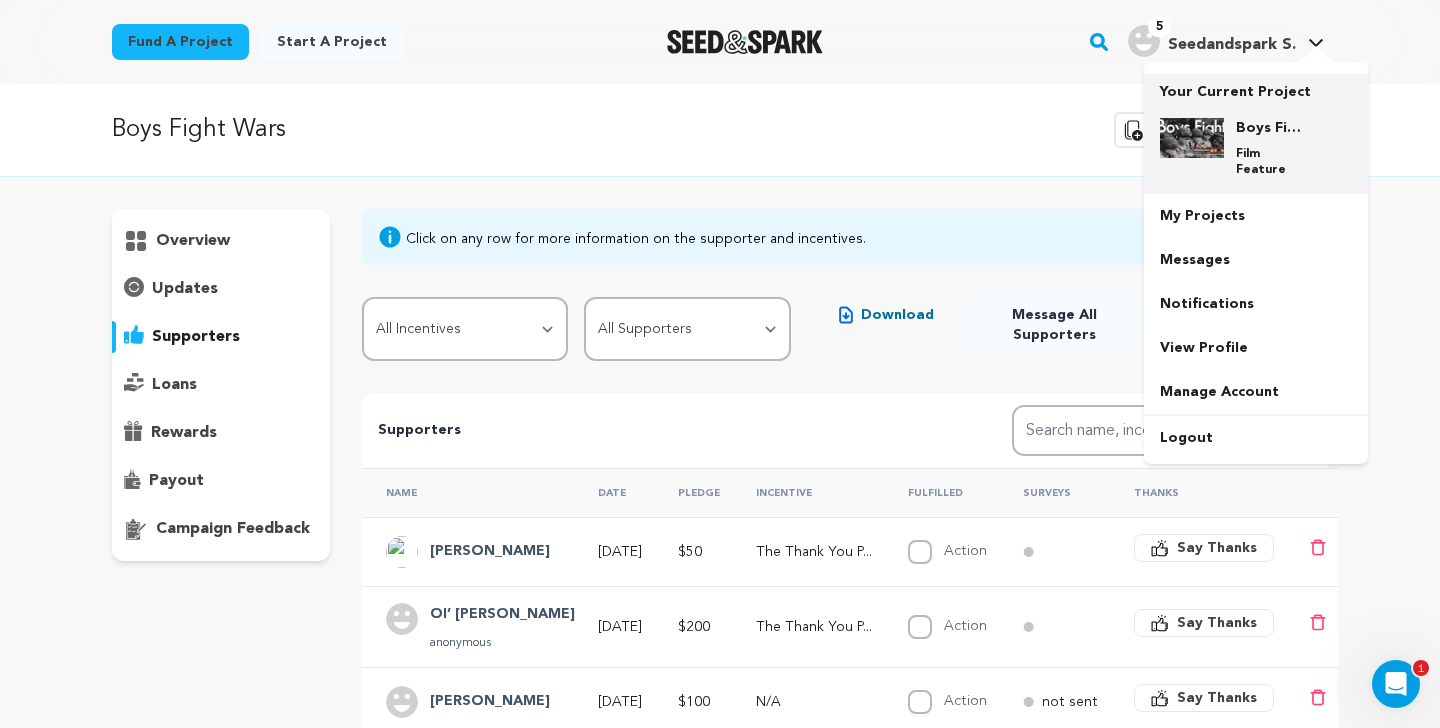 click at bounding box center (1192, 138) 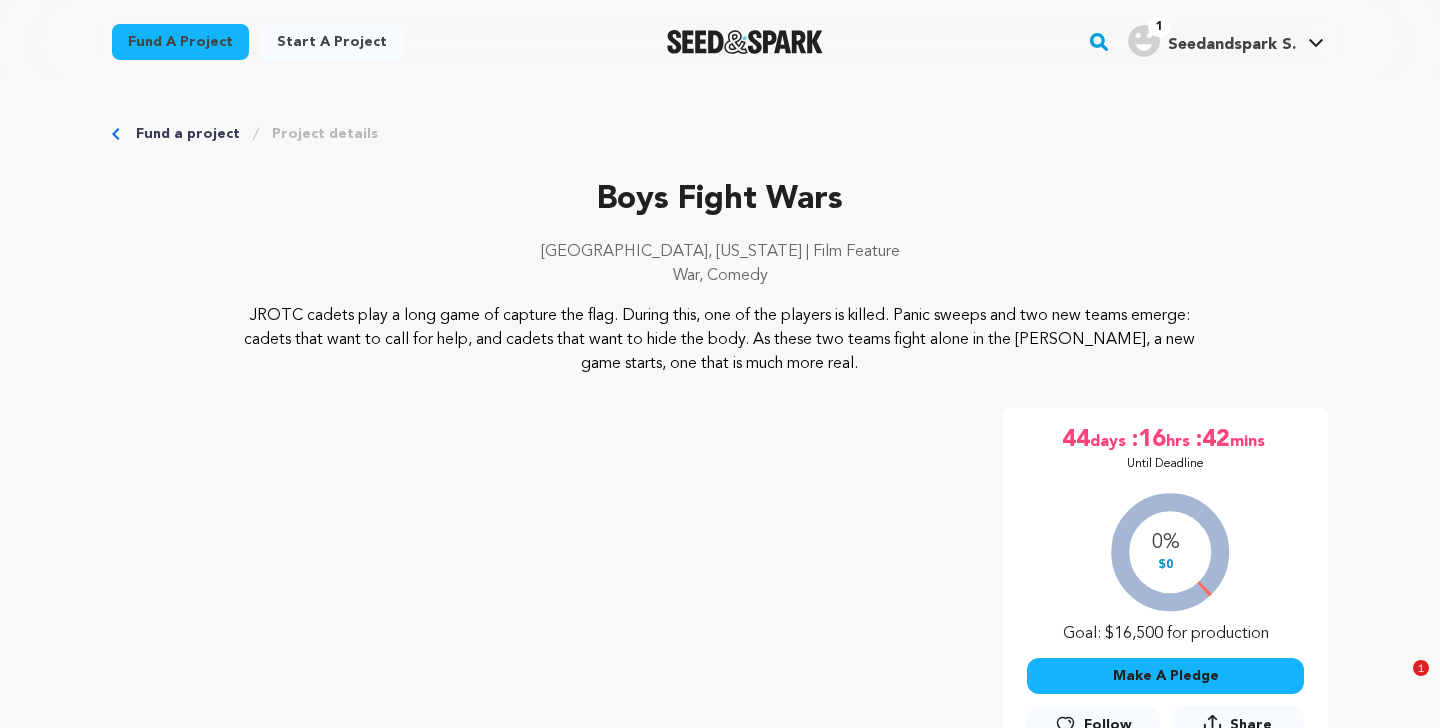 scroll, scrollTop: 727, scrollLeft: 0, axis: vertical 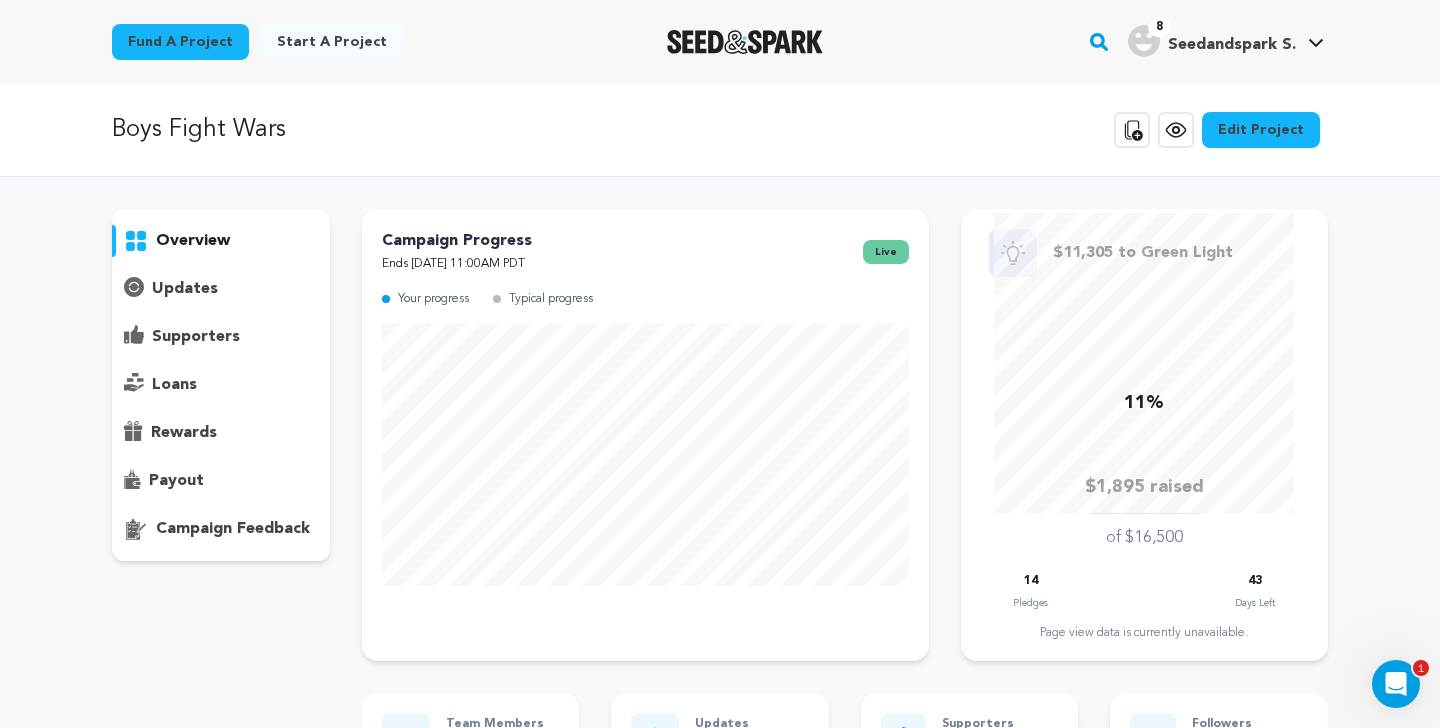 click on "live" at bounding box center [886, 252] 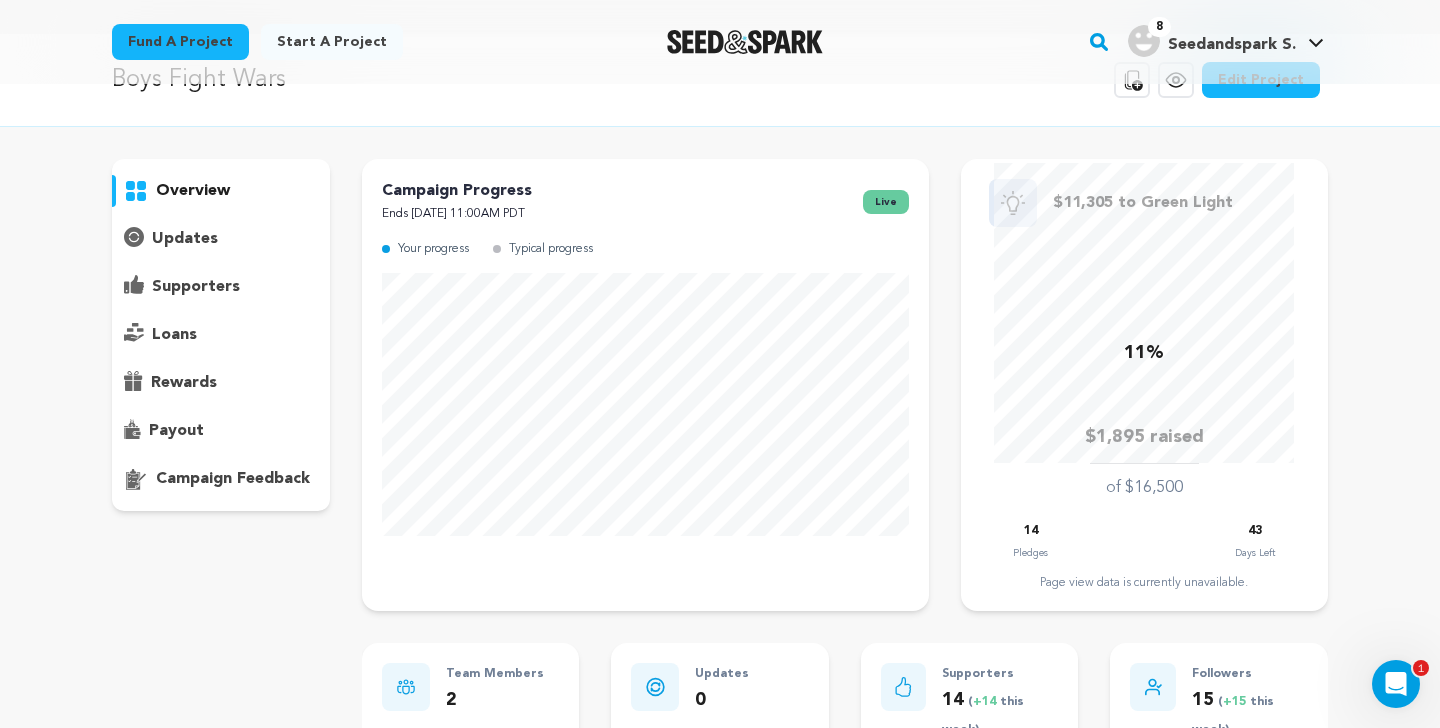 scroll, scrollTop: 0, scrollLeft: 0, axis: both 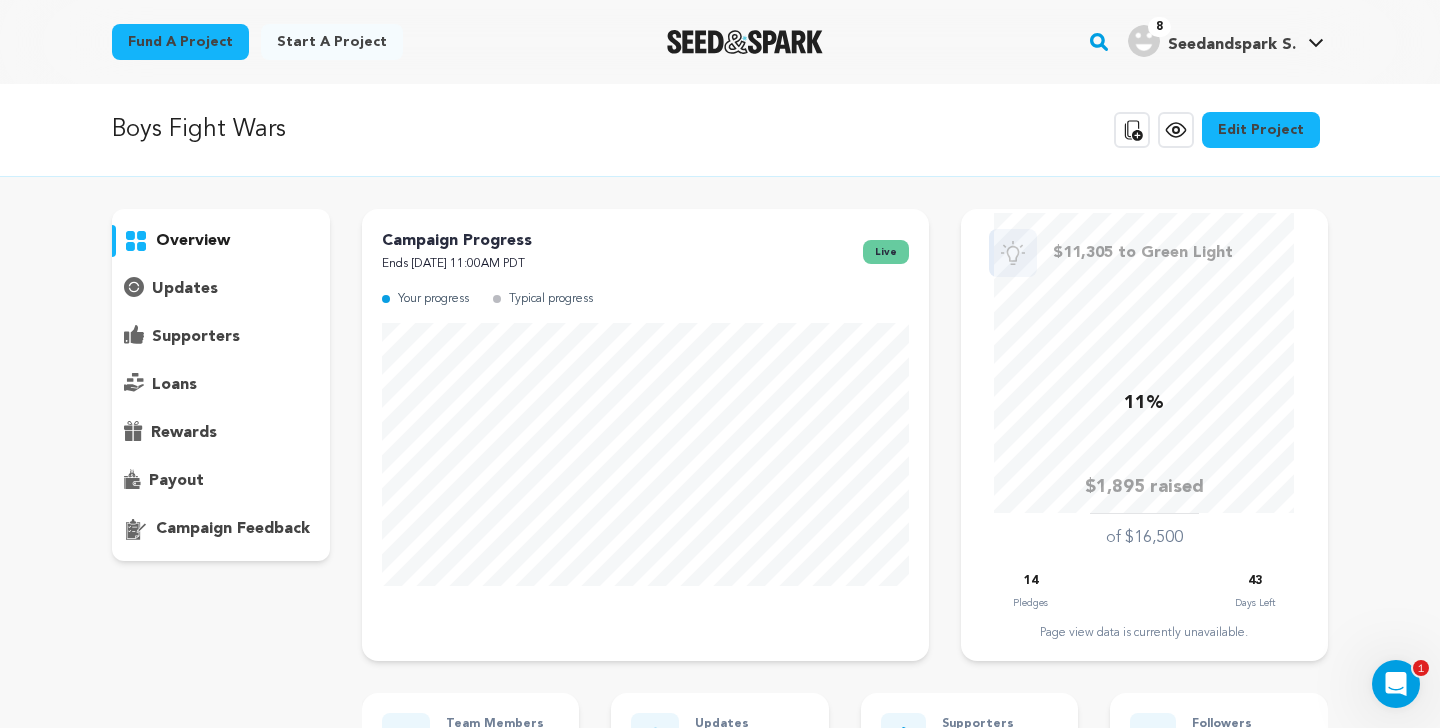 click 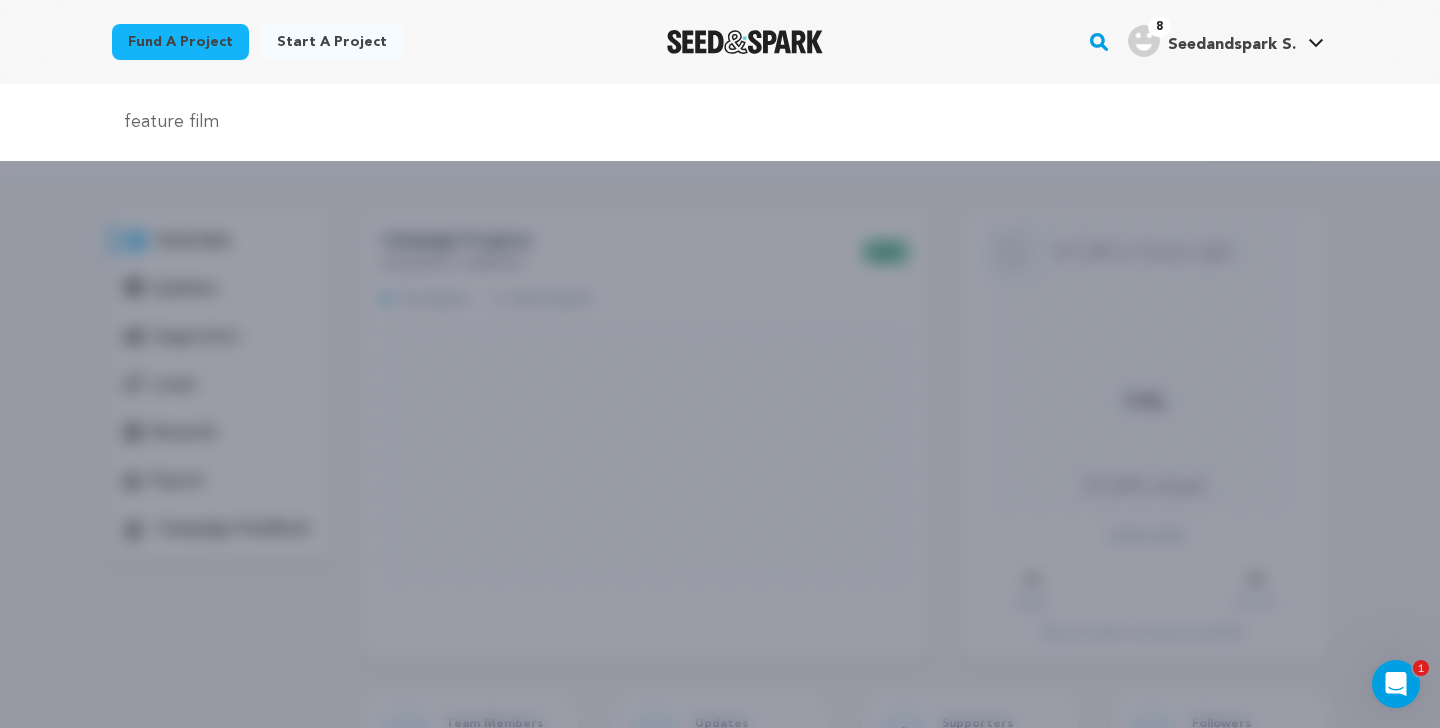 type on "feature film" 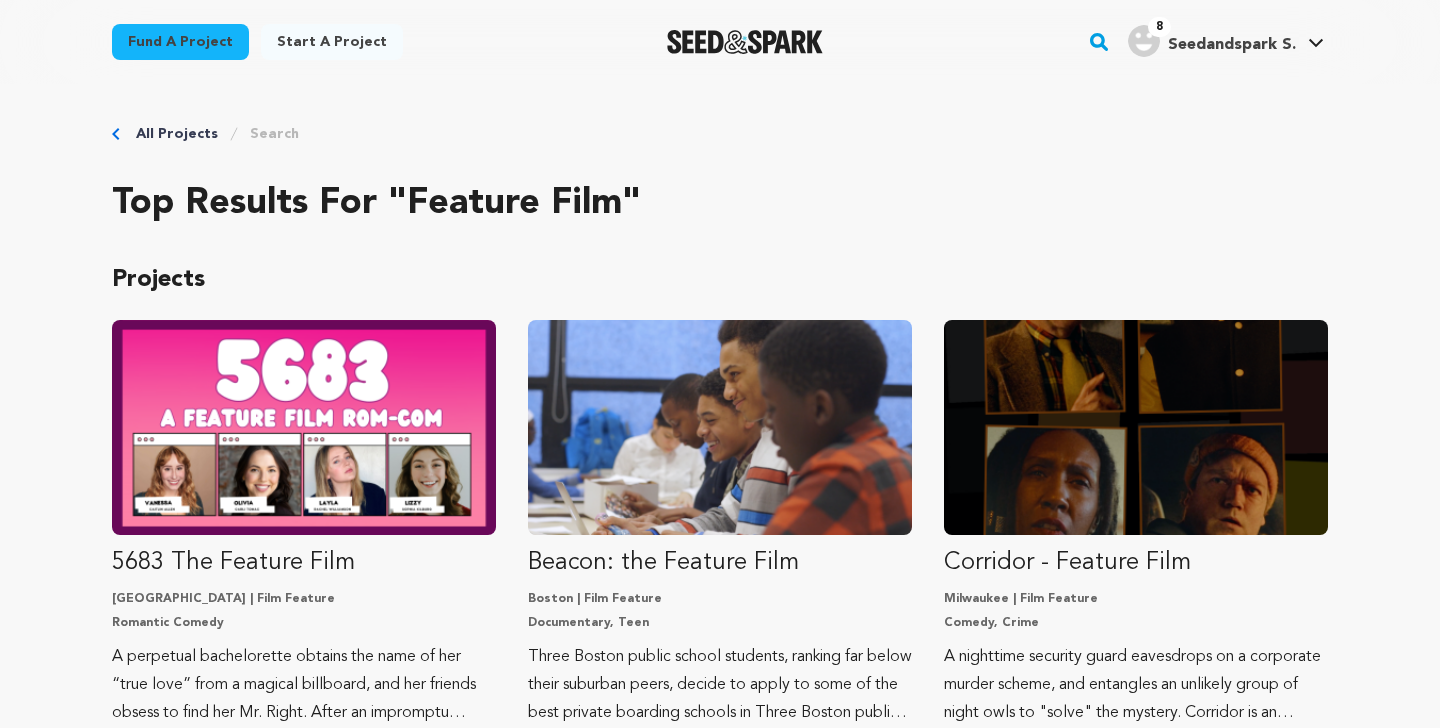 scroll, scrollTop: 0, scrollLeft: 0, axis: both 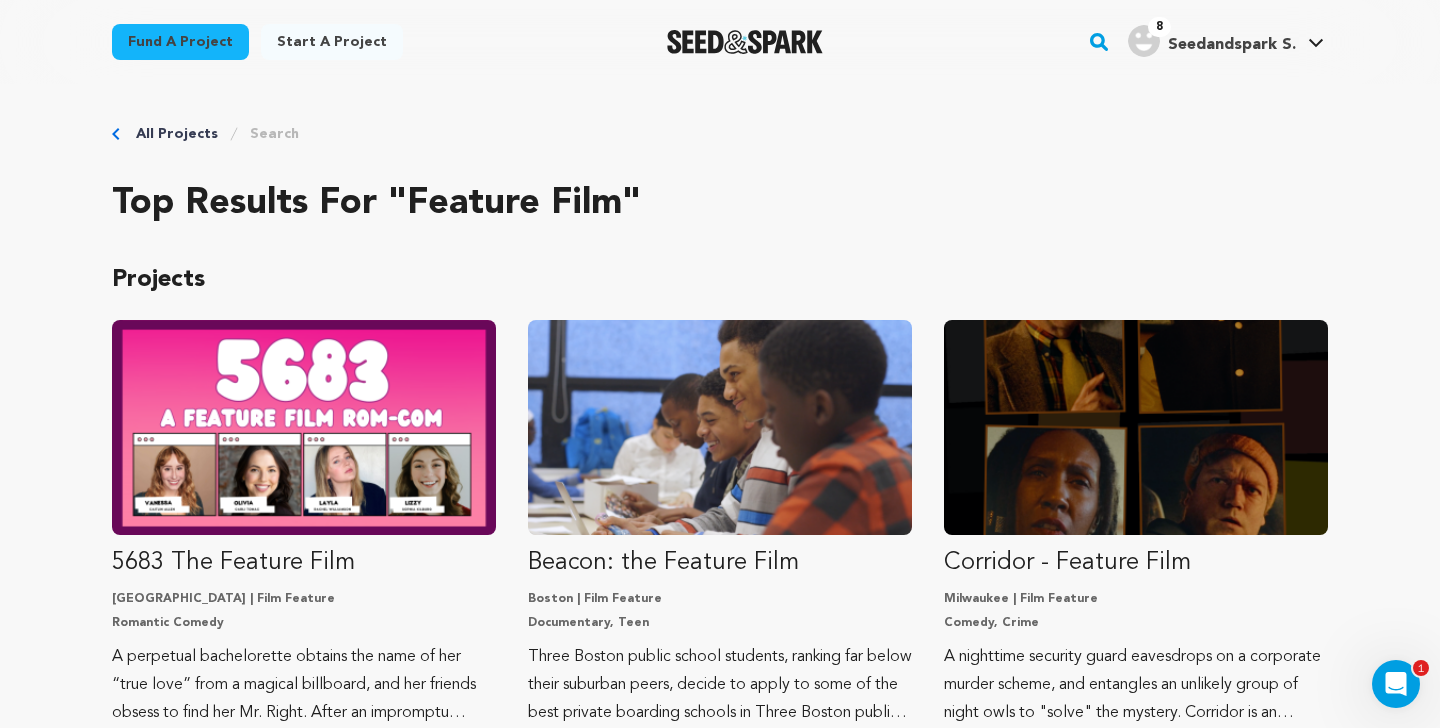 click on "All Projects
Search
Top results for "feature film"
Projects
5683 The Feature Film
[GEOGRAPHIC_DATA] | Film Feature
Romantic Comedy" at bounding box center (720, 1290) 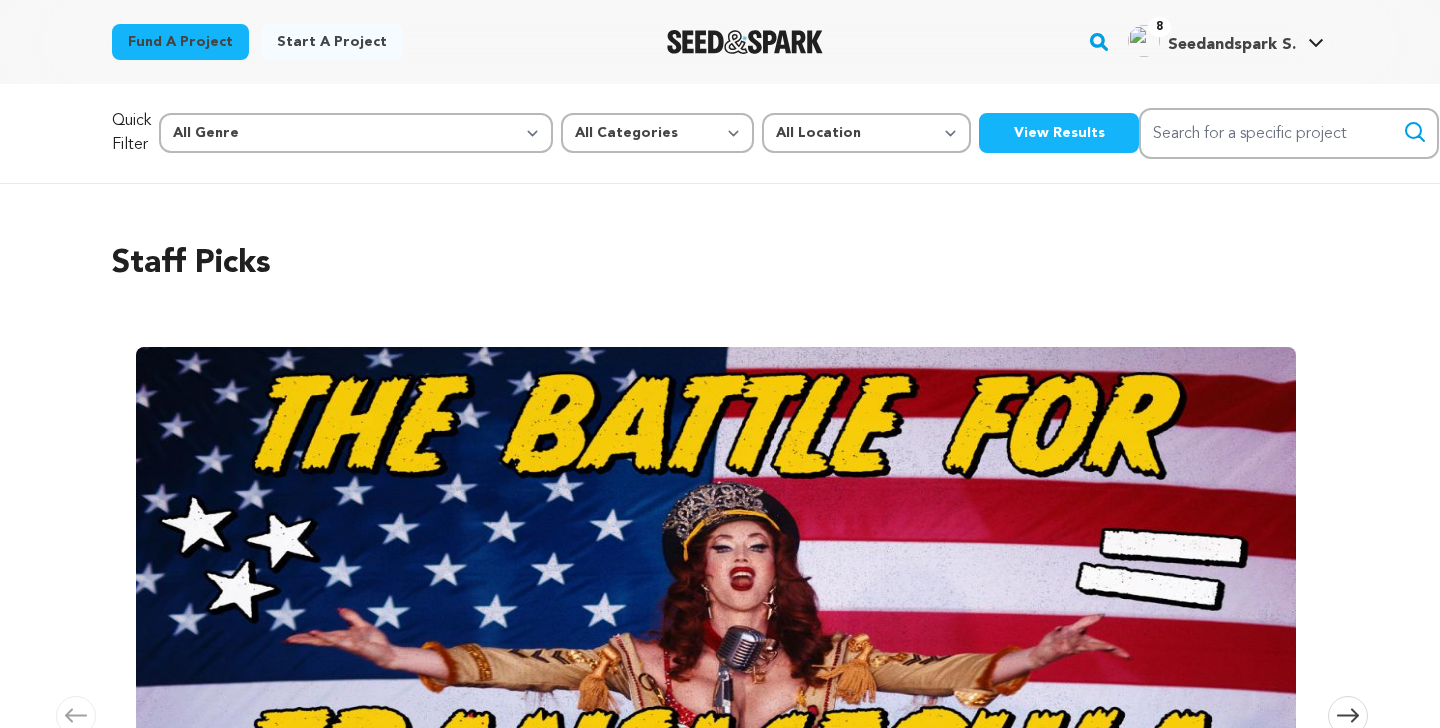 scroll, scrollTop: 0, scrollLeft: 0, axis: both 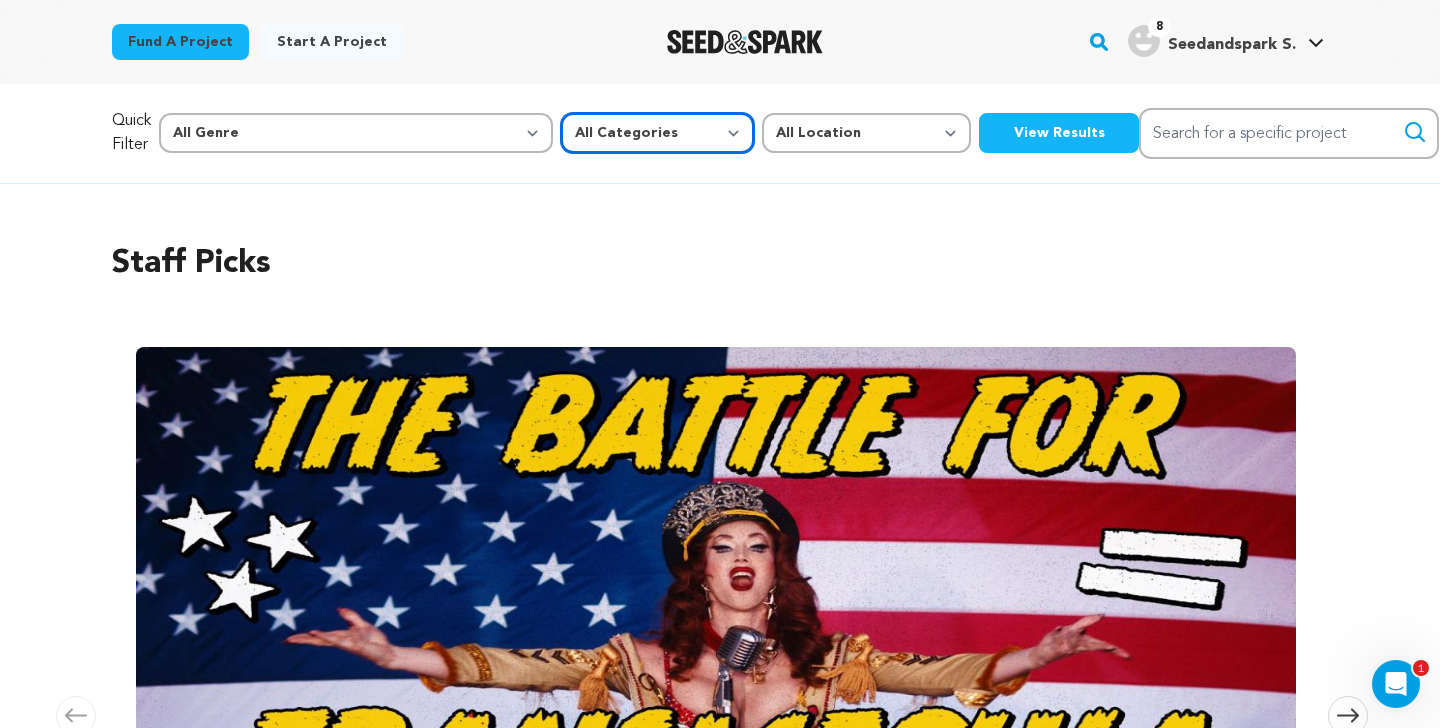click on "All Categories
Film Feature
Film Short
Series
Music Video
Comics
Artist Residency
Art & Photography
Collective
Dance
Games
Music
Radio & Podcasts
Orgs & Companies
Venue & Spaces" at bounding box center (657, 133) 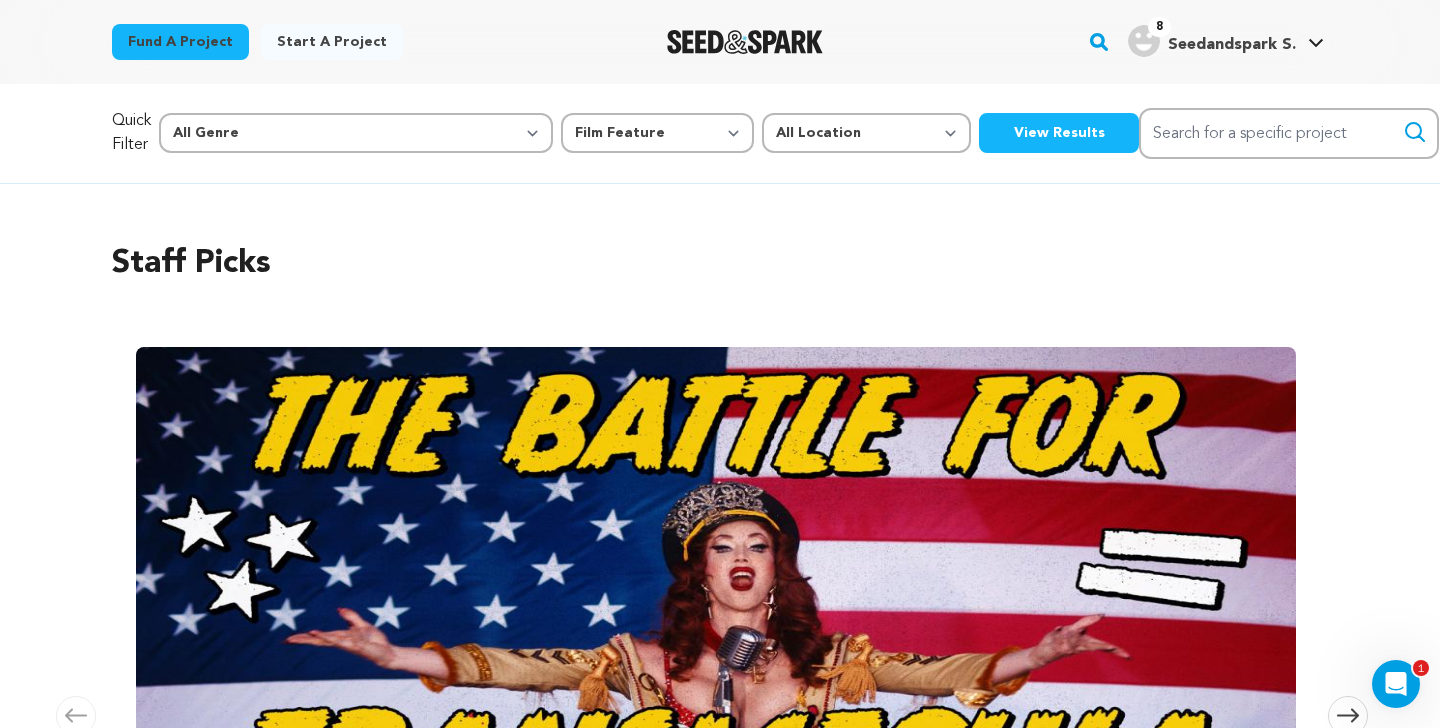 click on "View Results" at bounding box center (1059, 133) 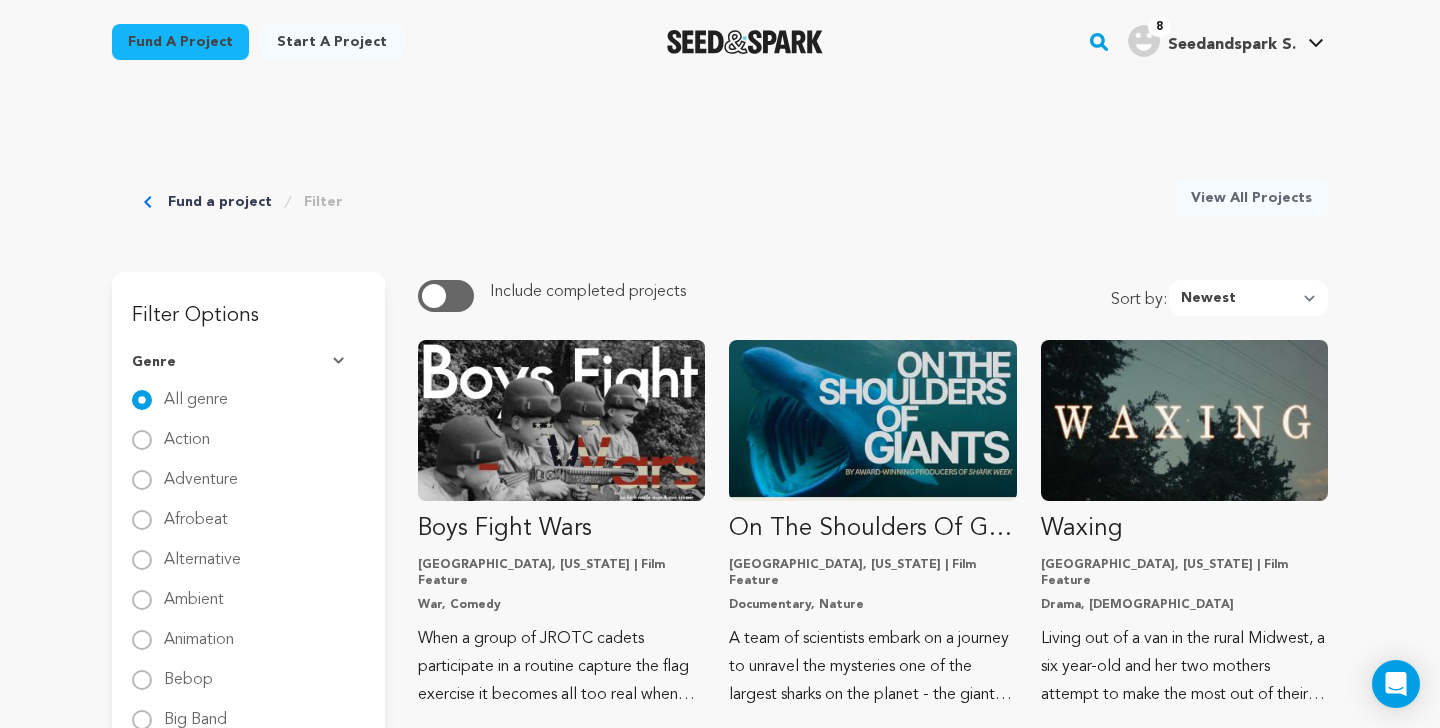 scroll, scrollTop: 0, scrollLeft: 0, axis: both 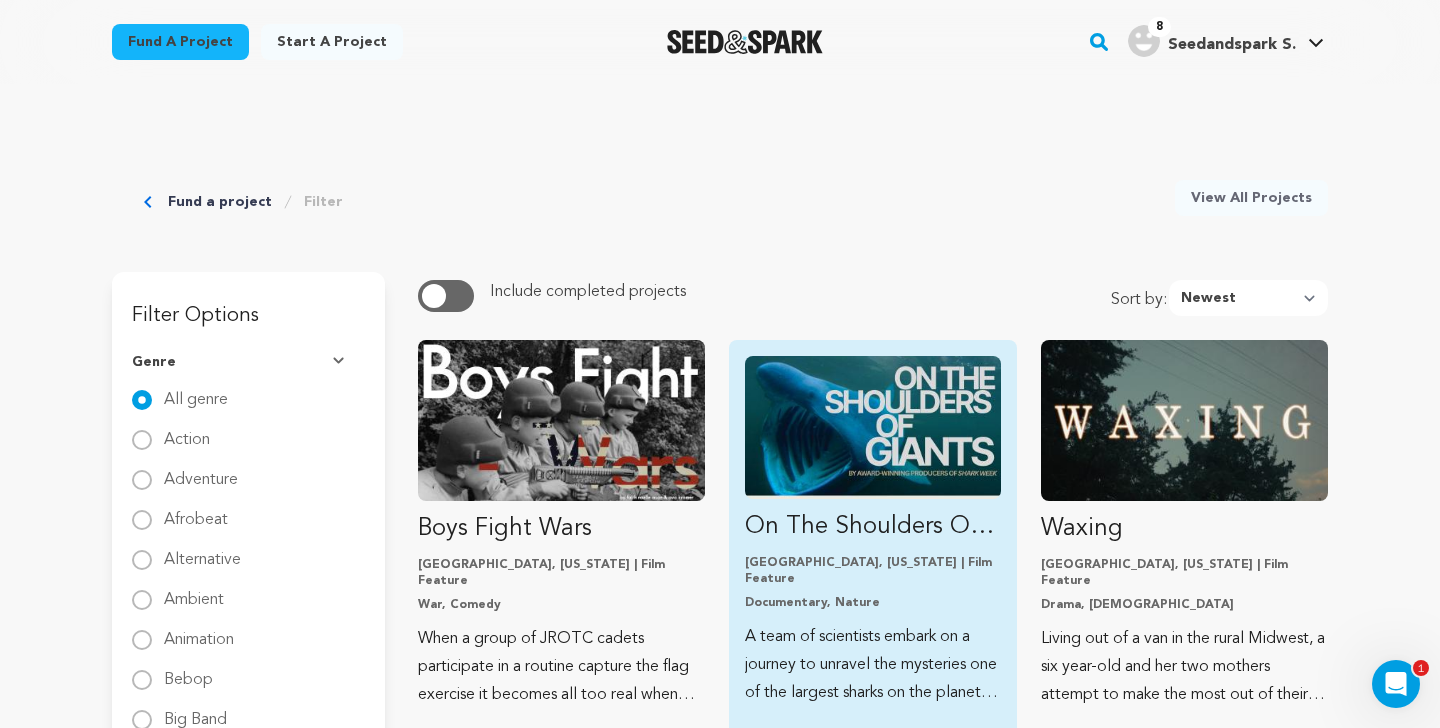 click at bounding box center (872, 427) 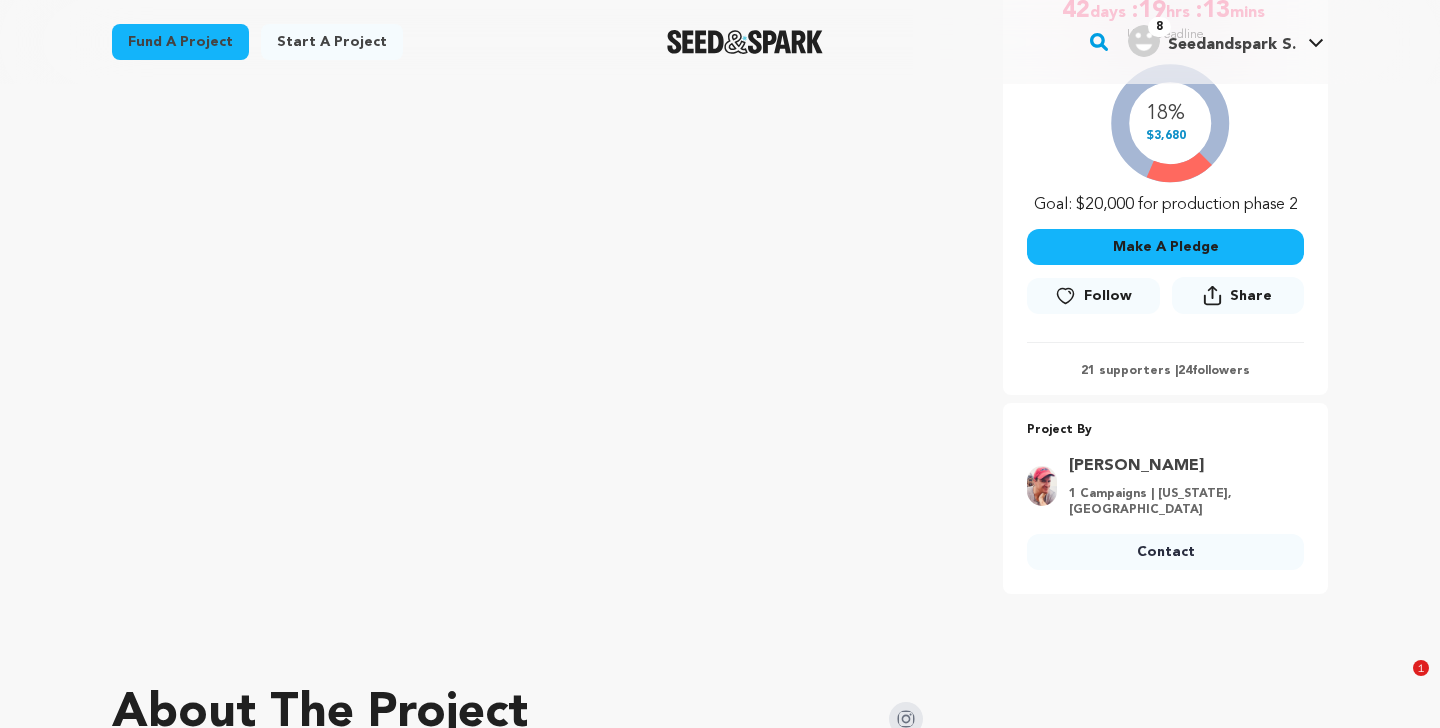 scroll, scrollTop: 521, scrollLeft: 0, axis: vertical 